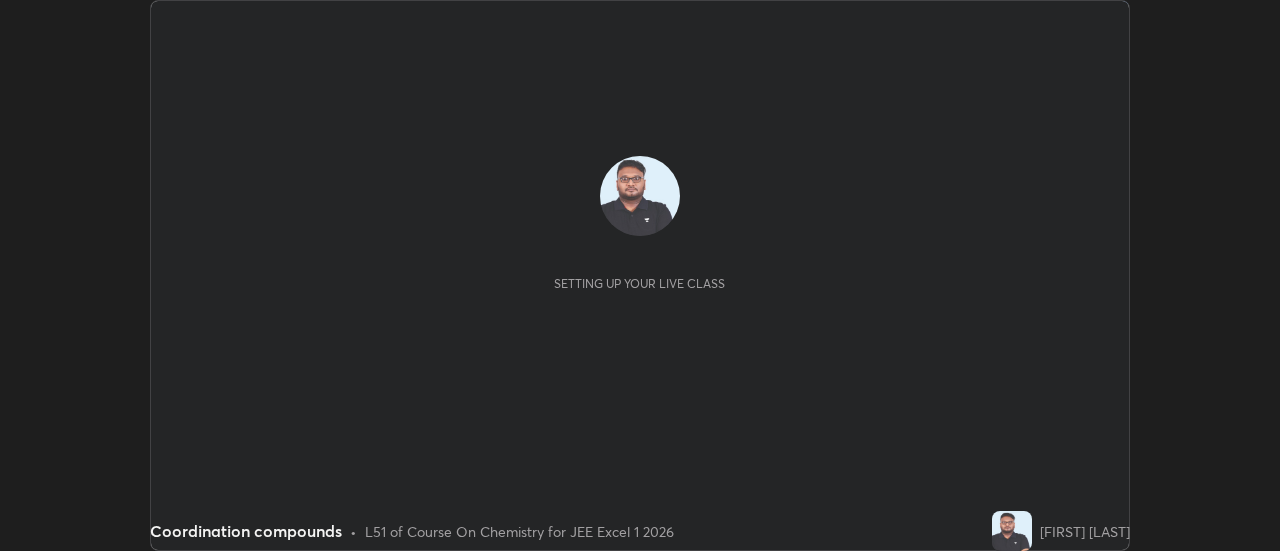 scroll, scrollTop: 0, scrollLeft: 0, axis: both 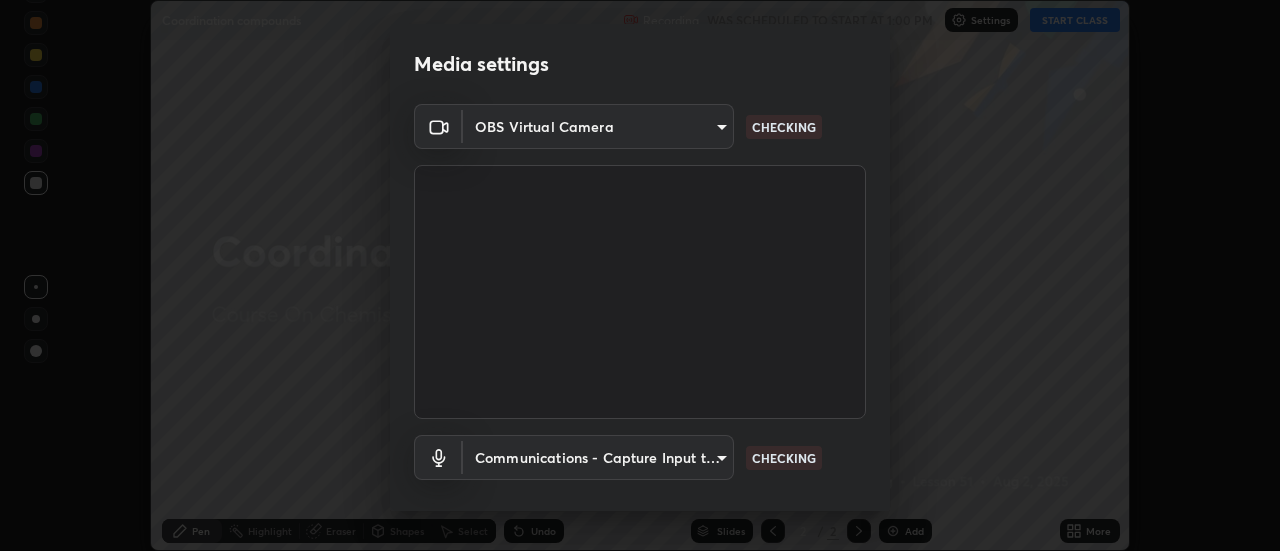 type on "[HASH]" 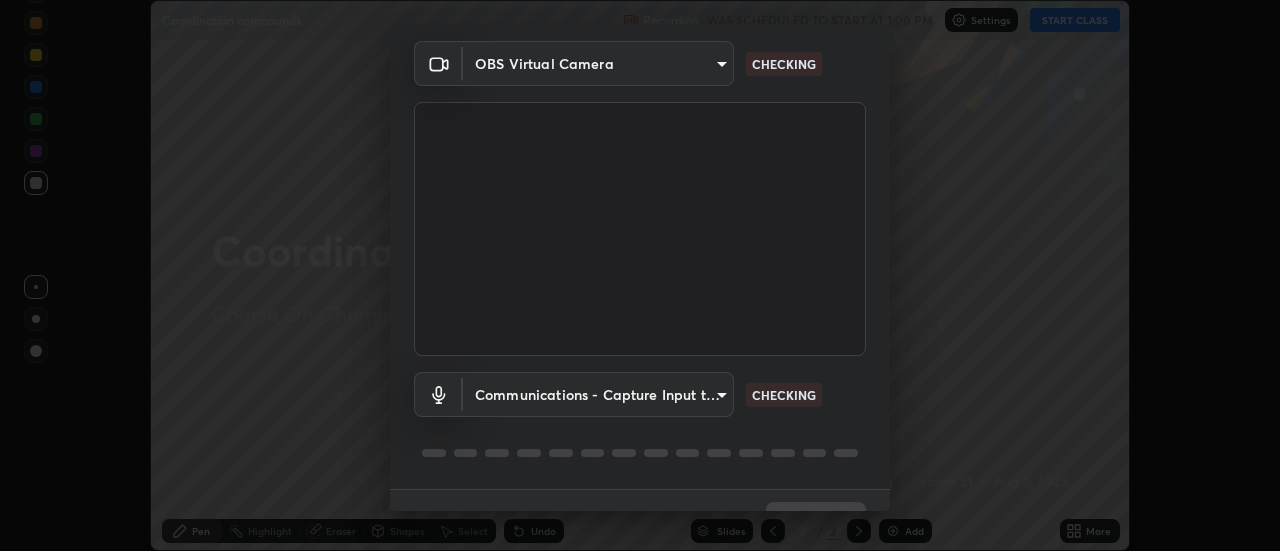 scroll, scrollTop: 63, scrollLeft: 0, axis: vertical 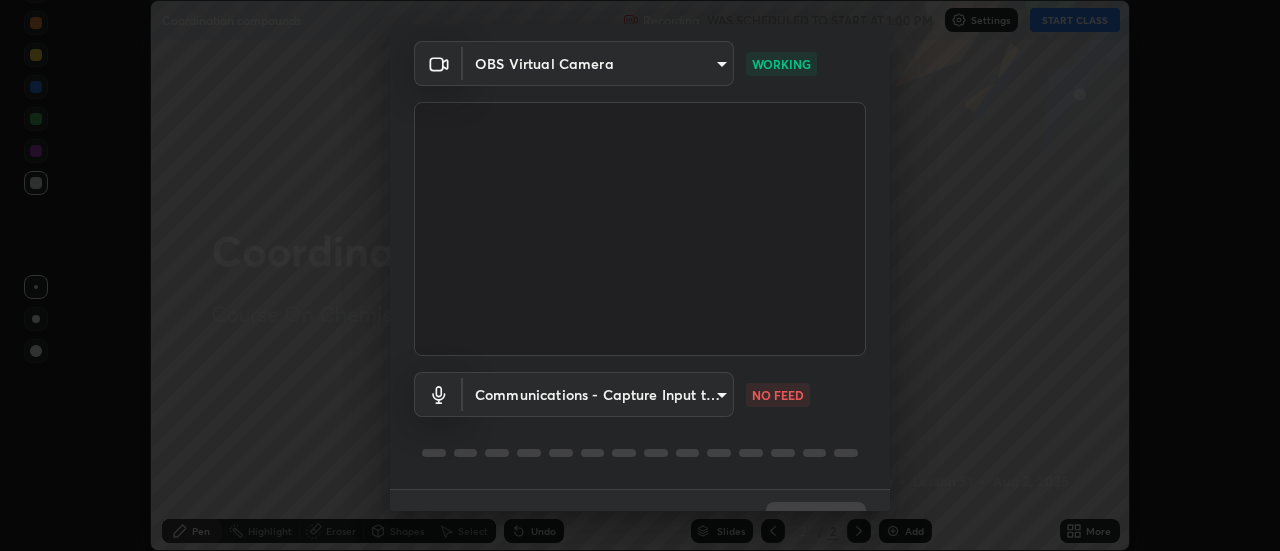 click on "Erase all Coordination compounds Recording WAS SCHEDULED TO START AT  1:00 PM Settings START CLASS Setting up your live class Coordination compounds • L51 of Course On Chemistry for JEE Excel 1 2026 [FIRST] [LAST] Pen Highlight Eraser Shapes Select Undo Slides 2 / 2 Add More No doubts shared Encourage your learners to ask a doubt for better clarity Report an issue Reason for reporting Buffering Chat not working Audio - Video sync issue Educator video quality low ​ Attach an image Report Media settings OBS Virtual Camera [HASH] WORKING Communications - Capture Input terminal (Digital Array MIC) communications NO FEED 1 / 5 Next" at bounding box center (640, 275) 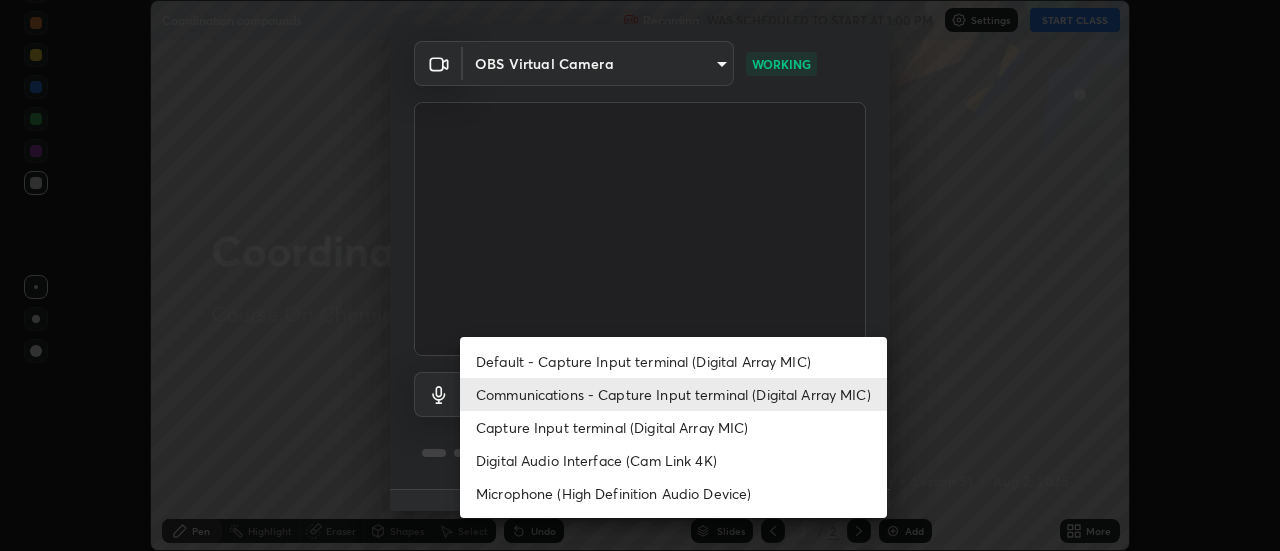 click on "Default - Capture Input terminal (Digital Array MIC)" at bounding box center [673, 361] 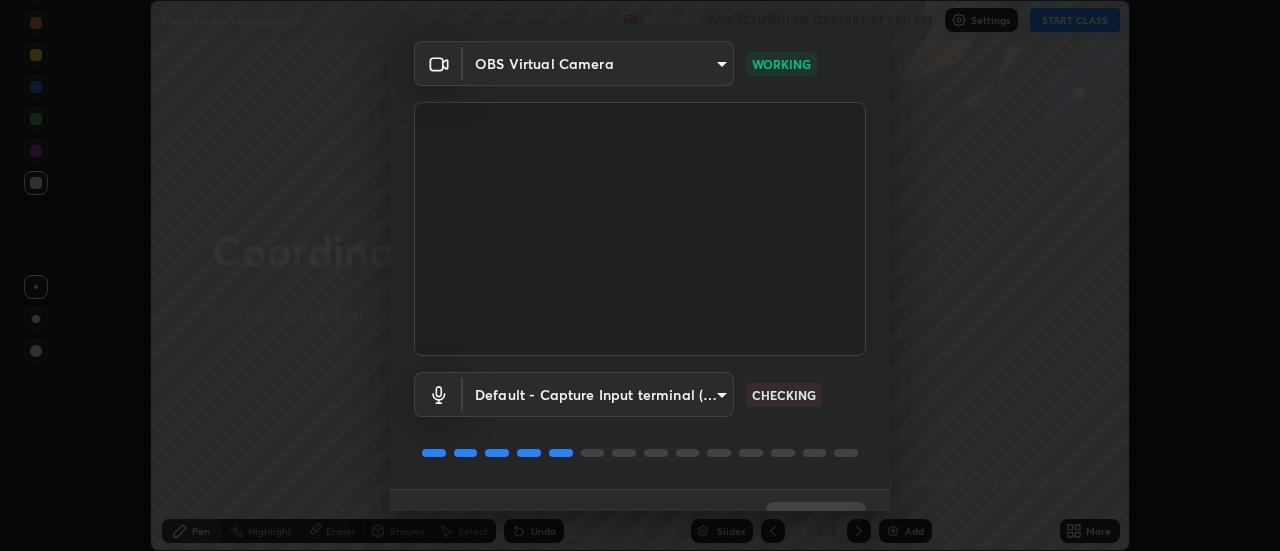 scroll, scrollTop: 105, scrollLeft: 0, axis: vertical 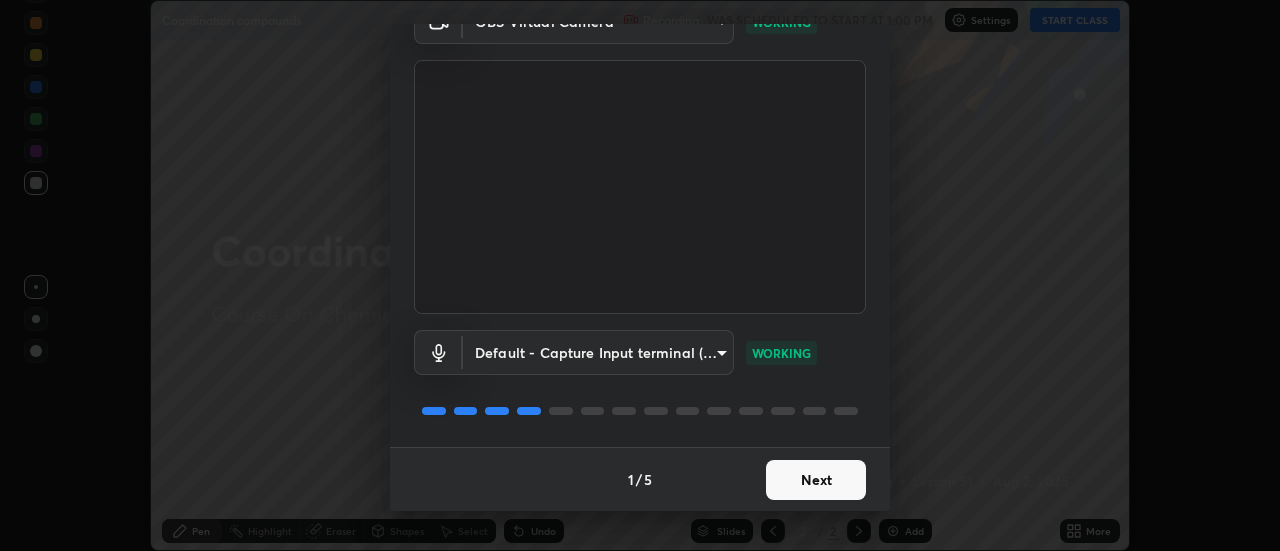 click on "Next" at bounding box center [816, 480] 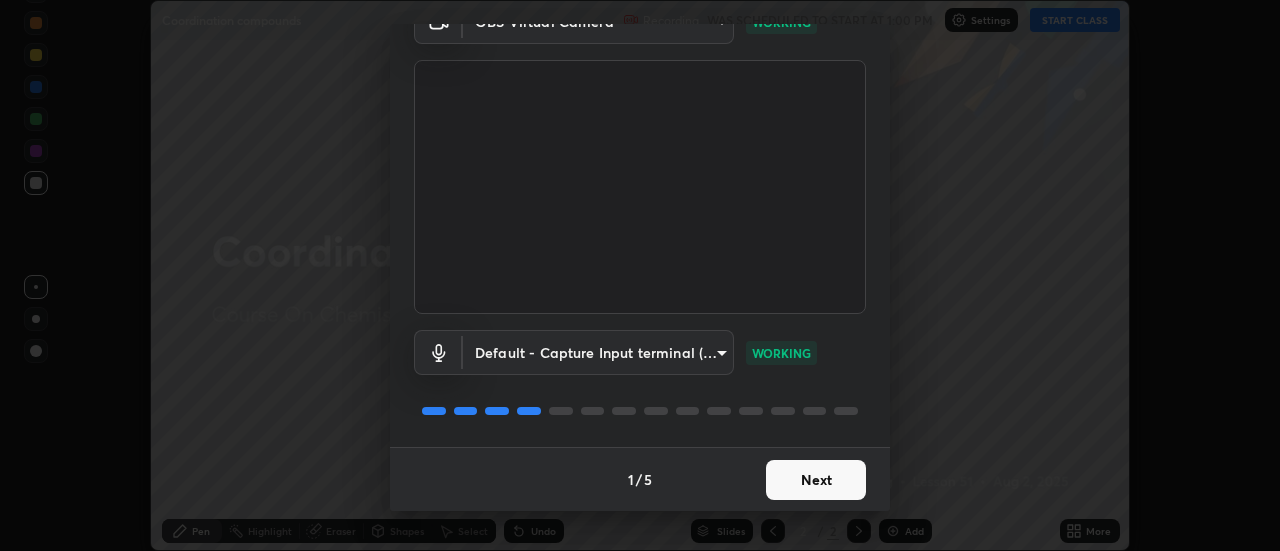 scroll, scrollTop: 0, scrollLeft: 0, axis: both 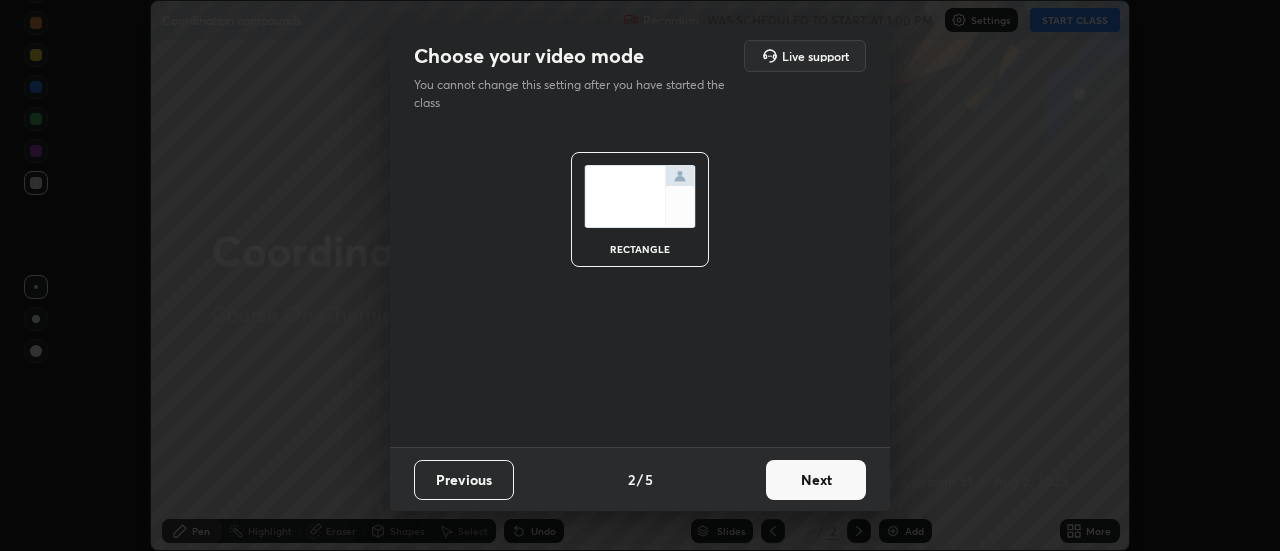 click on "Next" at bounding box center [816, 480] 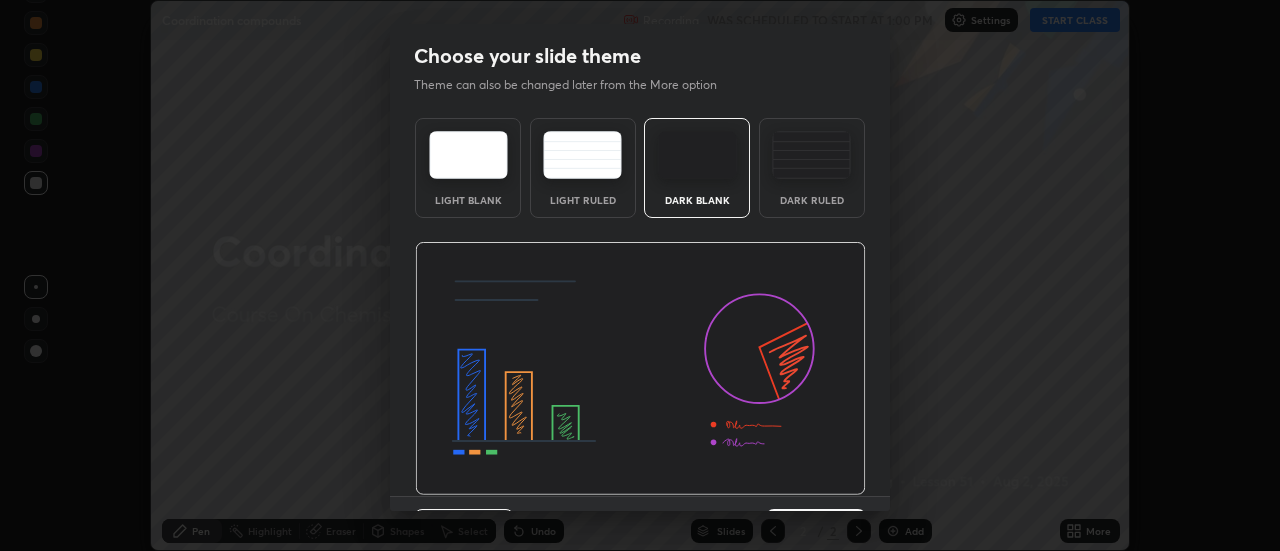 click at bounding box center [640, 369] 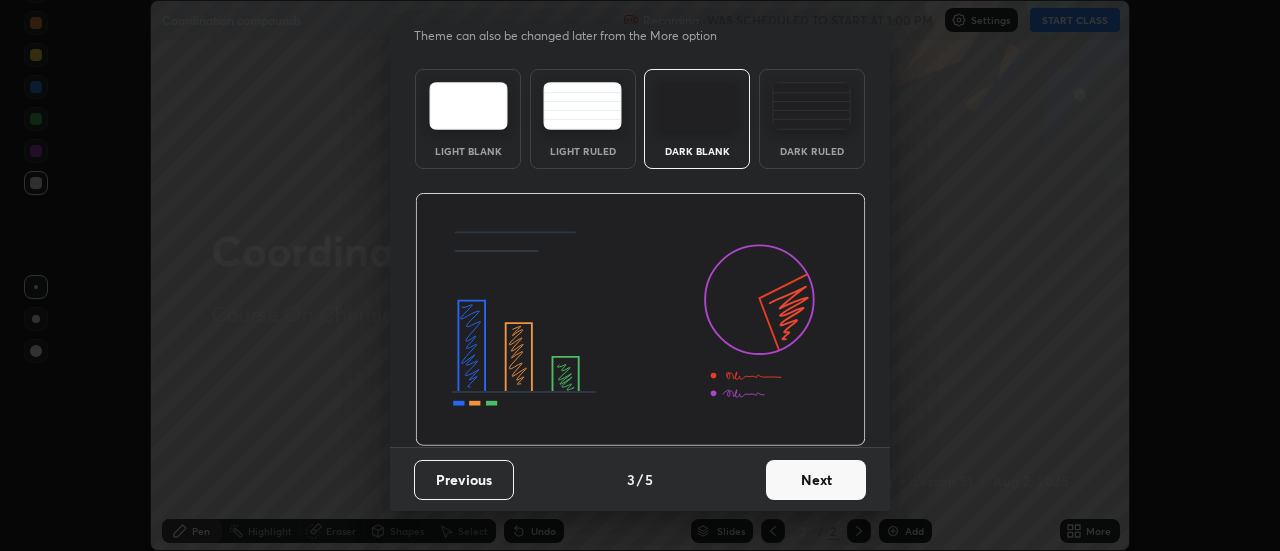 click on "Next" at bounding box center (816, 480) 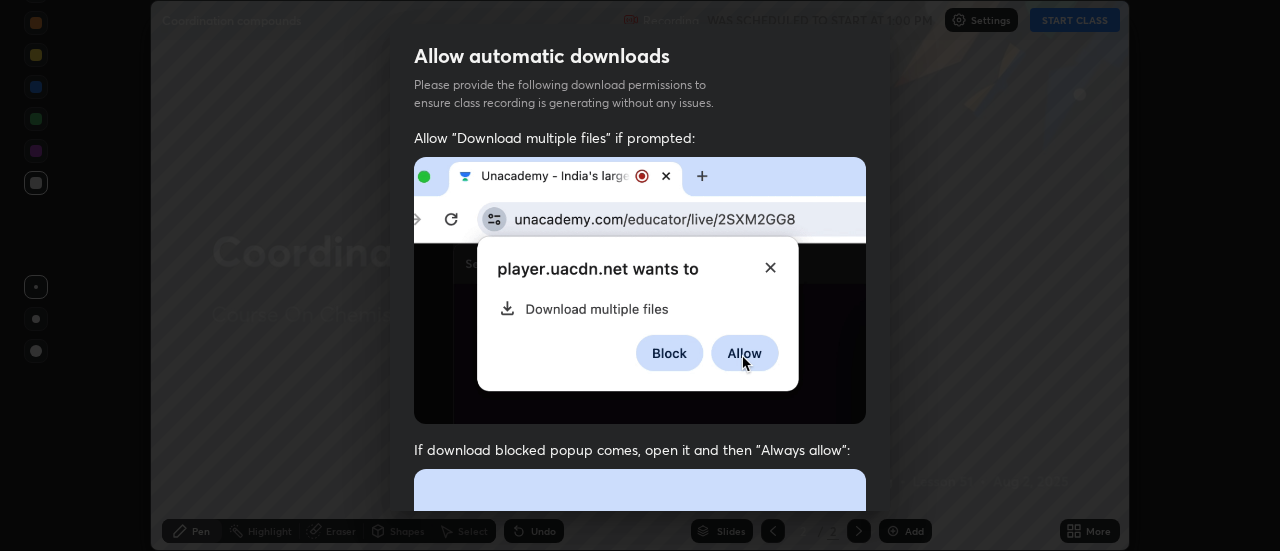 click at bounding box center [640, 687] 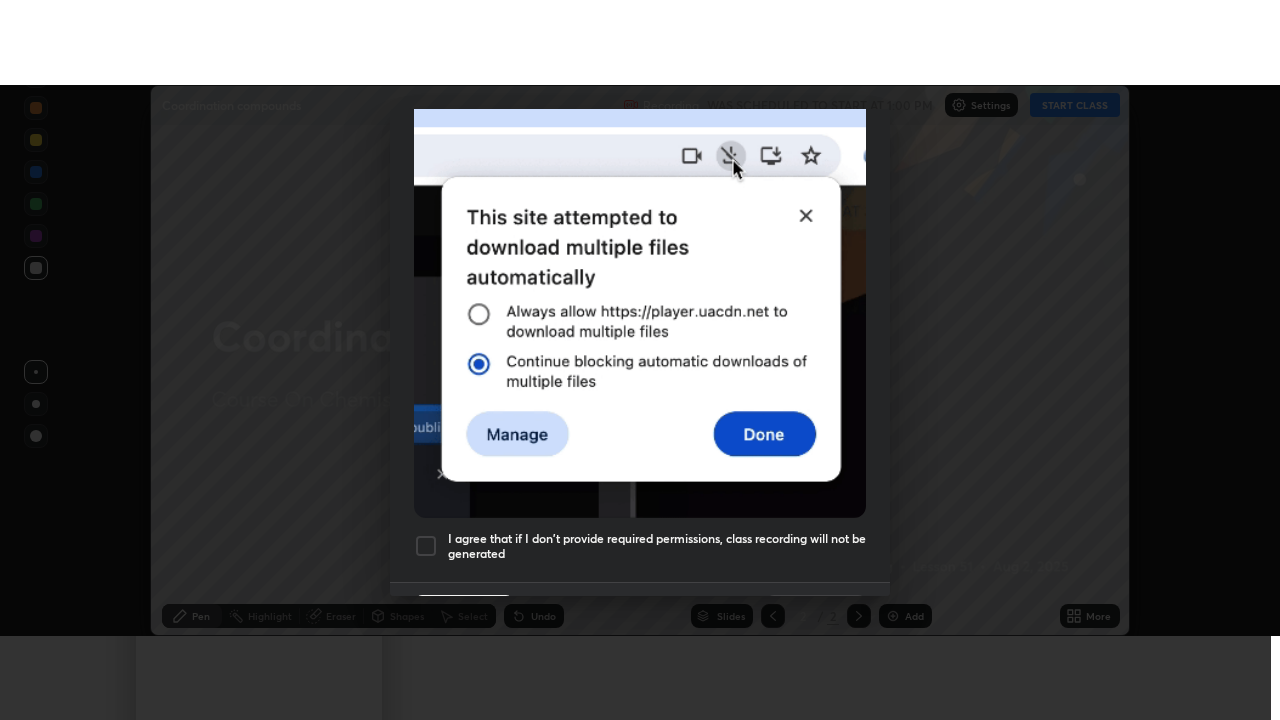 scroll, scrollTop: 513, scrollLeft: 0, axis: vertical 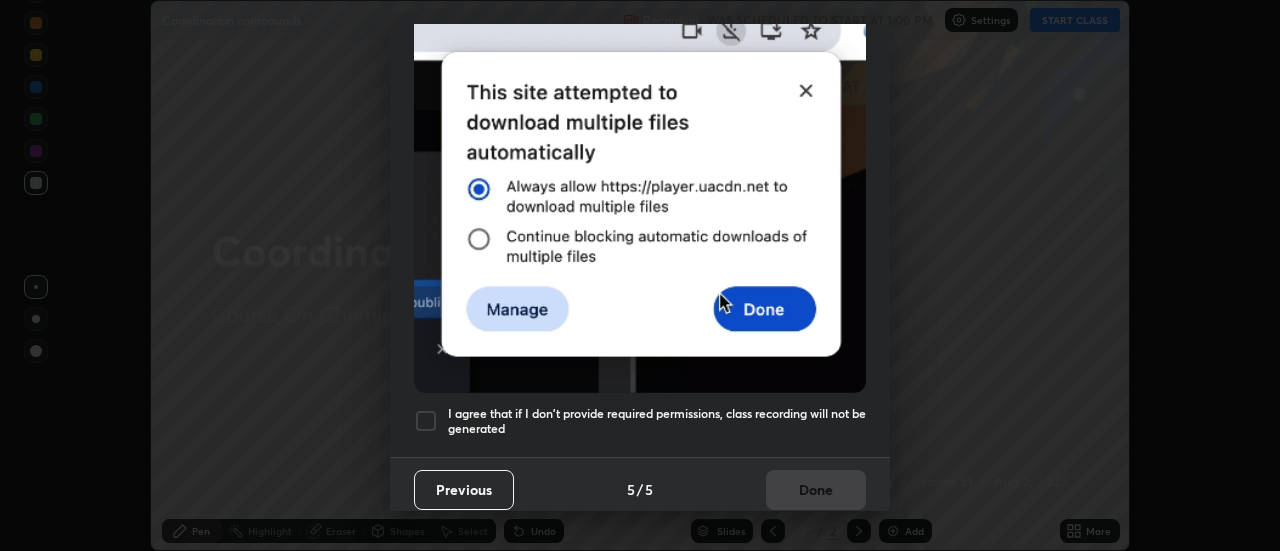 click at bounding box center (426, 421) 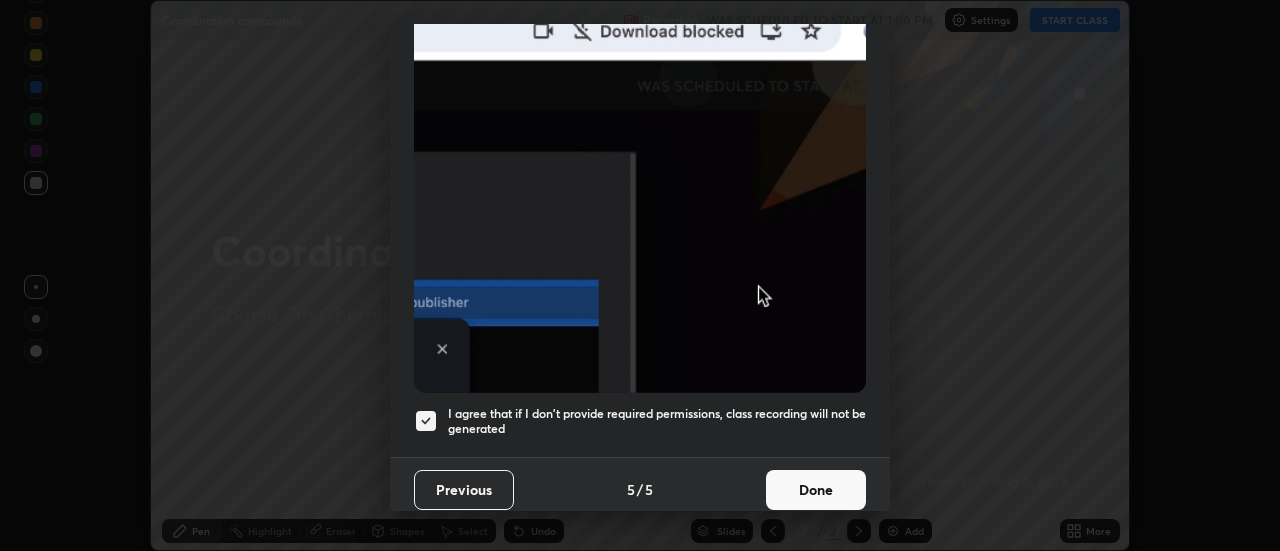 click on "Done" at bounding box center (816, 490) 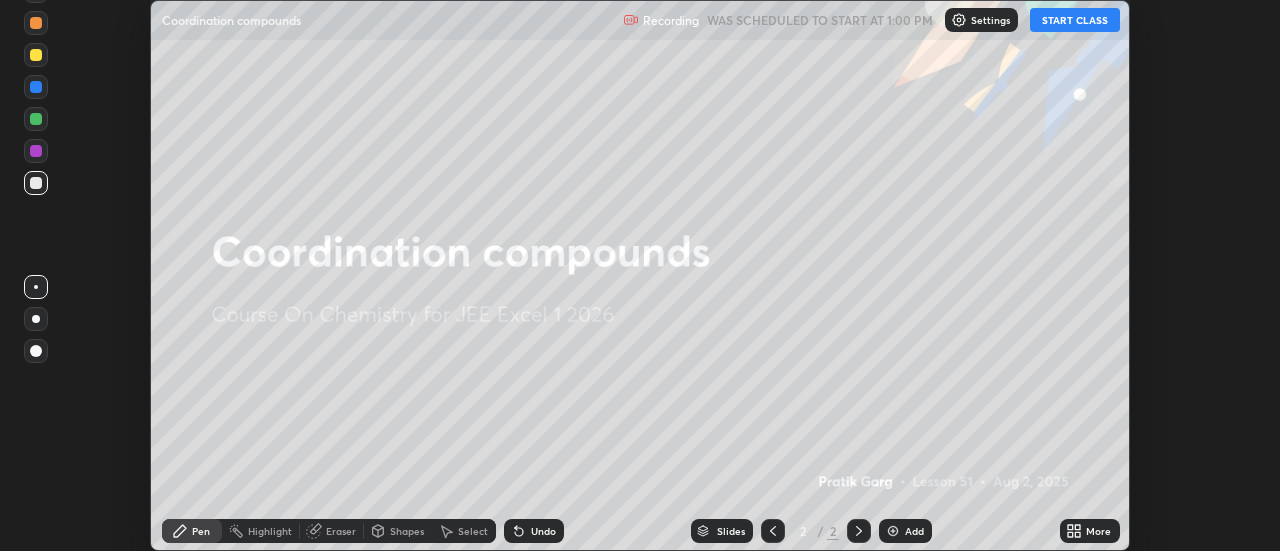 click on "START CLASS" at bounding box center (1075, 20) 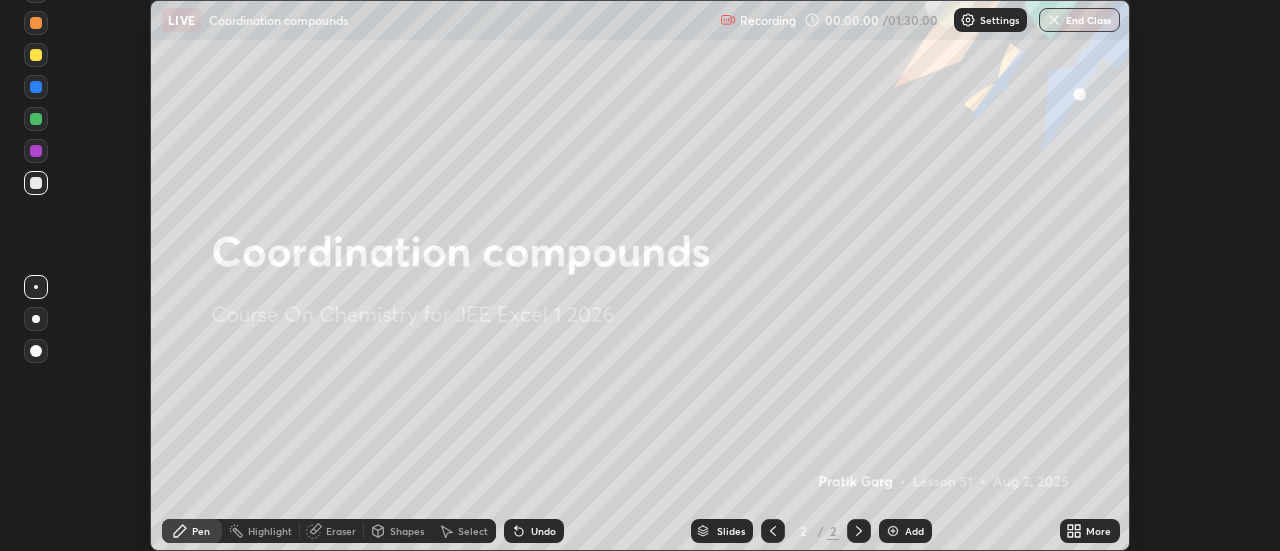 click 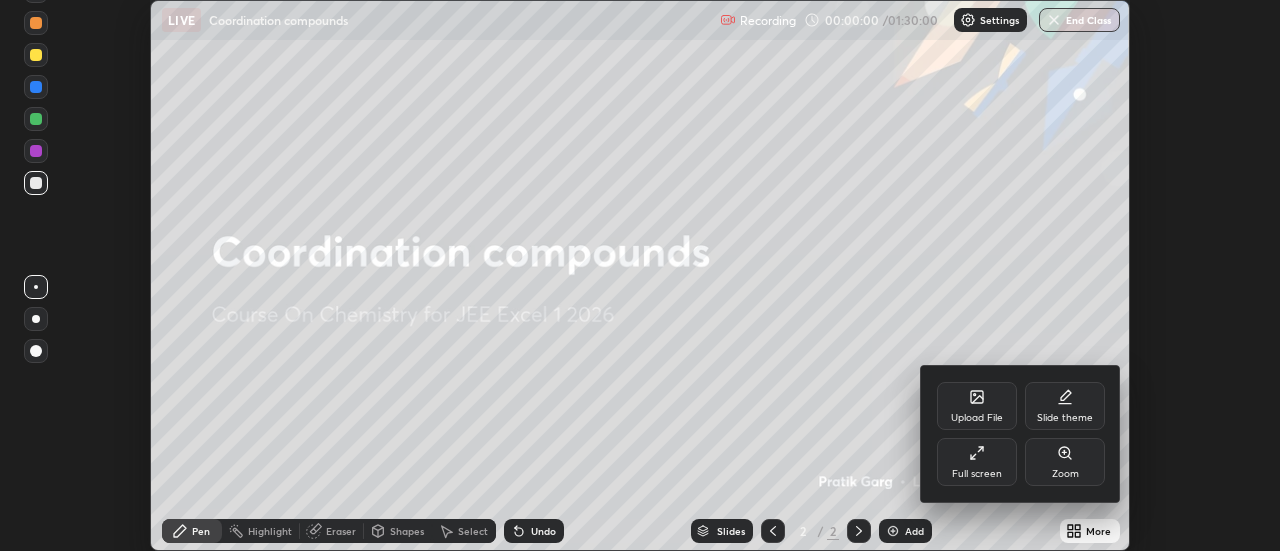 click on "Full screen" at bounding box center [977, 462] 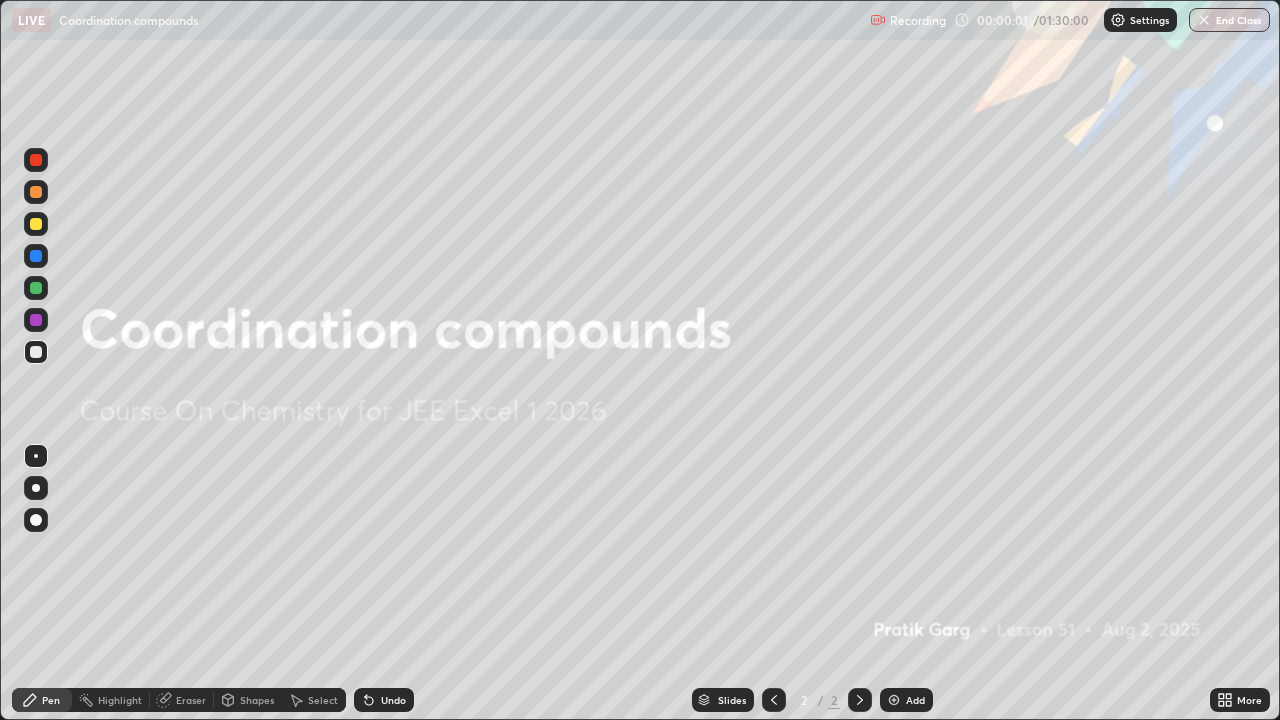scroll, scrollTop: 99280, scrollLeft: 98720, axis: both 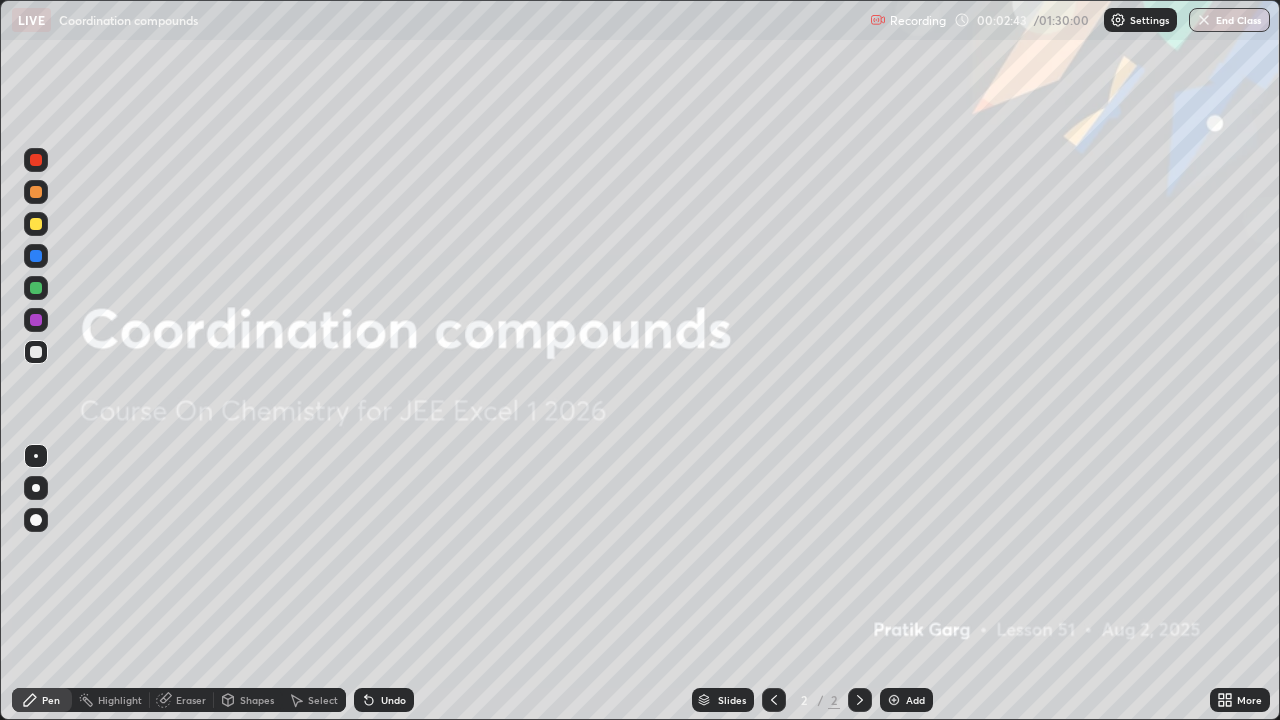 click on "Add" at bounding box center [906, 700] 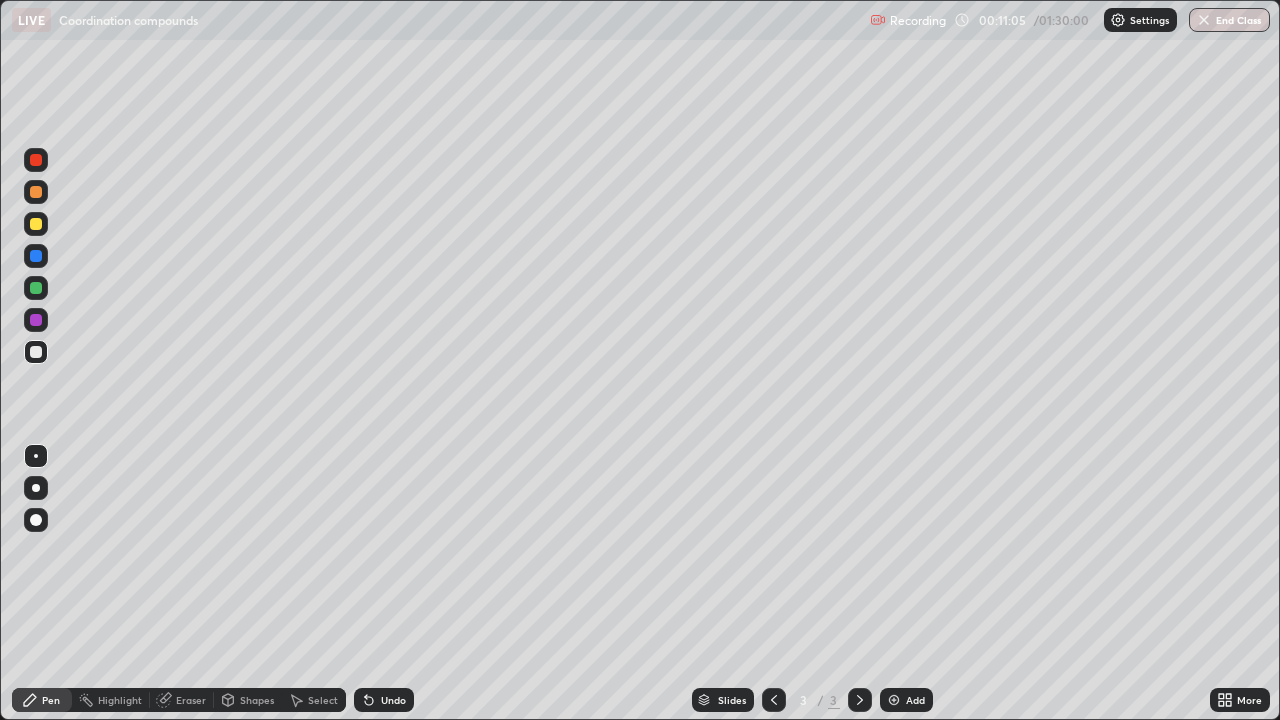 click at bounding box center [36, 288] 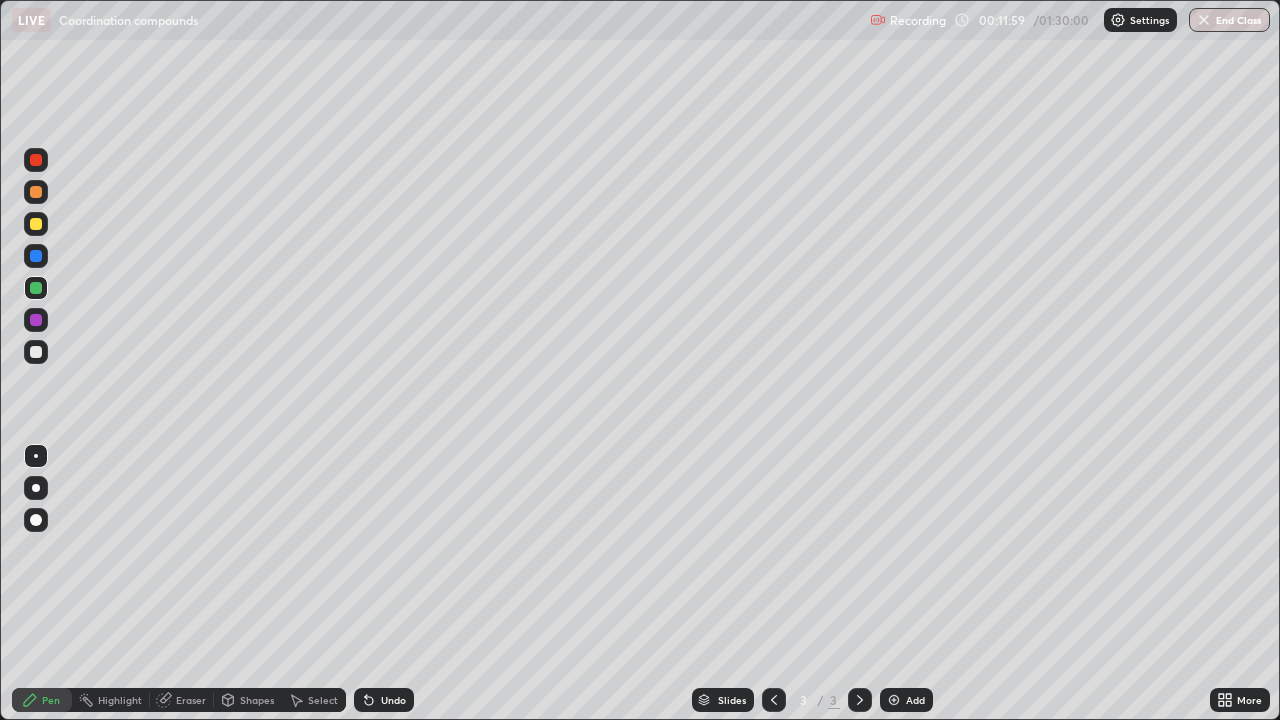 click at bounding box center (36, 224) 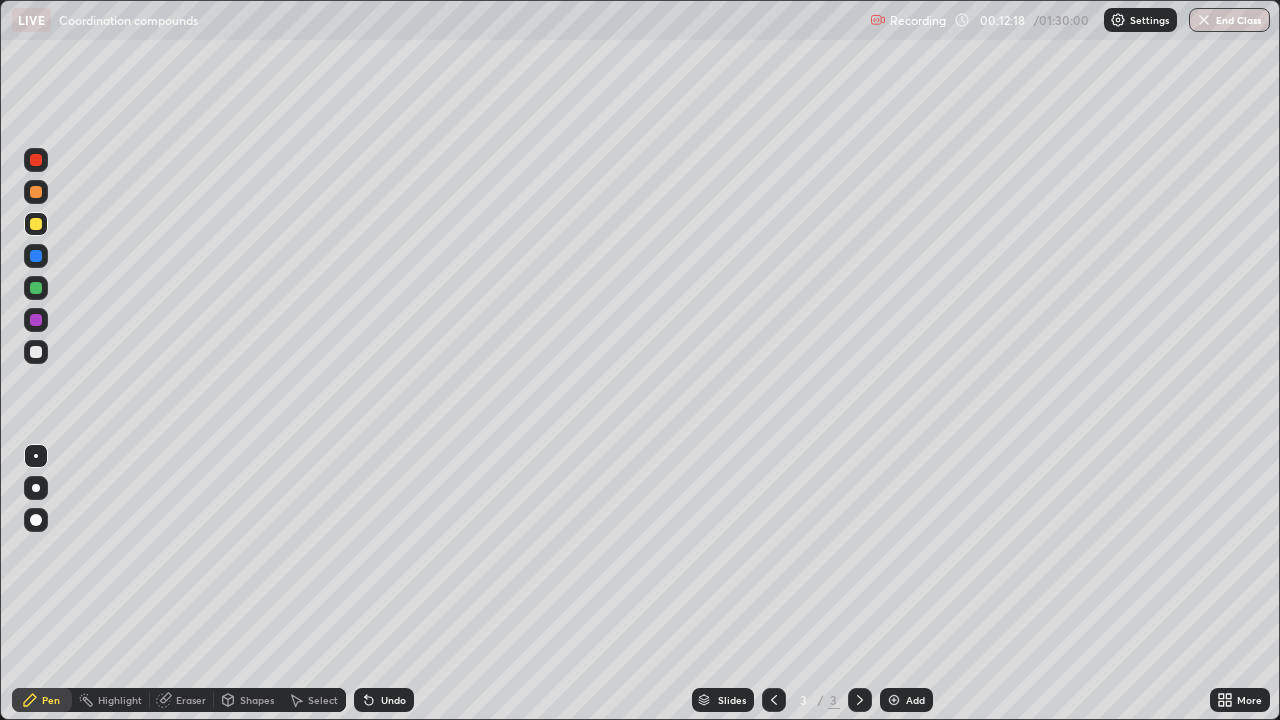 click on "Shapes" at bounding box center [248, 700] 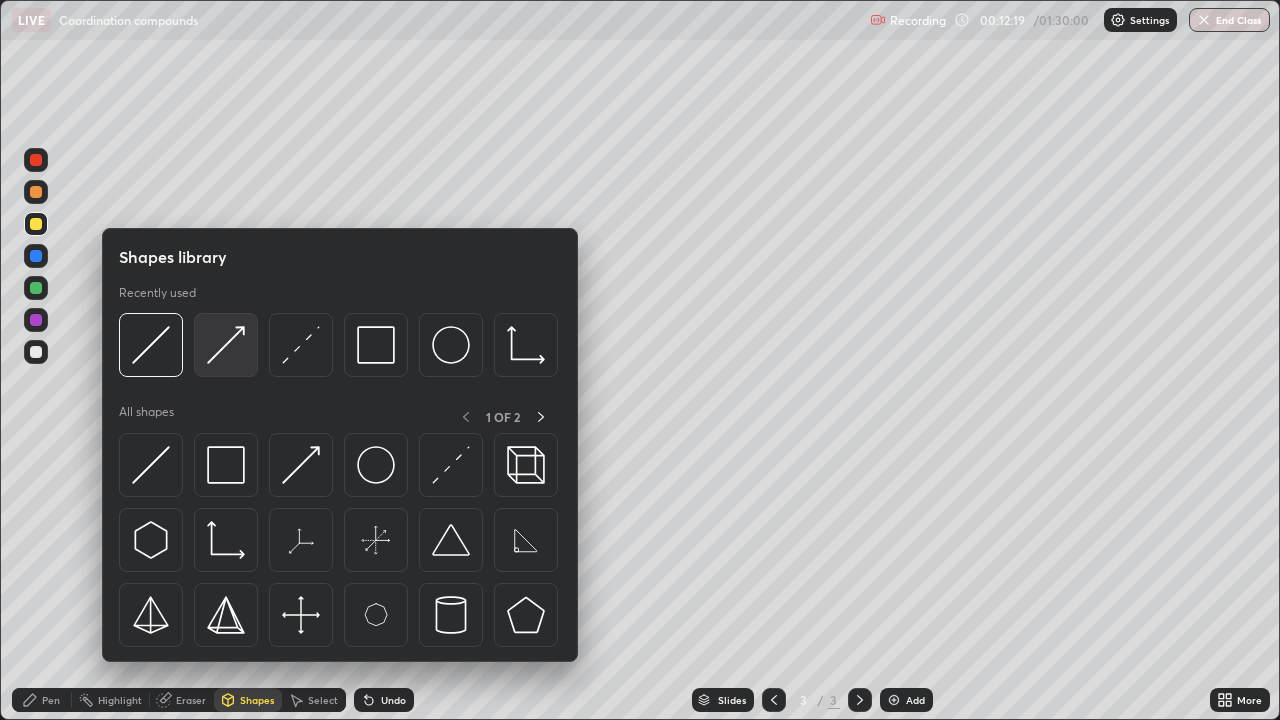 click at bounding box center [226, 345] 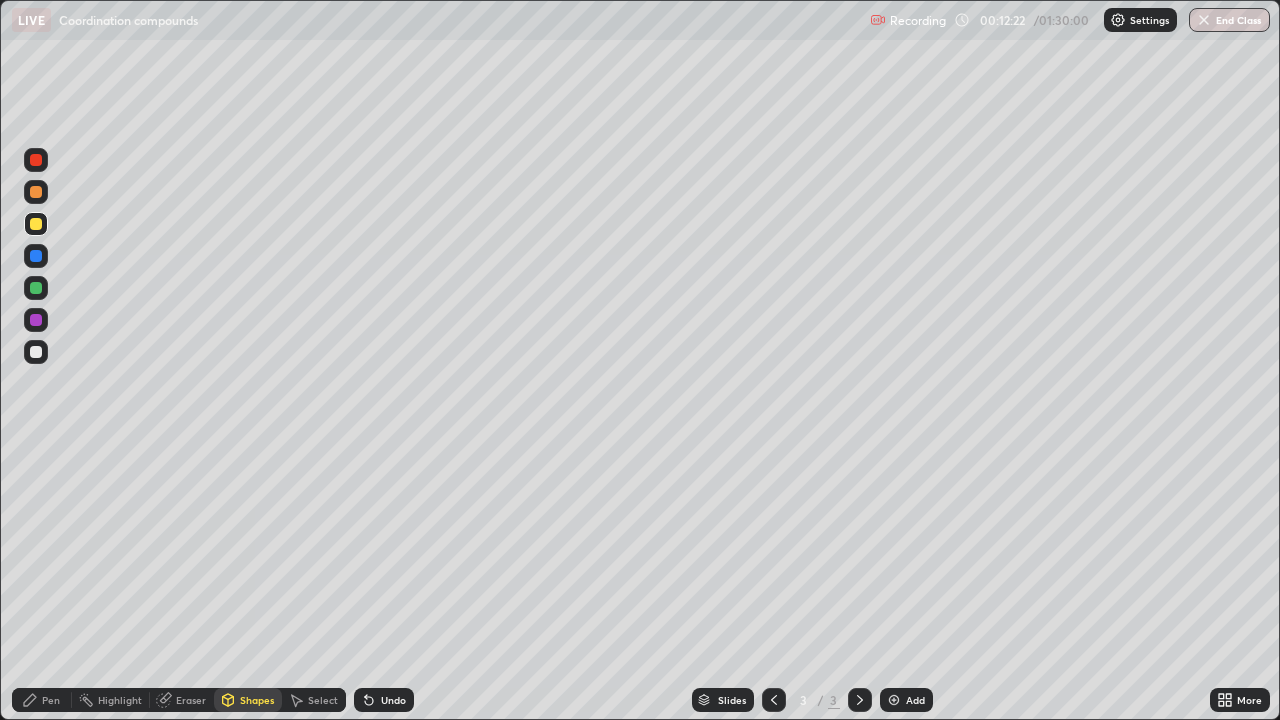 click on "Pen" at bounding box center [42, 700] 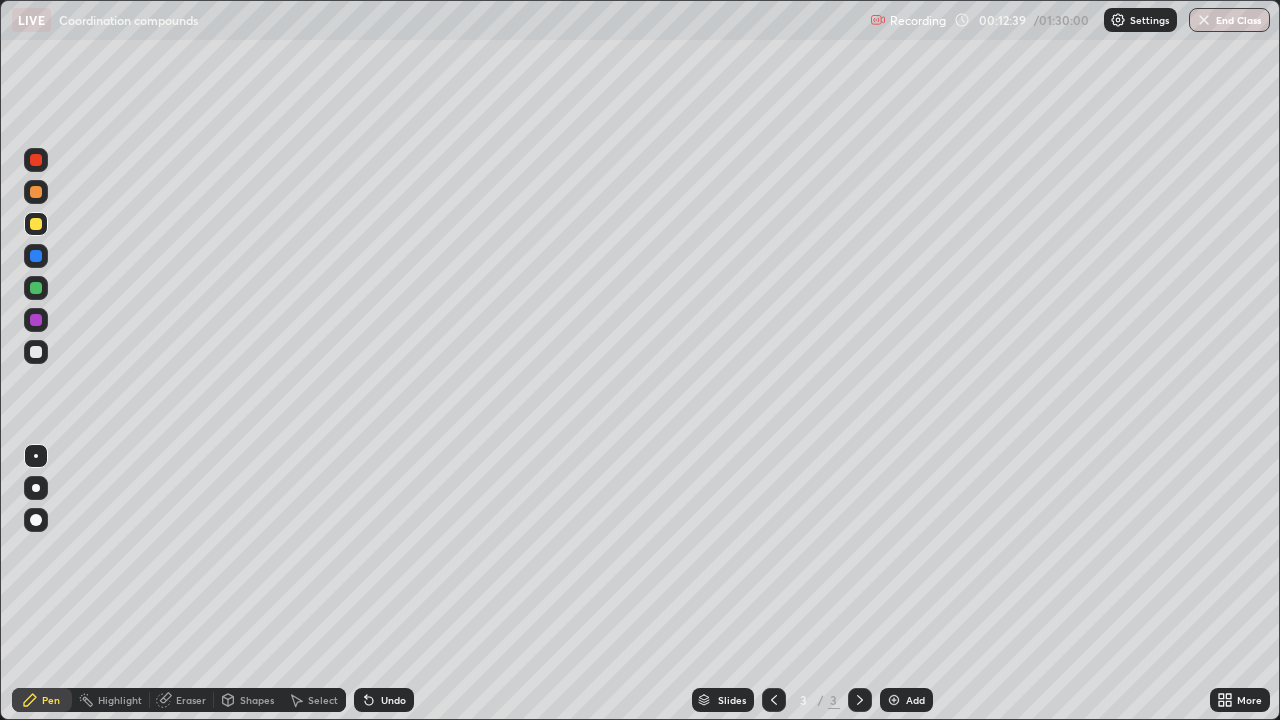 click on "Shapes" at bounding box center (248, 700) 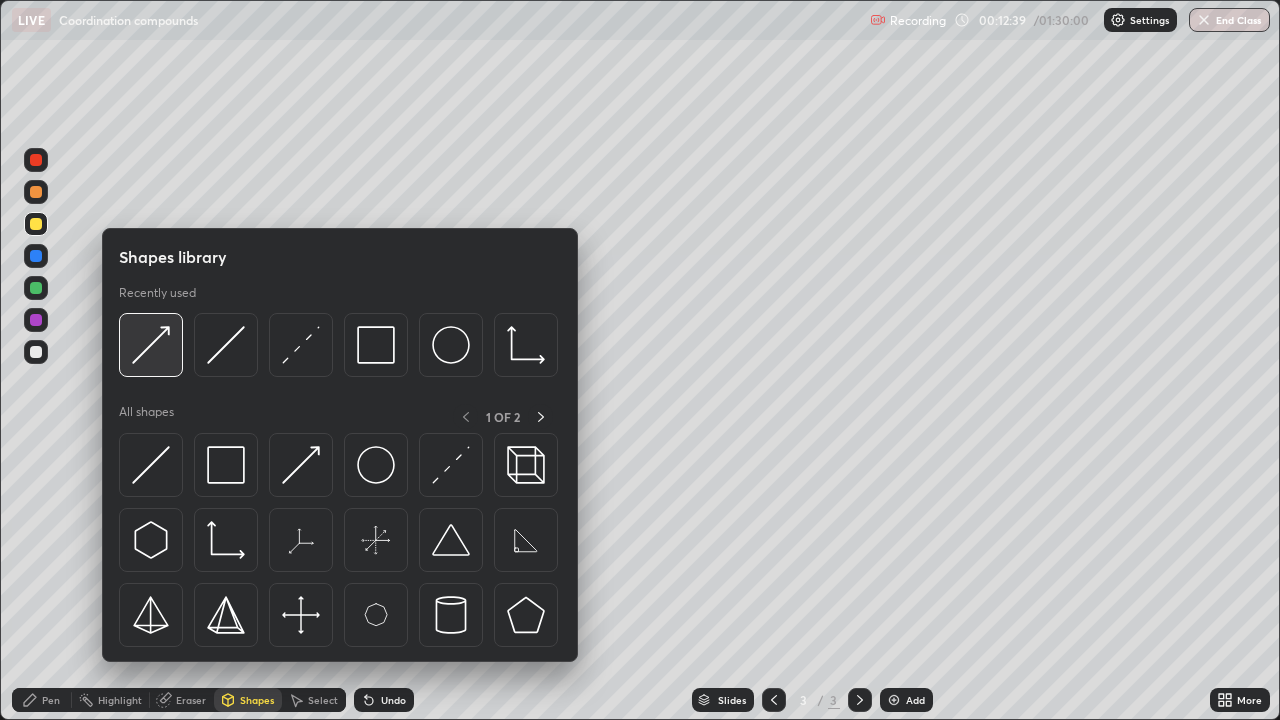 click at bounding box center [151, 345] 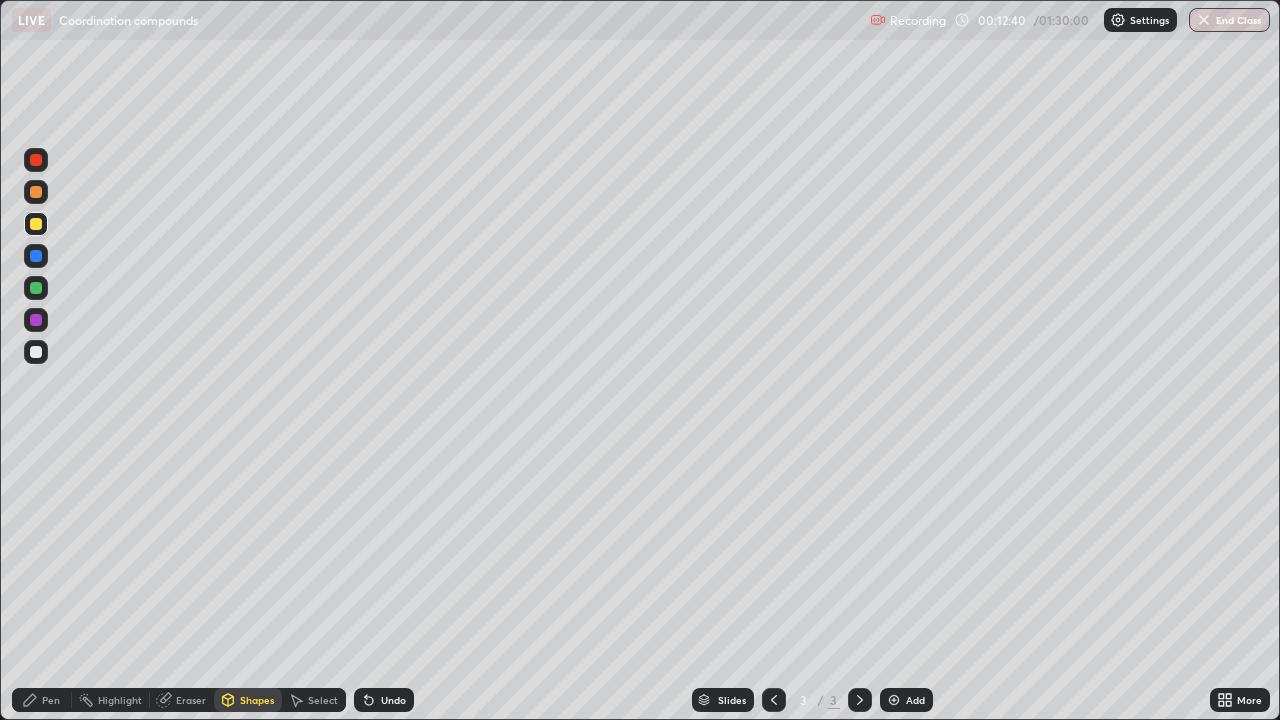 click at bounding box center (36, 288) 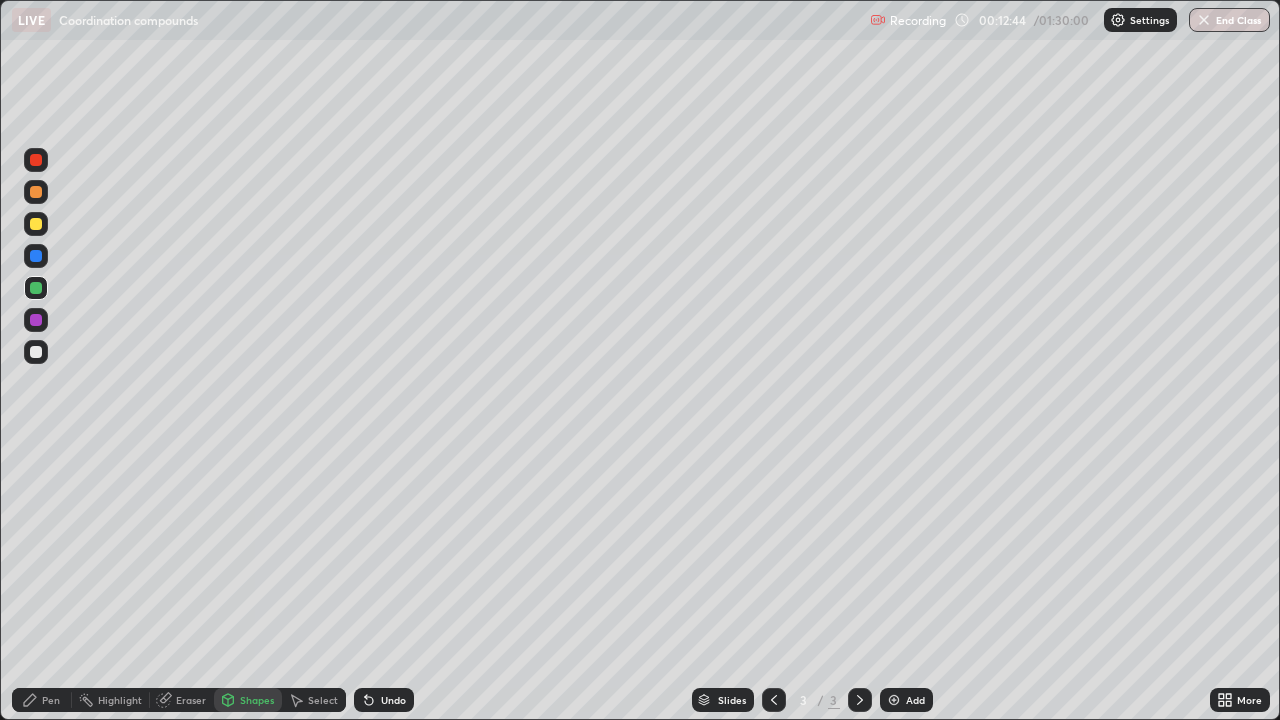click on "Pen" at bounding box center [42, 700] 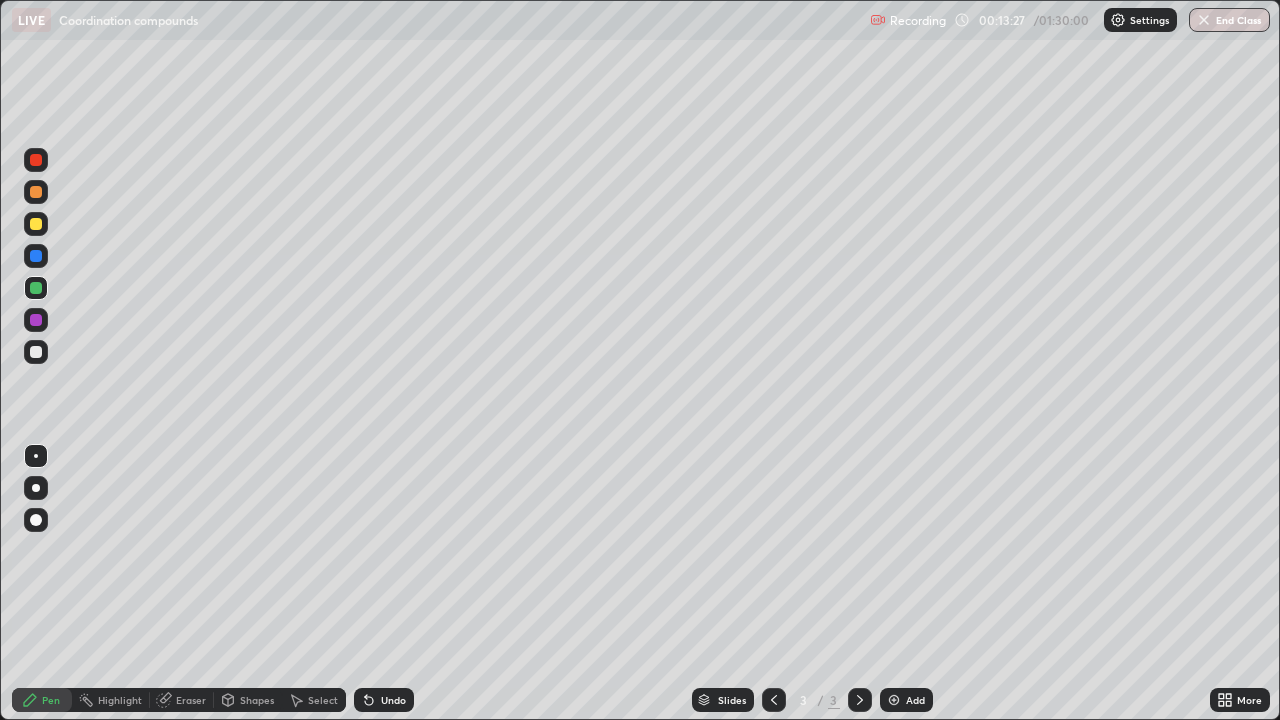click on "Add" at bounding box center [915, 700] 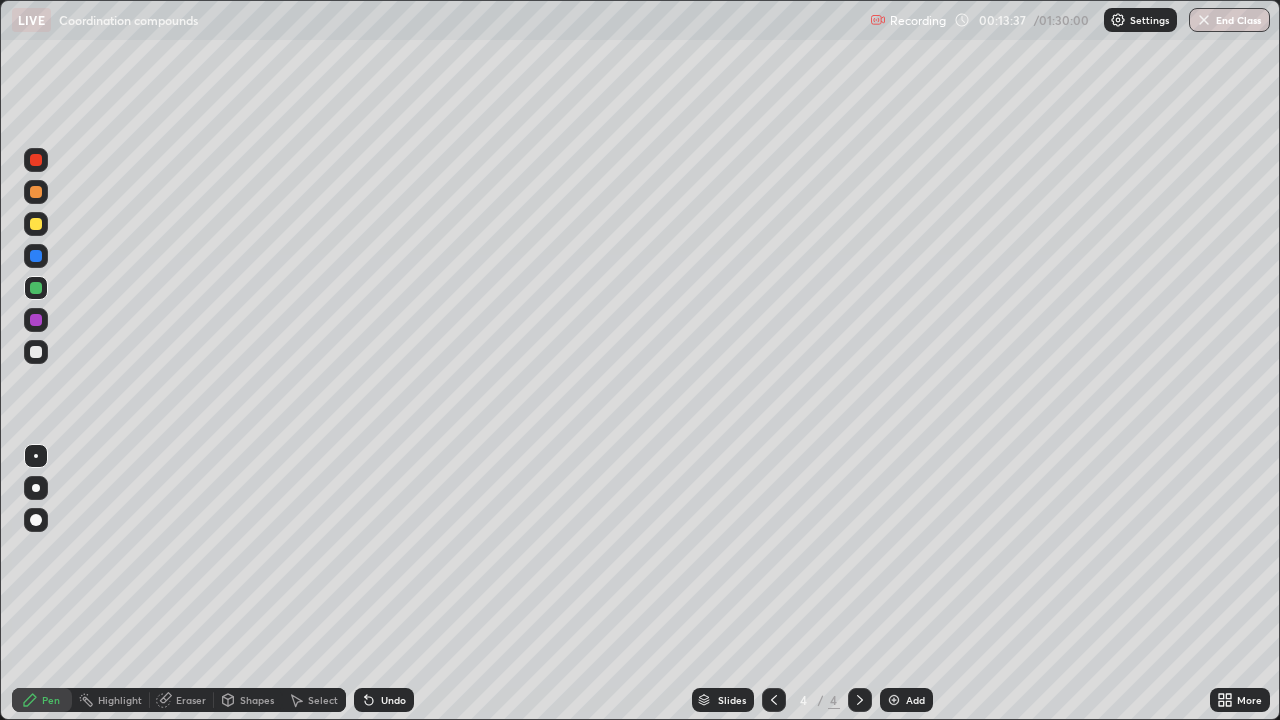click 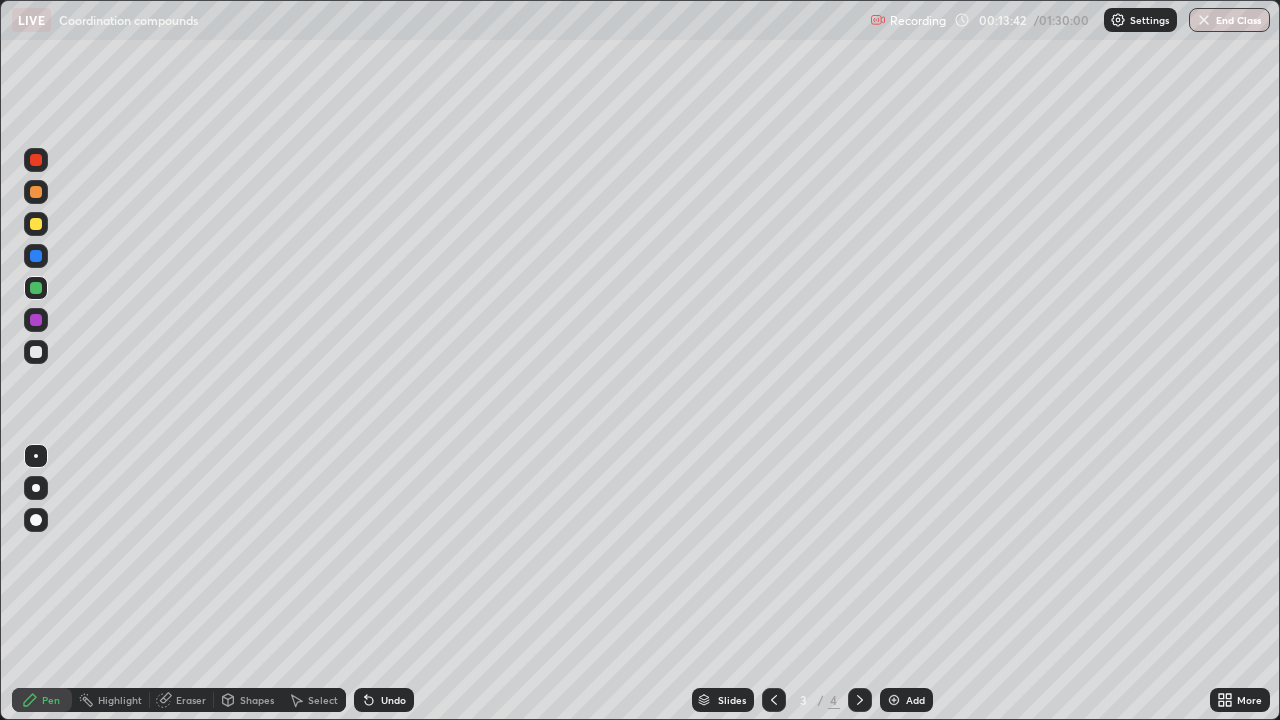 click at bounding box center [860, 700] 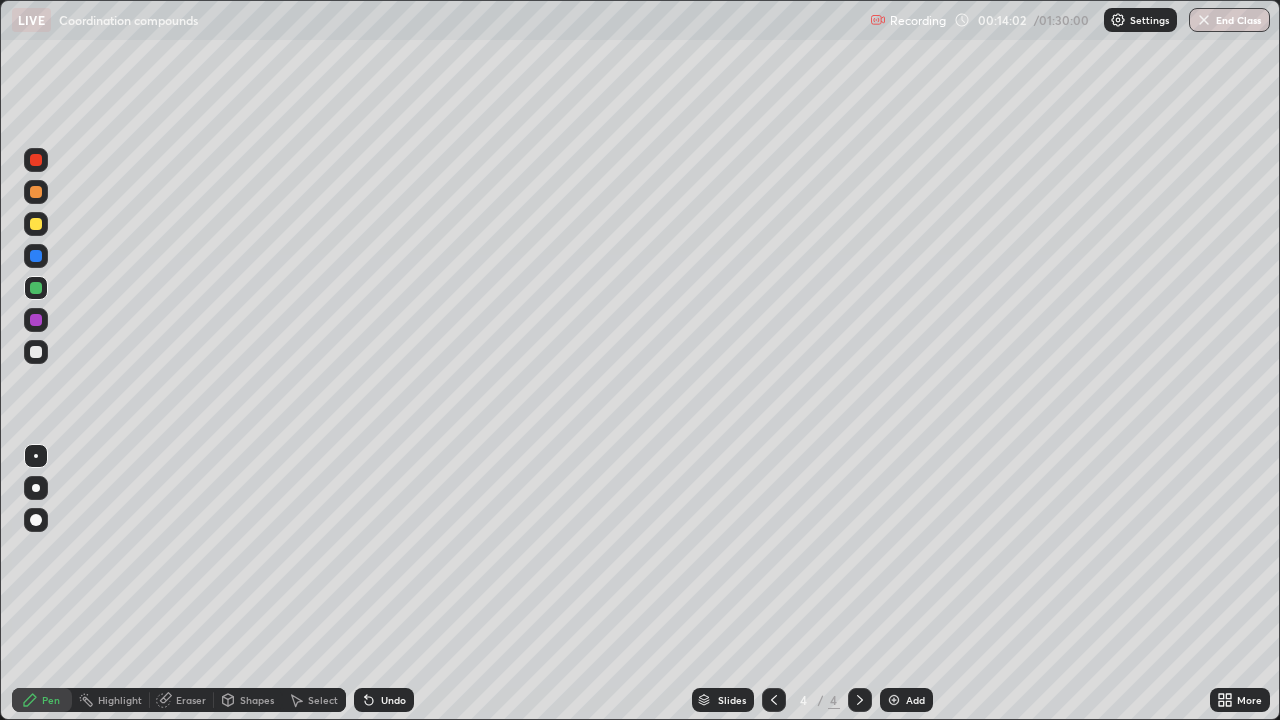 click on "Undo" at bounding box center [384, 700] 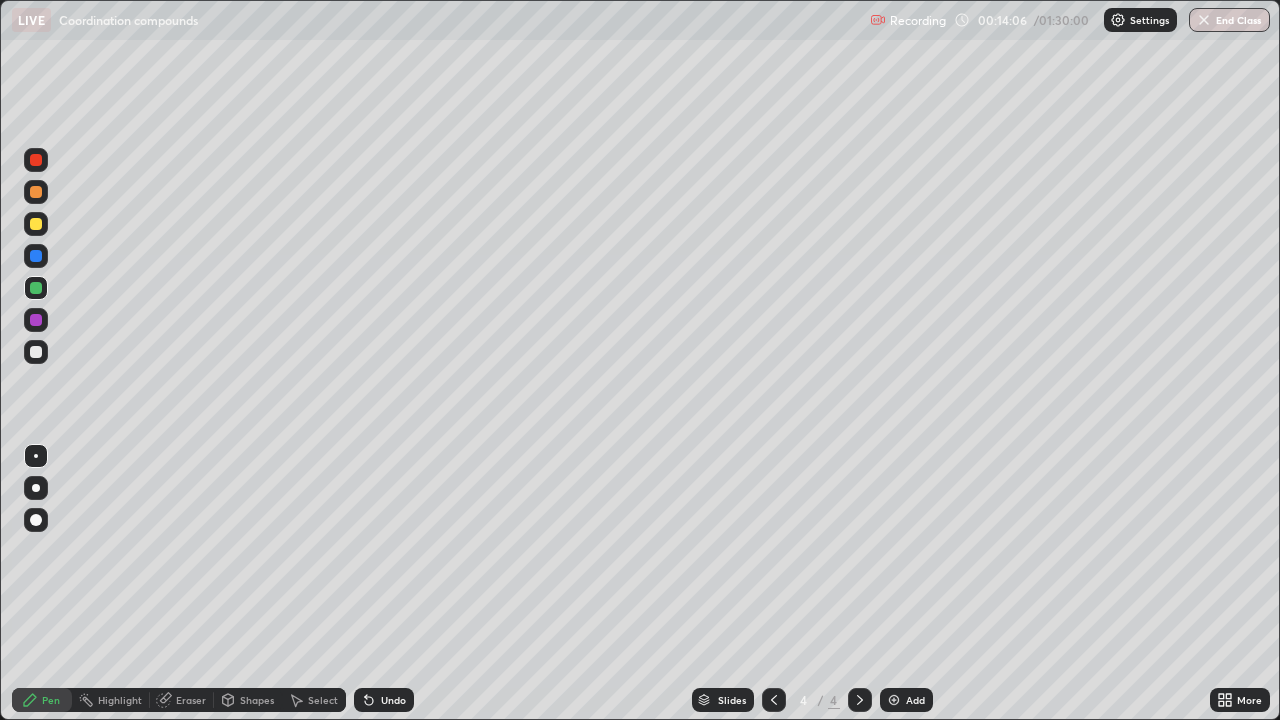 click on "Shapes" at bounding box center [248, 700] 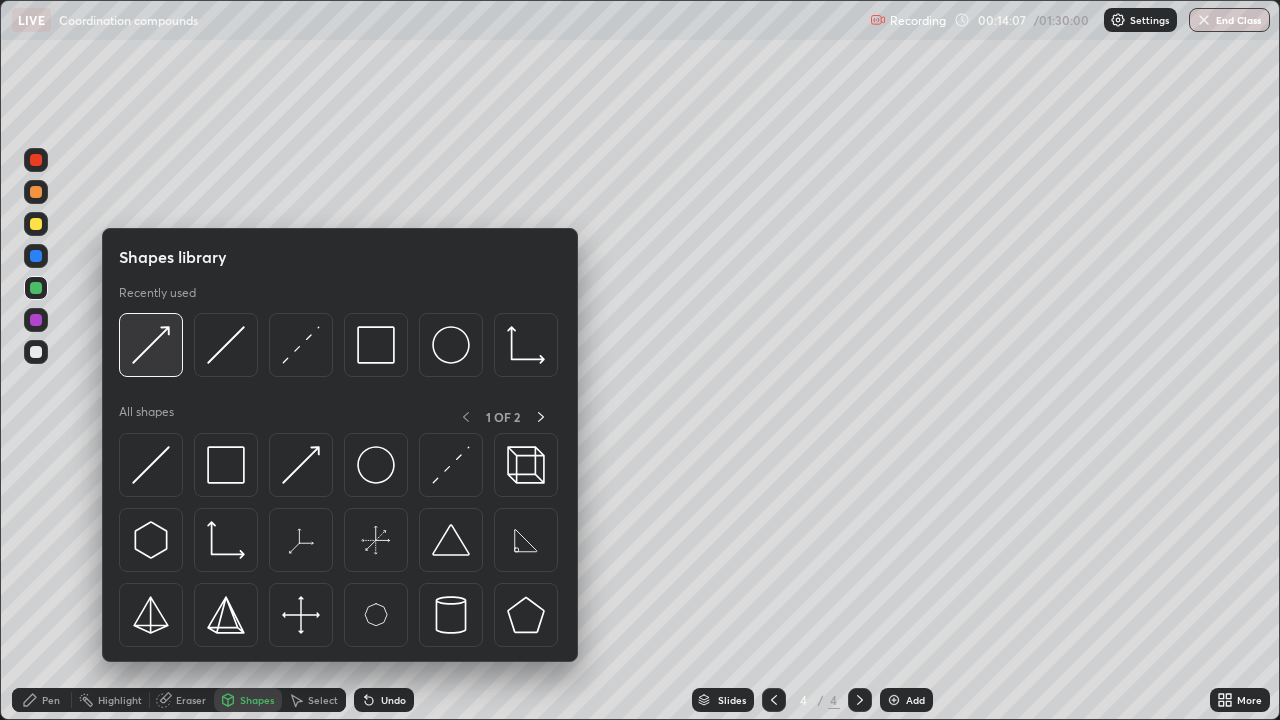 click at bounding box center [151, 345] 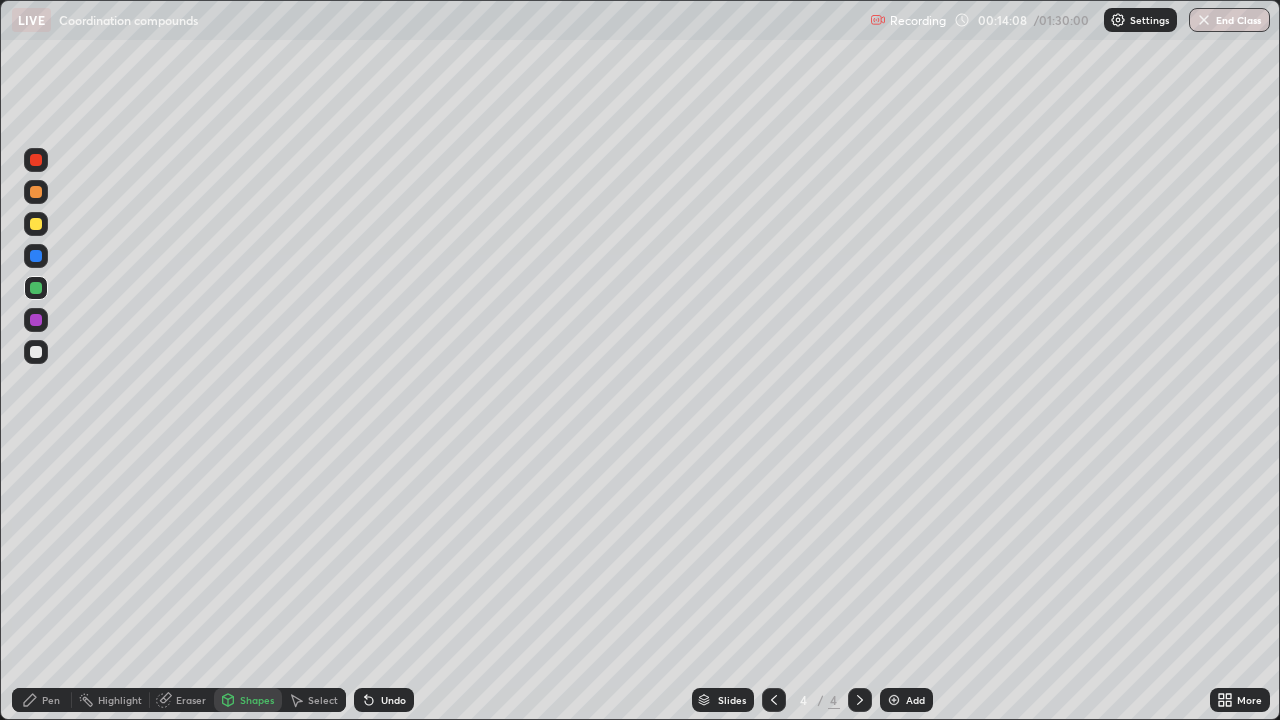 click at bounding box center (36, 224) 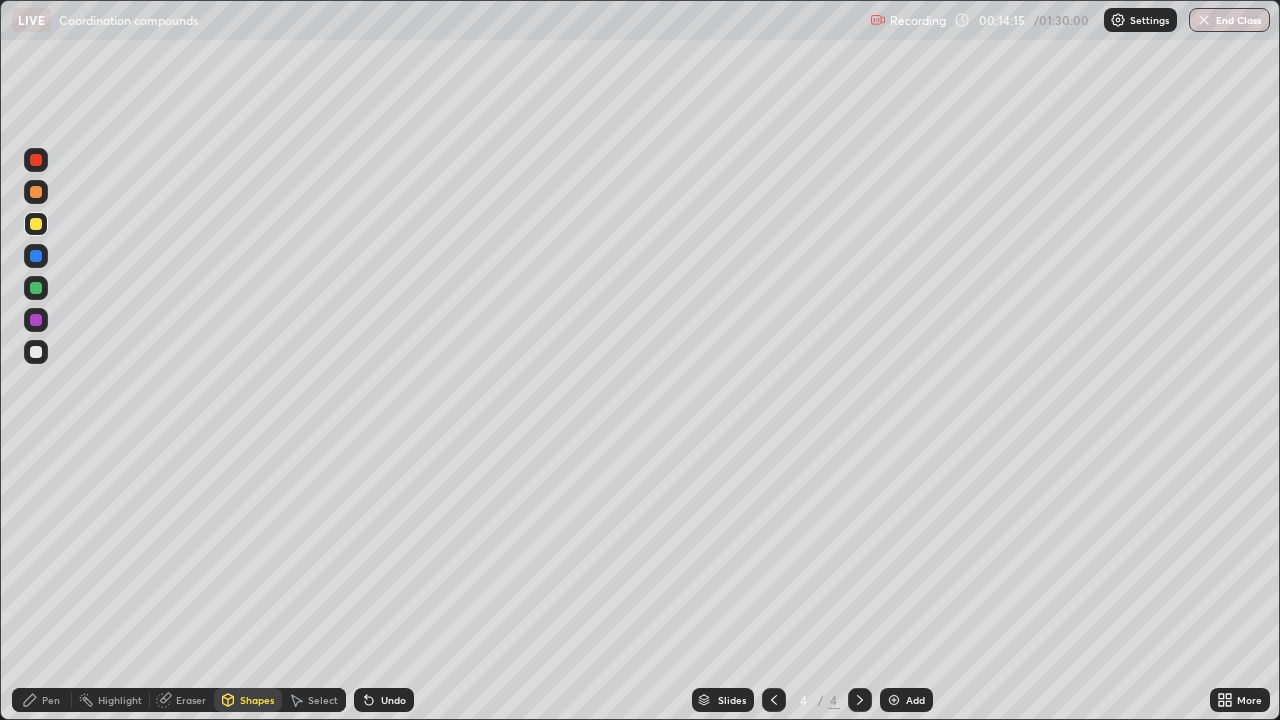 click on "Pen" at bounding box center (51, 700) 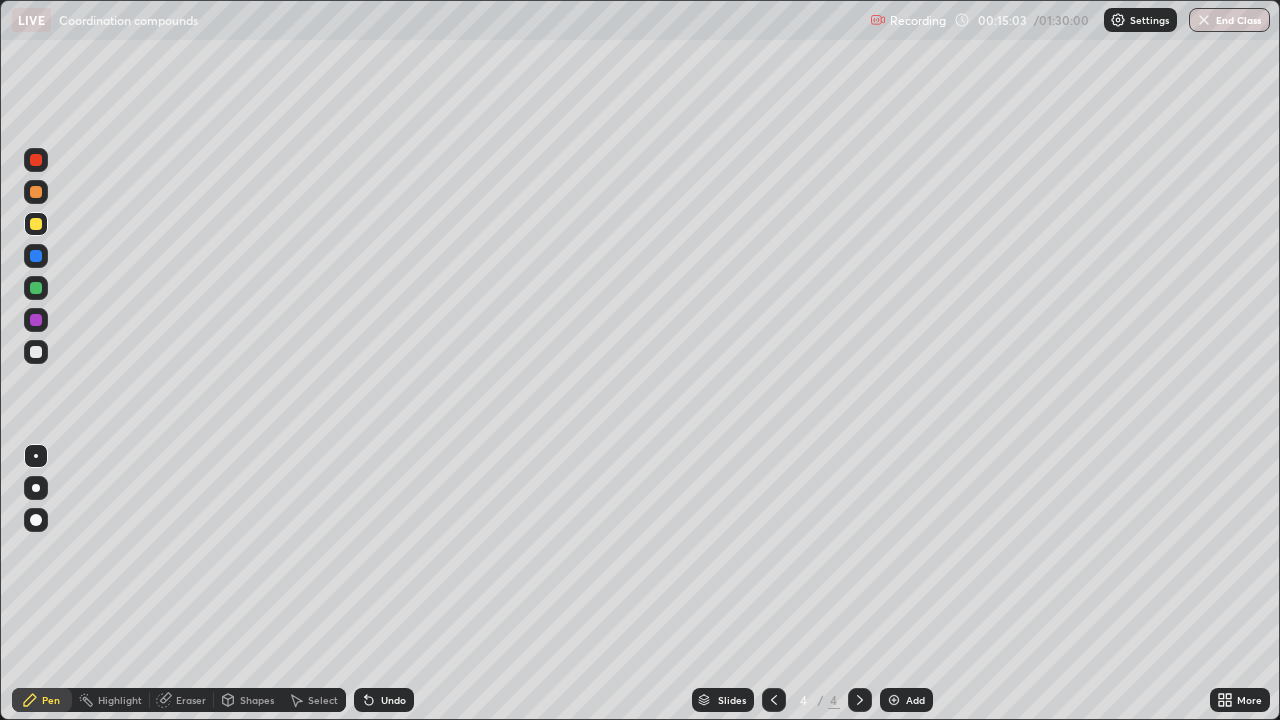 click on "Undo" at bounding box center (393, 700) 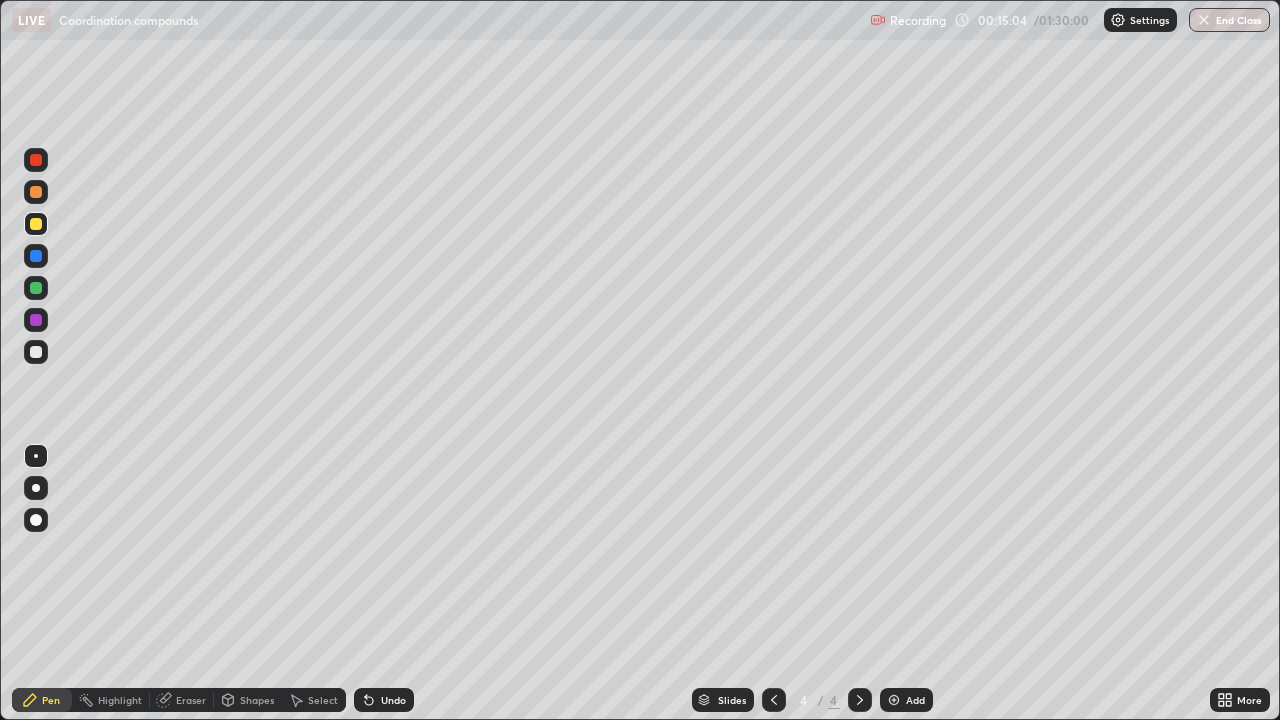 click on "Undo" at bounding box center [384, 700] 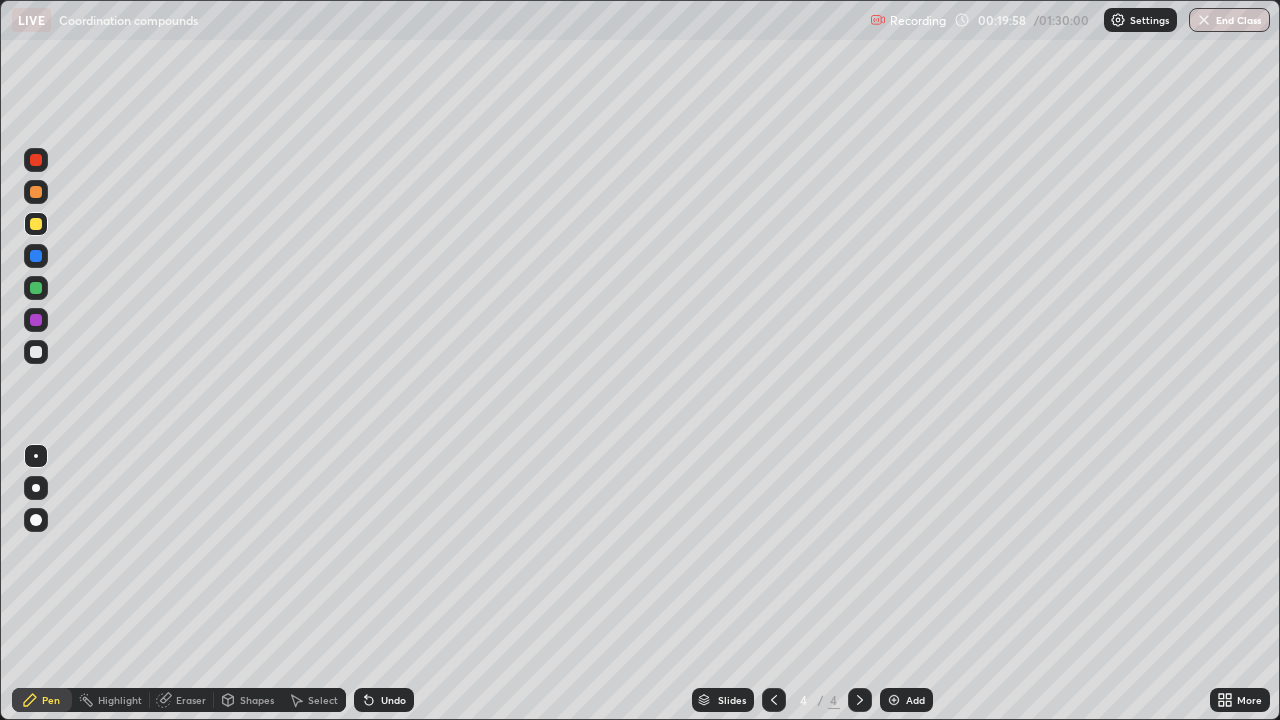 click on "Add" at bounding box center [915, 700] 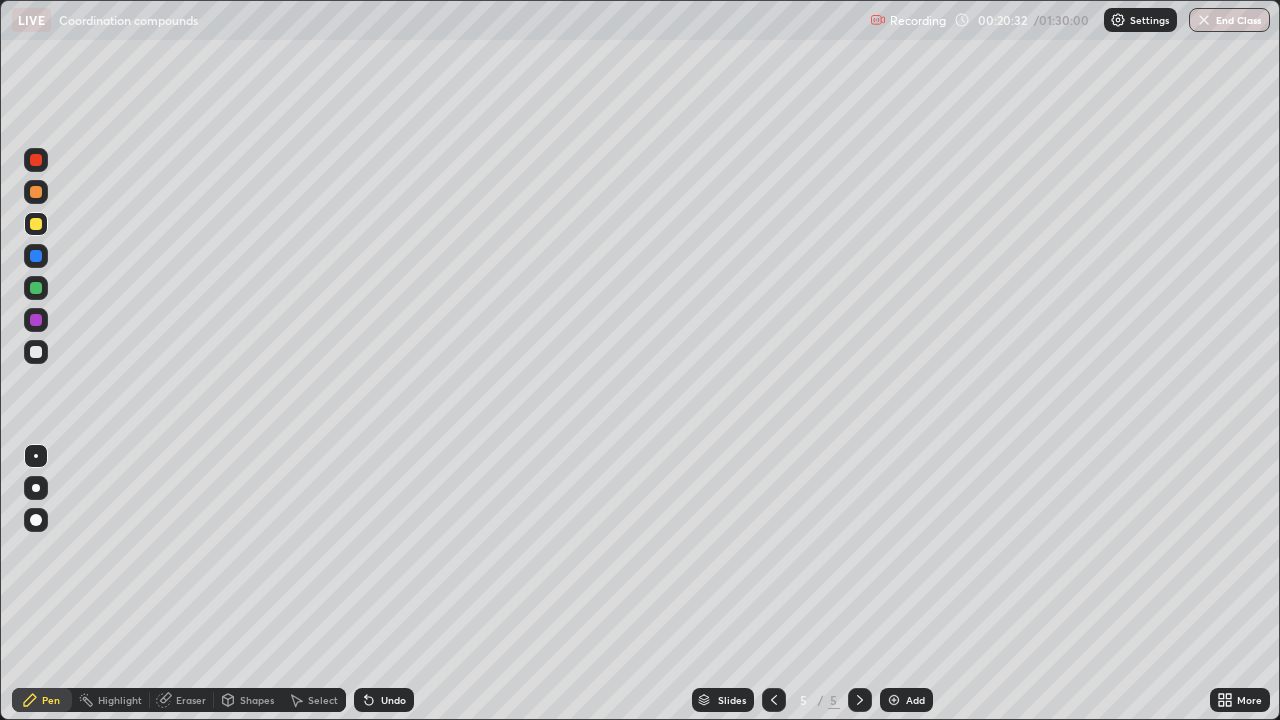 click 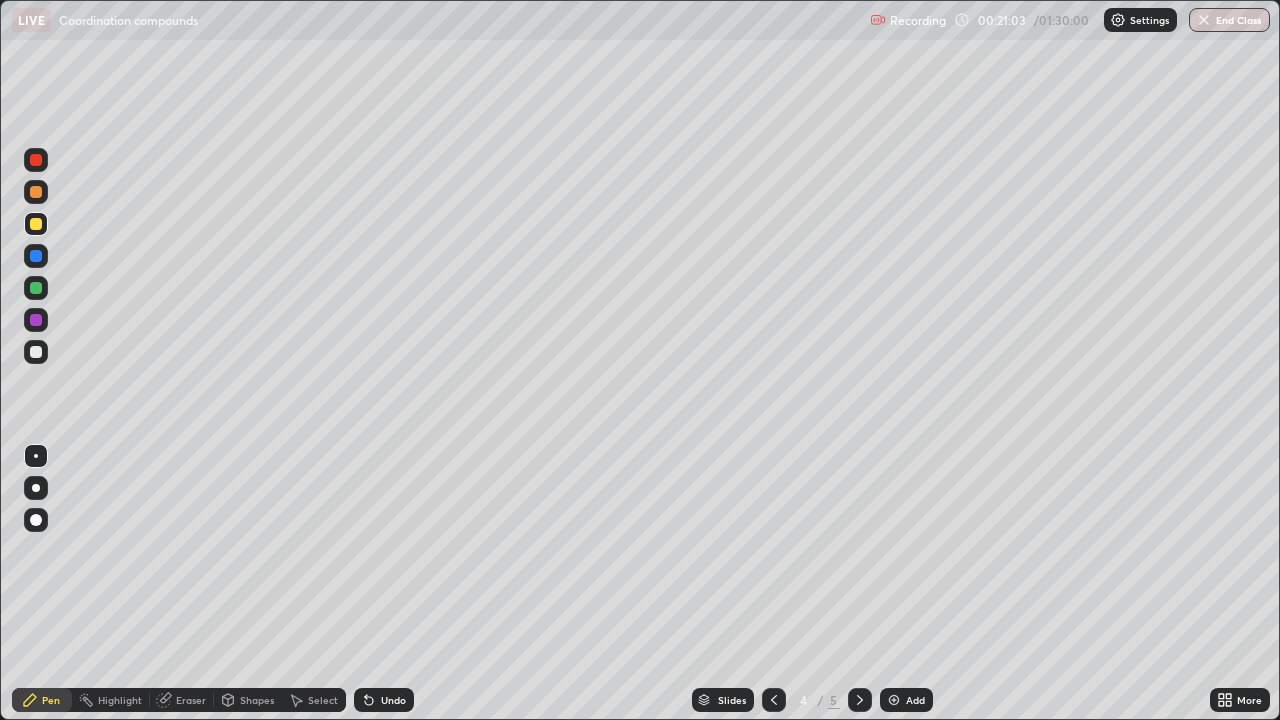 click on "Shapes" at bounding box center (248, 700) 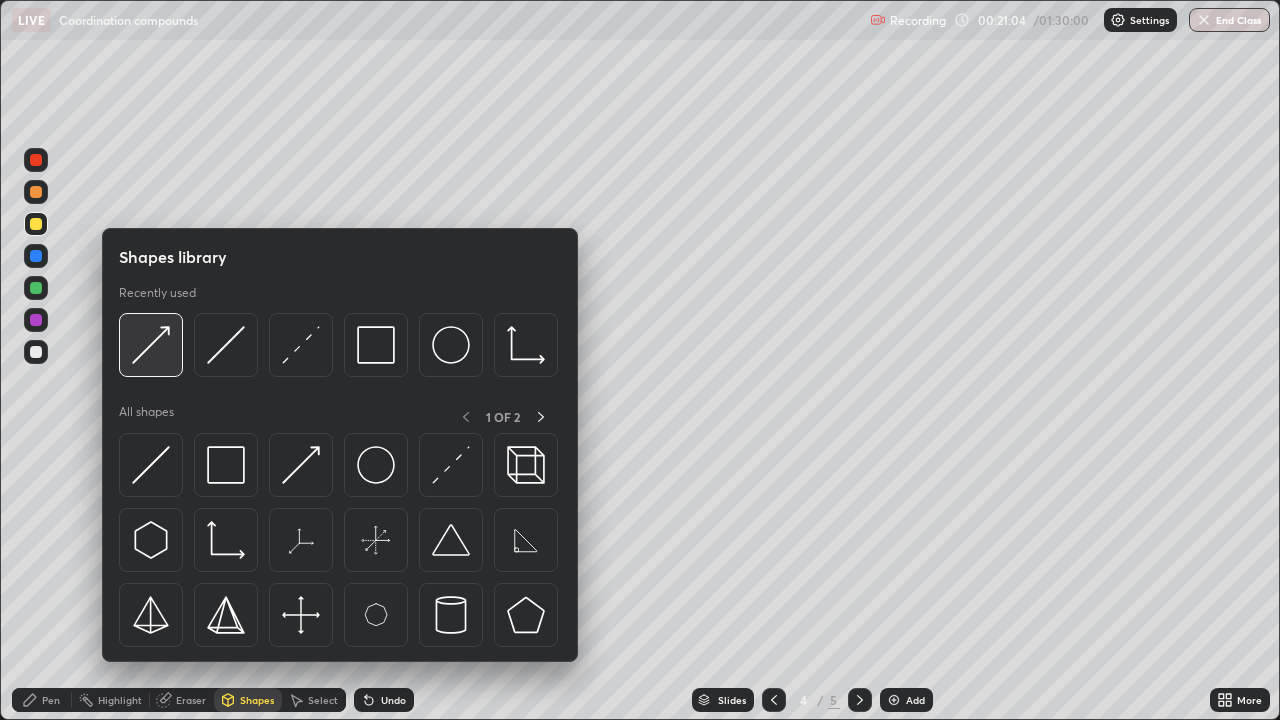 click at bounding box center [151, 345] 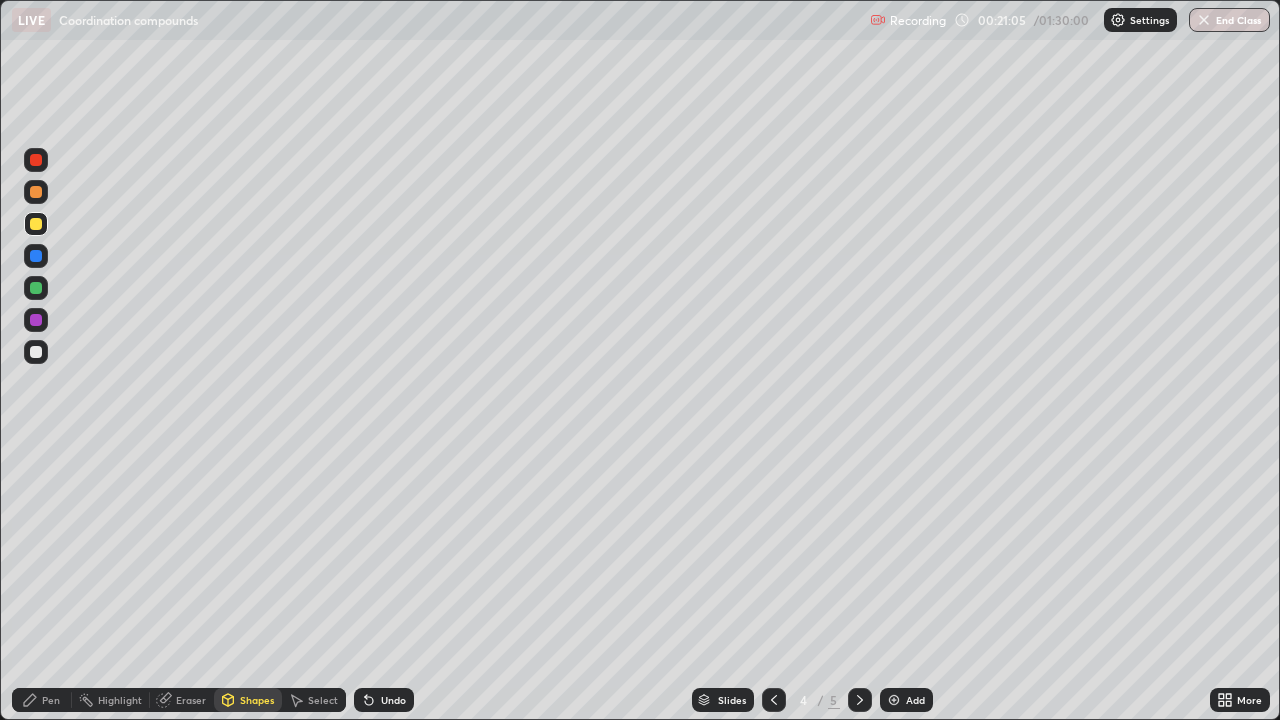 click at bounding box center (36, 288) 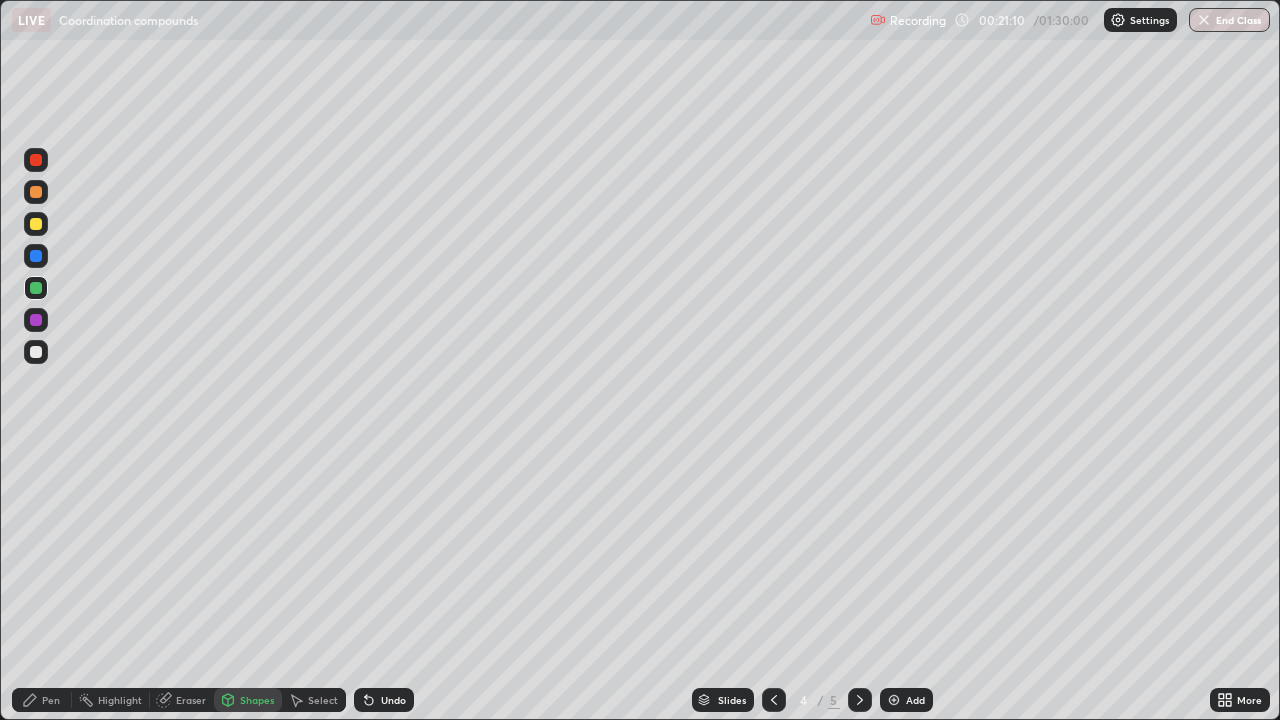 click on "Pen" at bounding box center [51, 700] 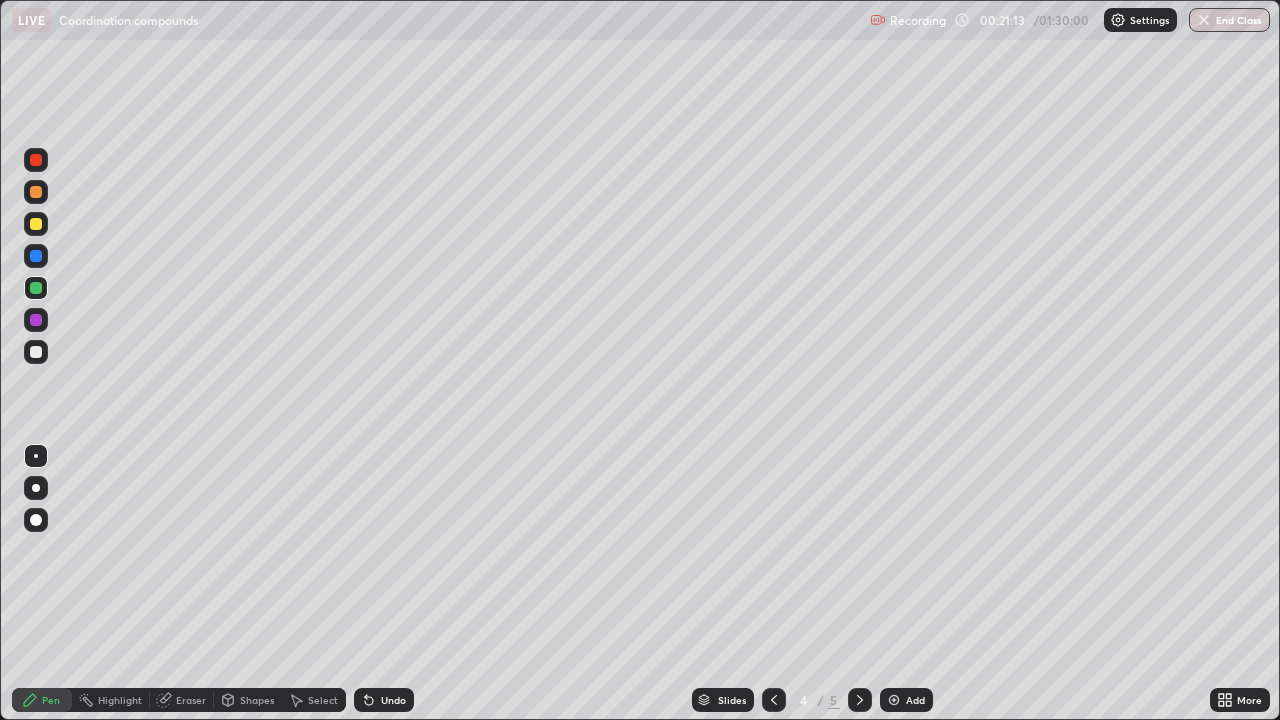 click on "Pen" at bounding box center (51, 700) 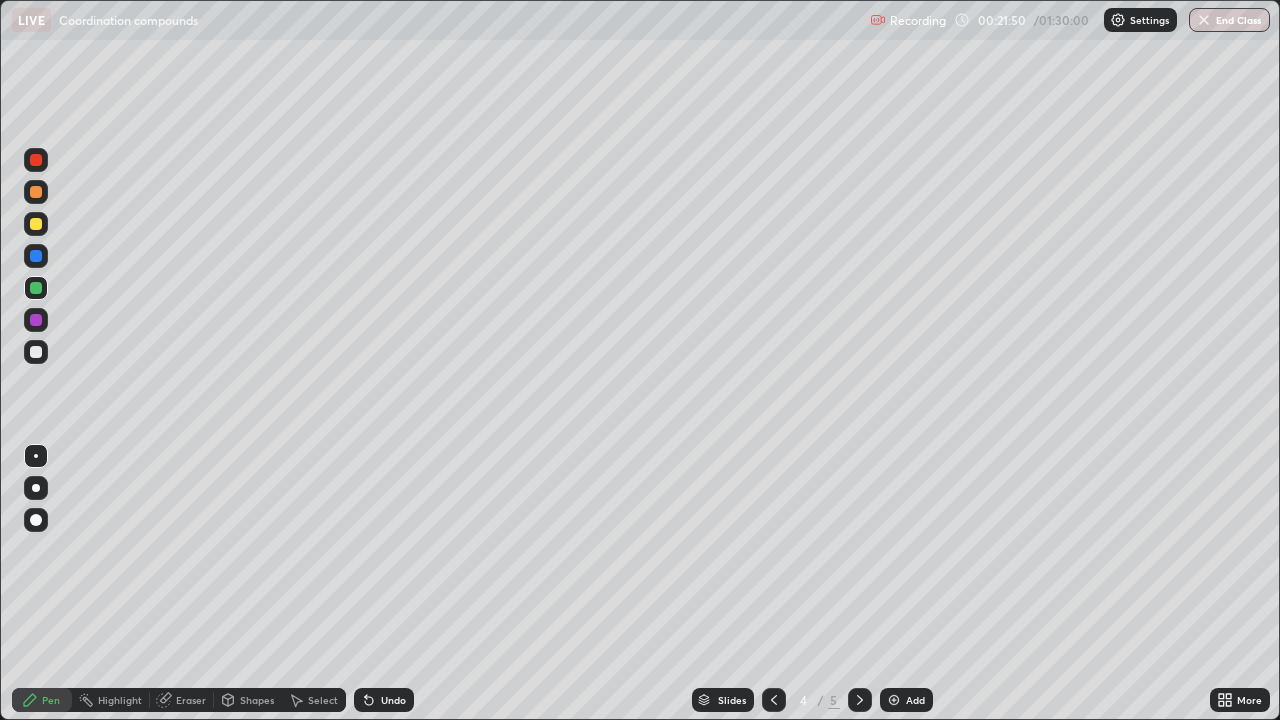 click 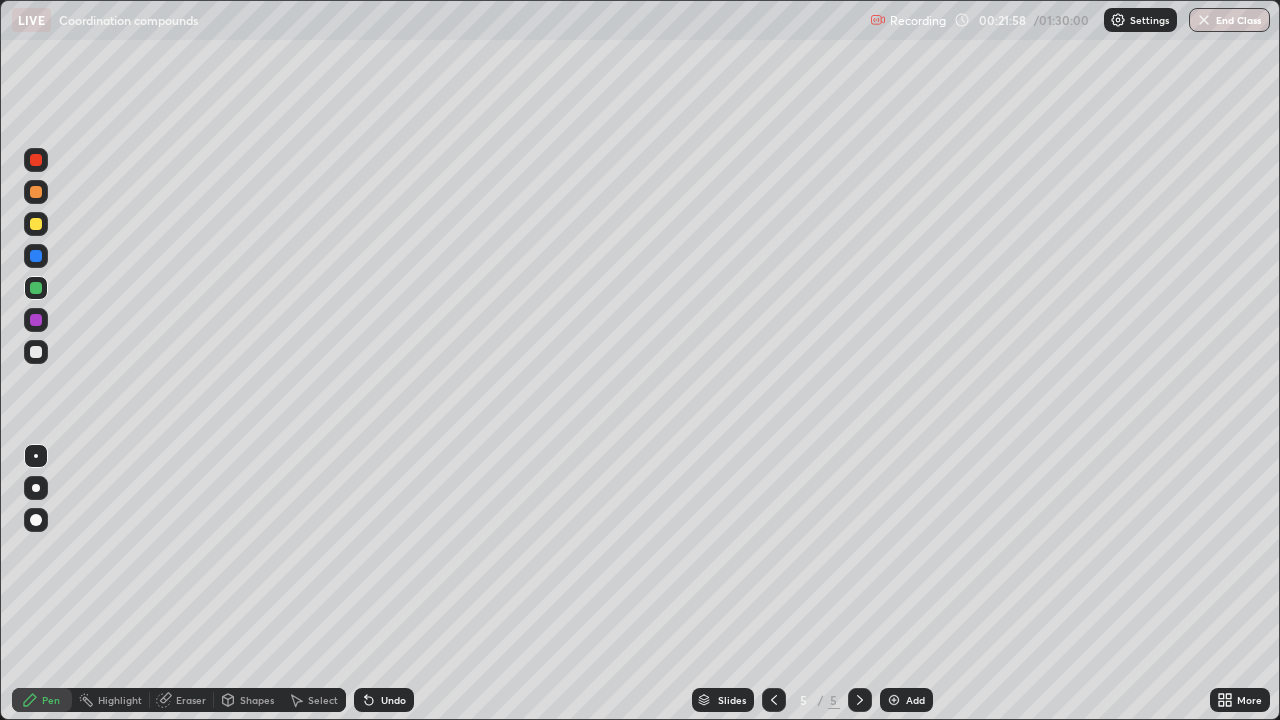 click 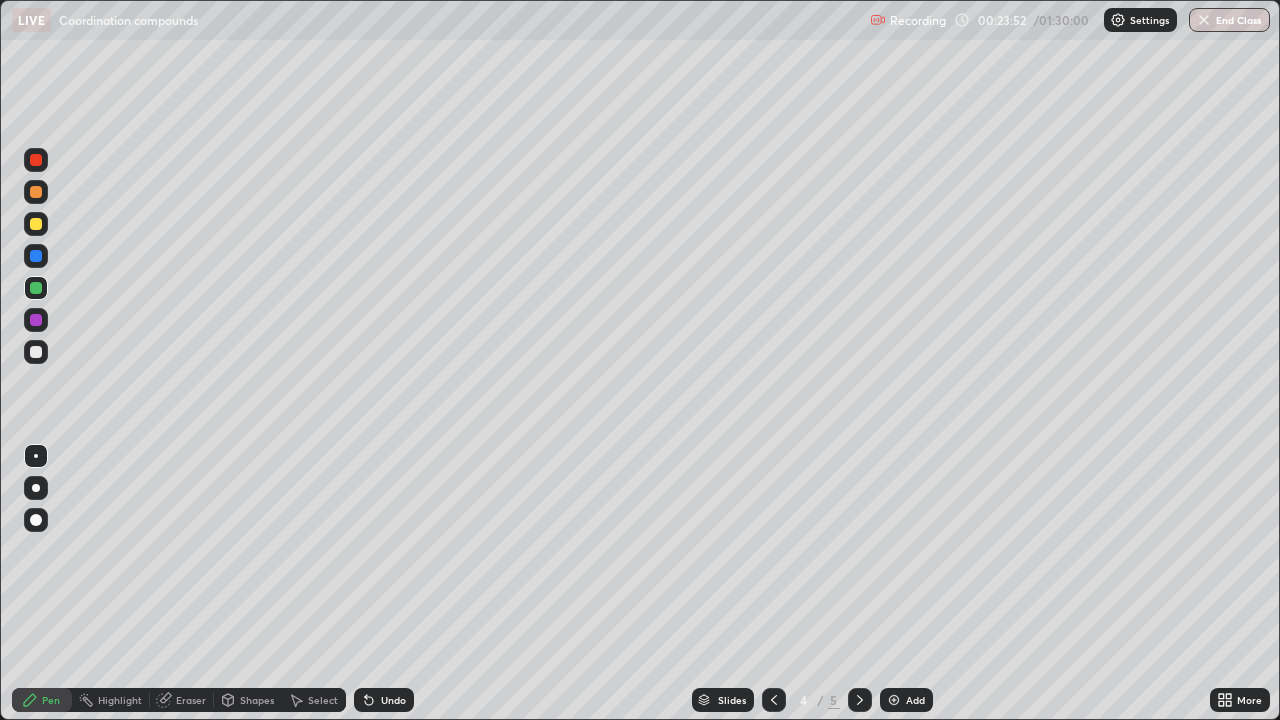 click on "Slides 4 / 5 Add" at bounding box center [812, 700] 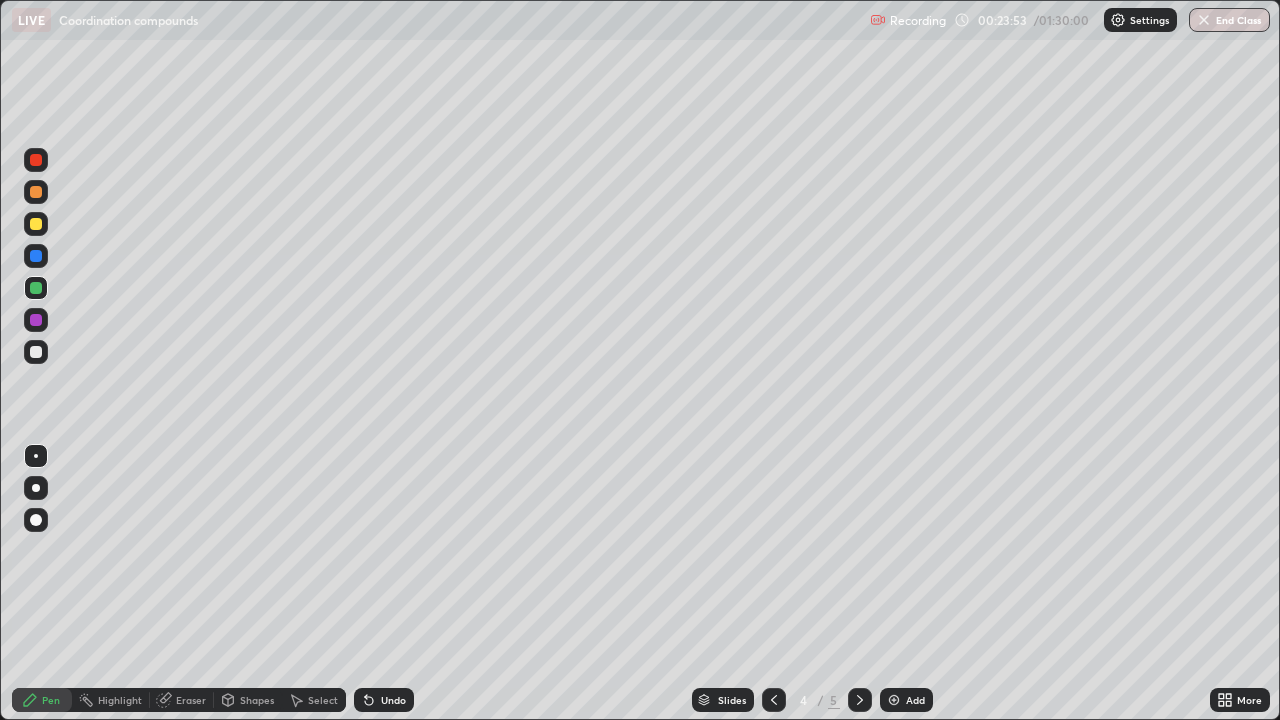 click on "Add" at bounding box center (915, 700) 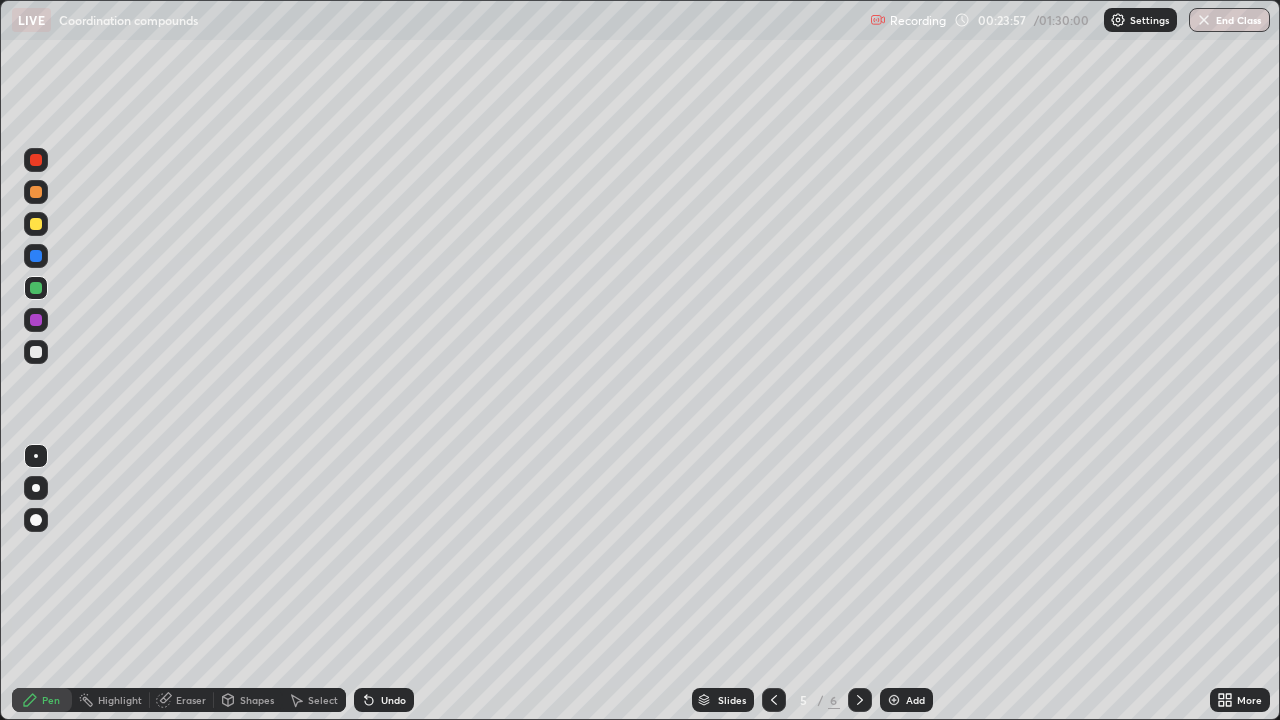 click 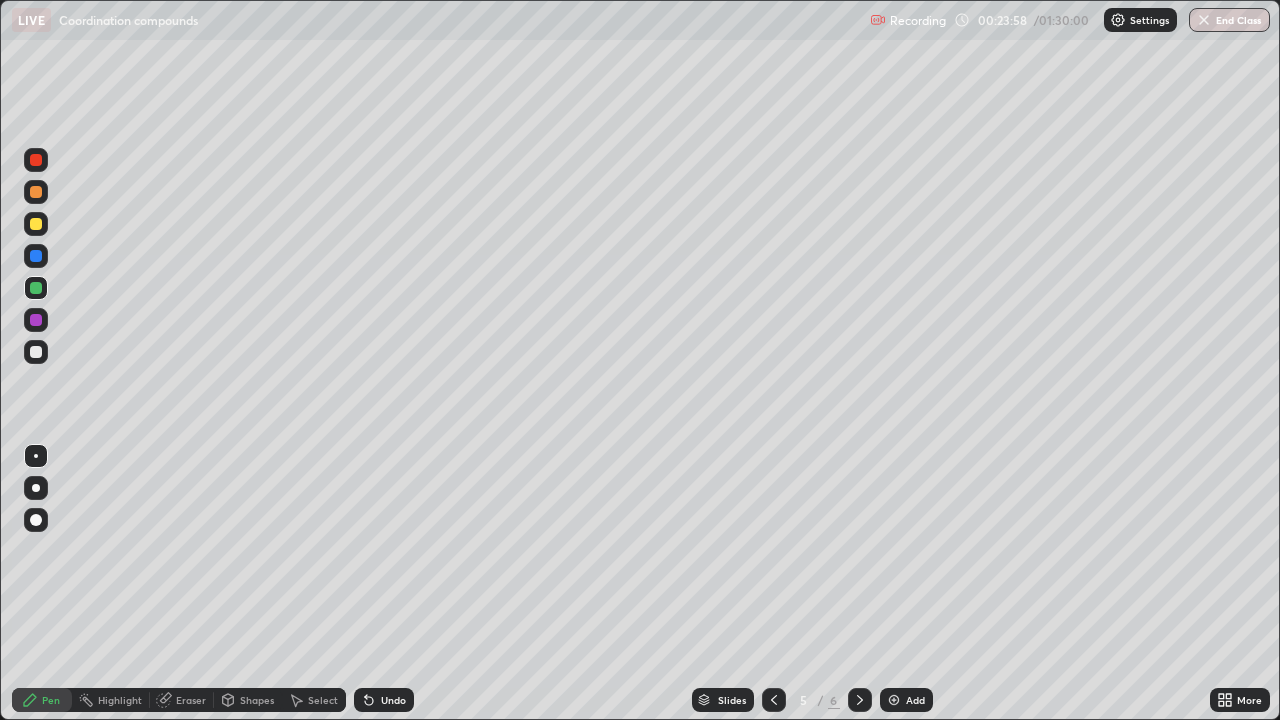 click 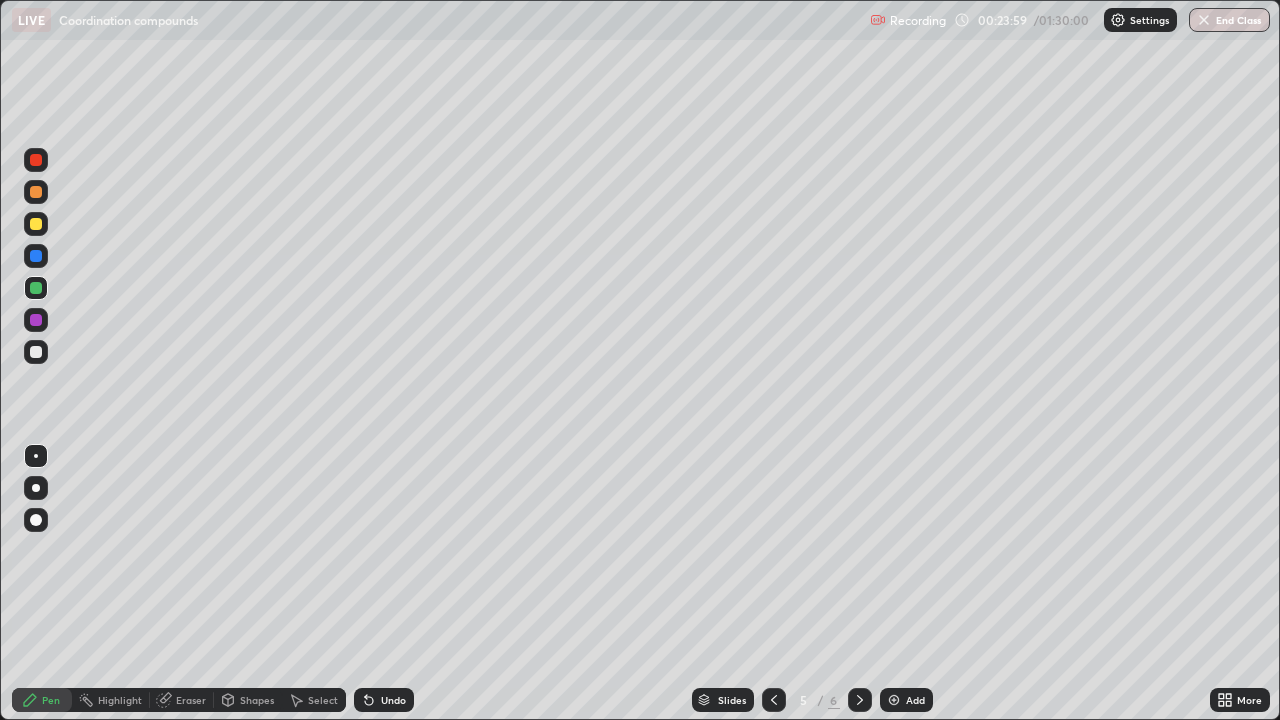 click 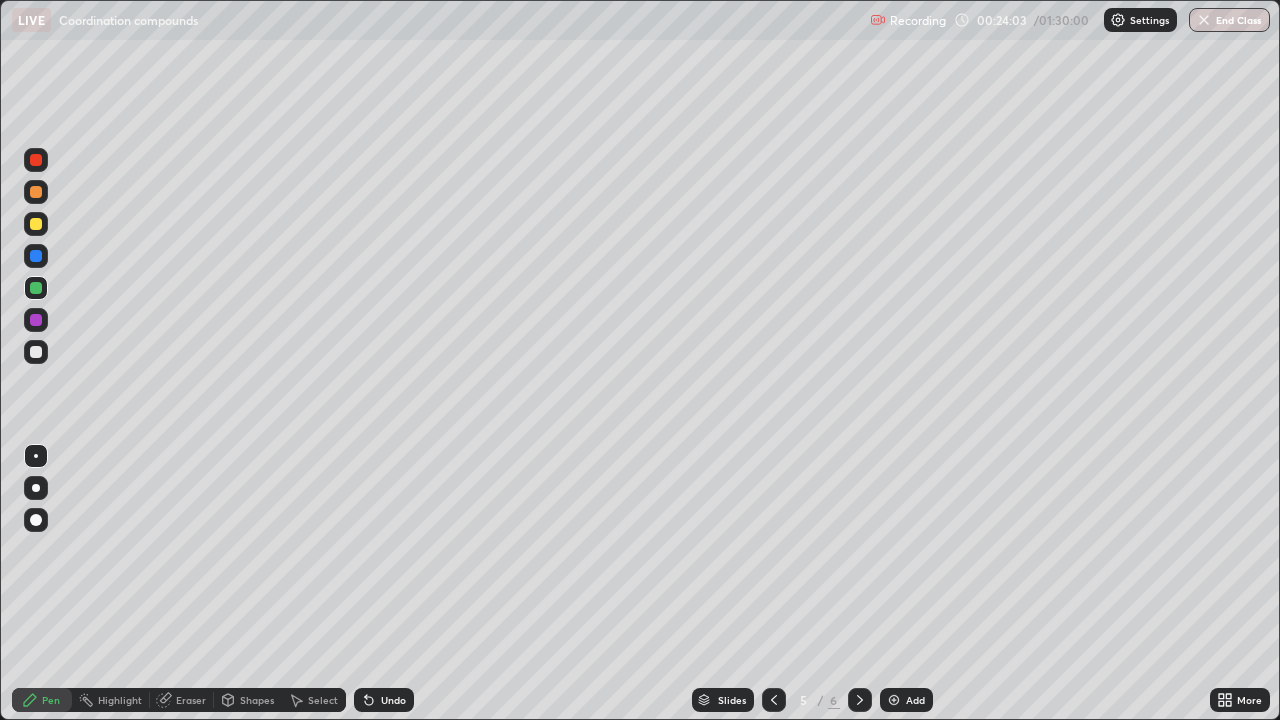 click on "Undo" at bounding box center [384, 700] 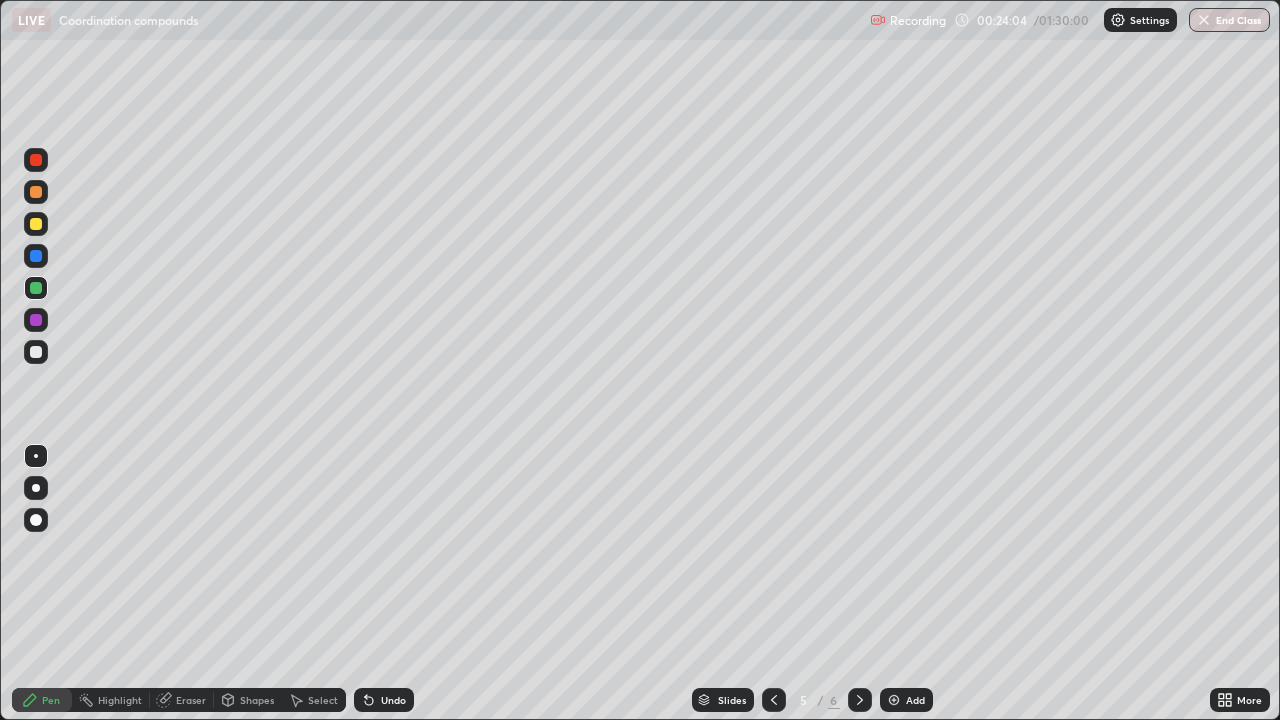 click 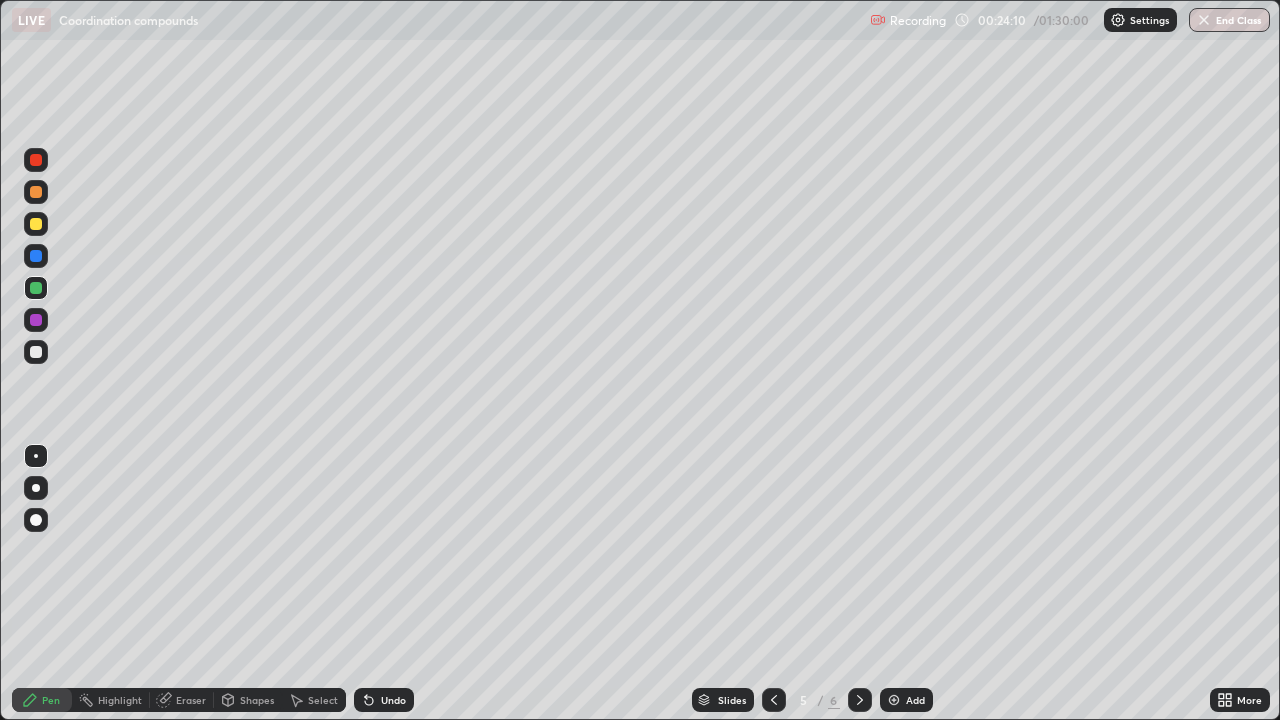 click on "Shapes" at bounding box center [248, 700] 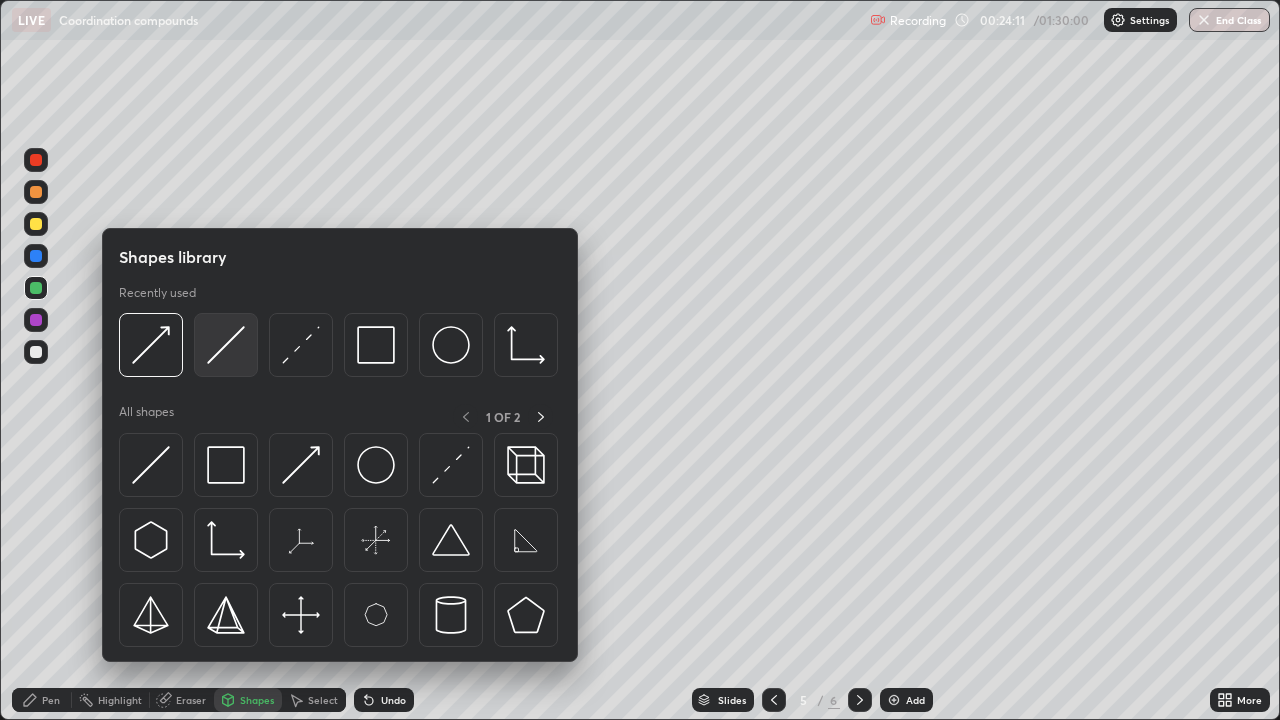 click at bounding box center (226, 345) 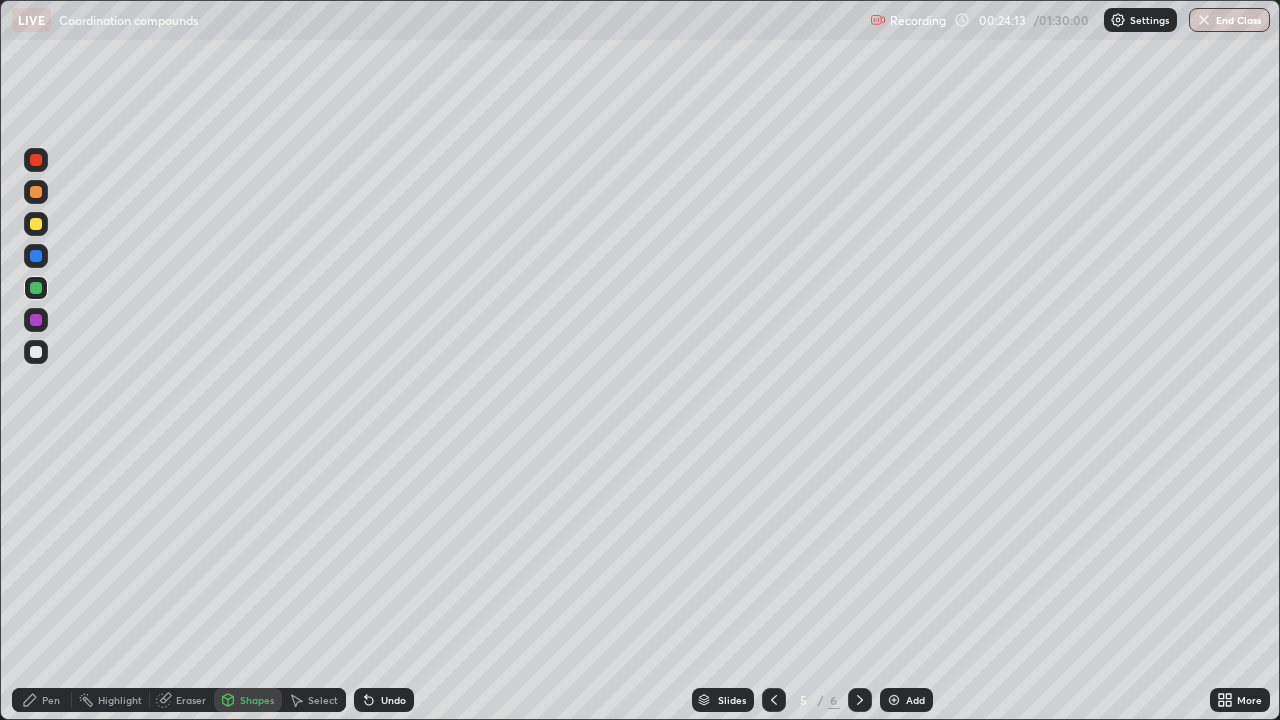 click on "Pen" at bounding box center (42, 700) 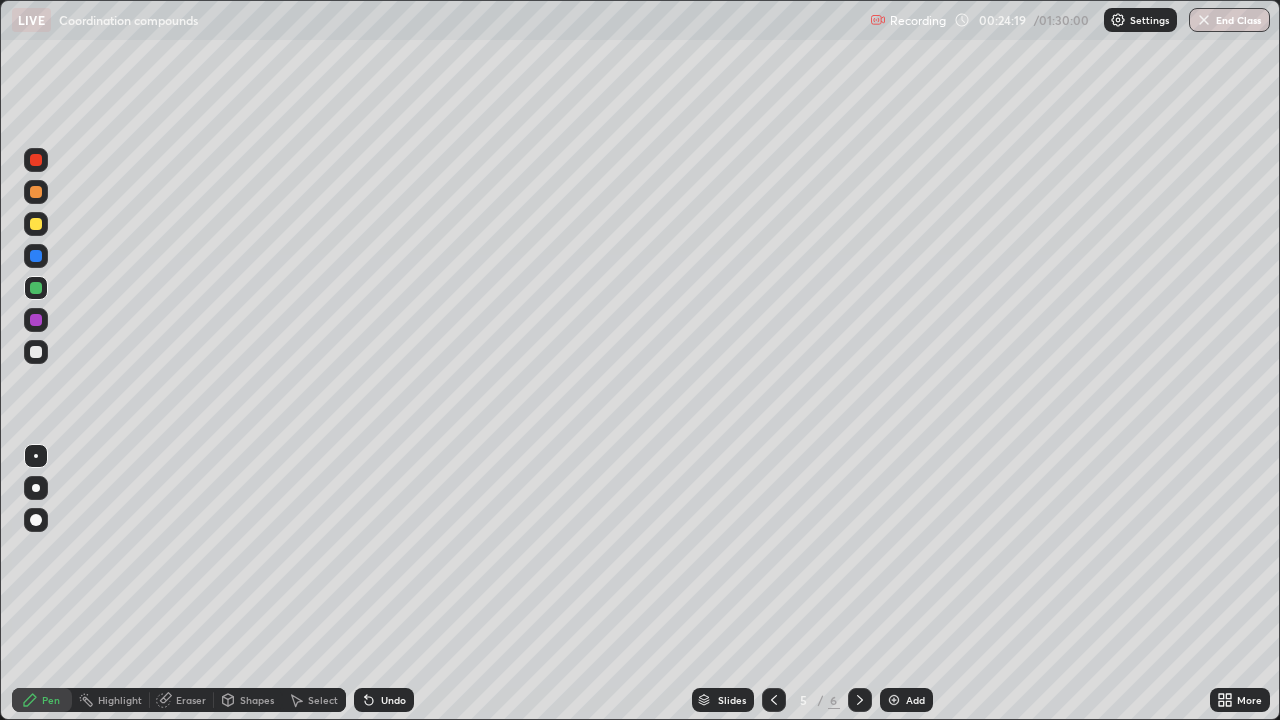 click on "Shapes" at bounding box center [257, 700] 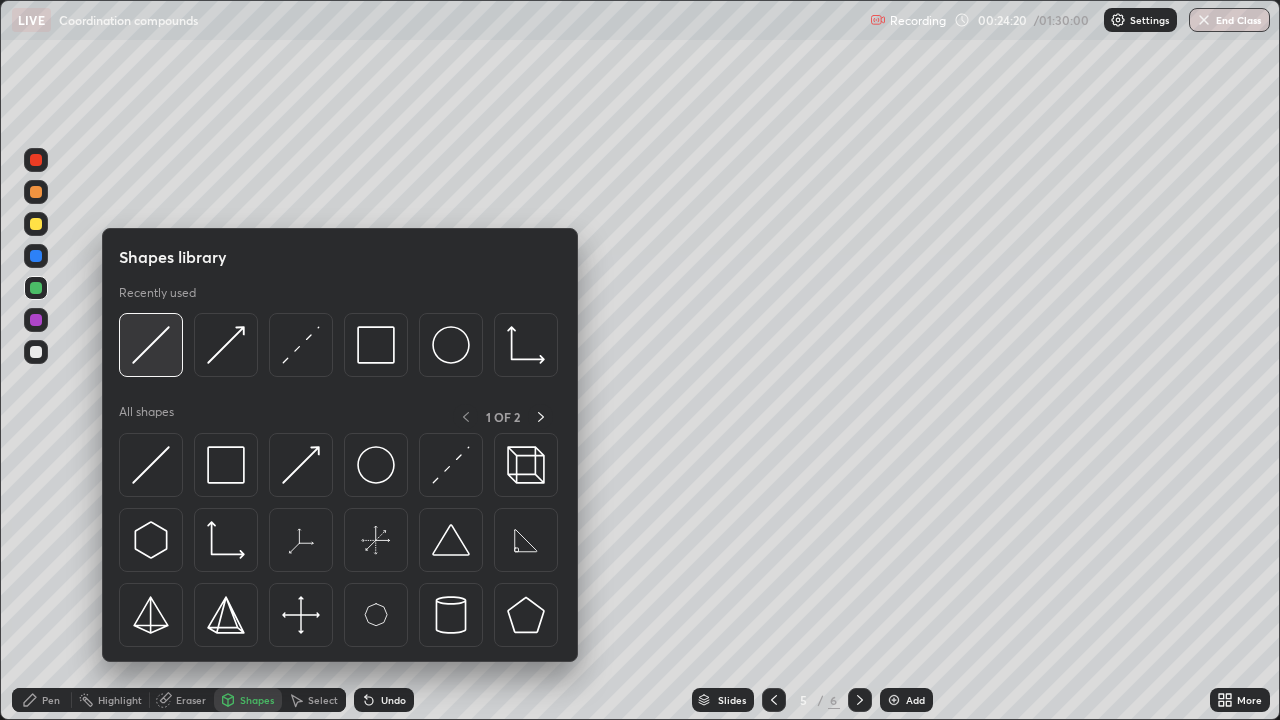 click at bounding box center [151, 345] 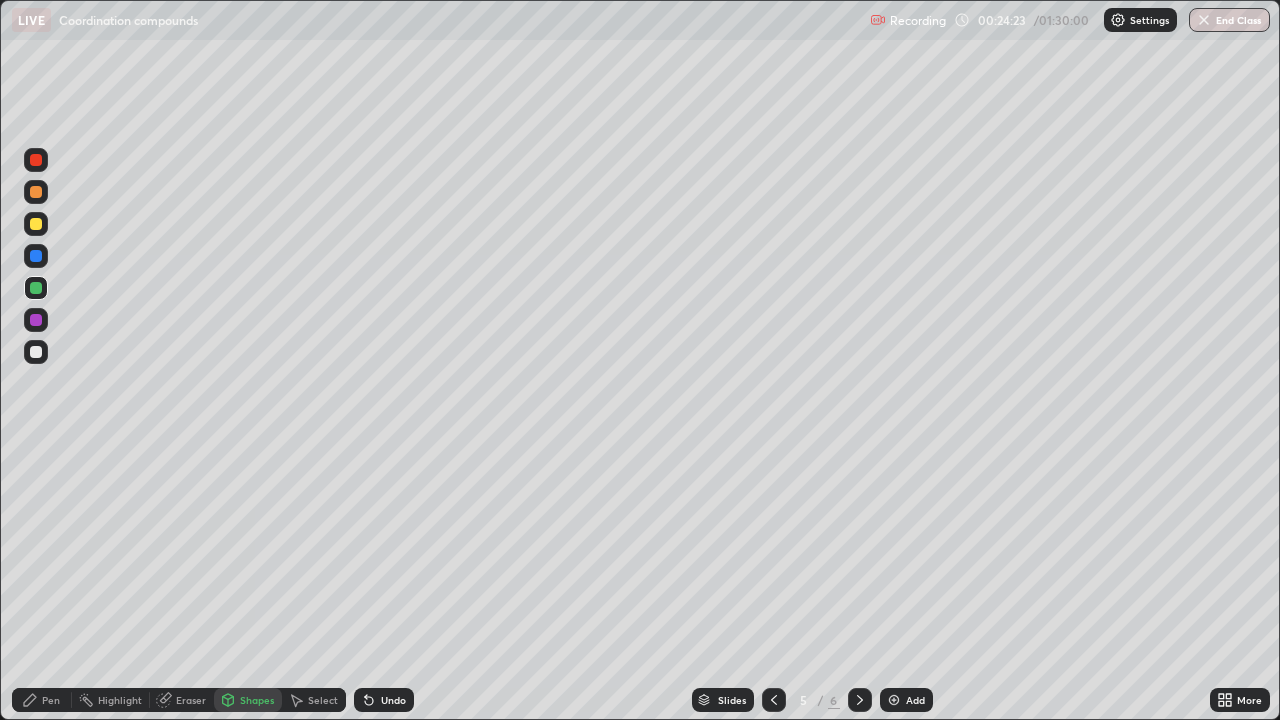 click on "Pen" at bounding box center [42, 700] 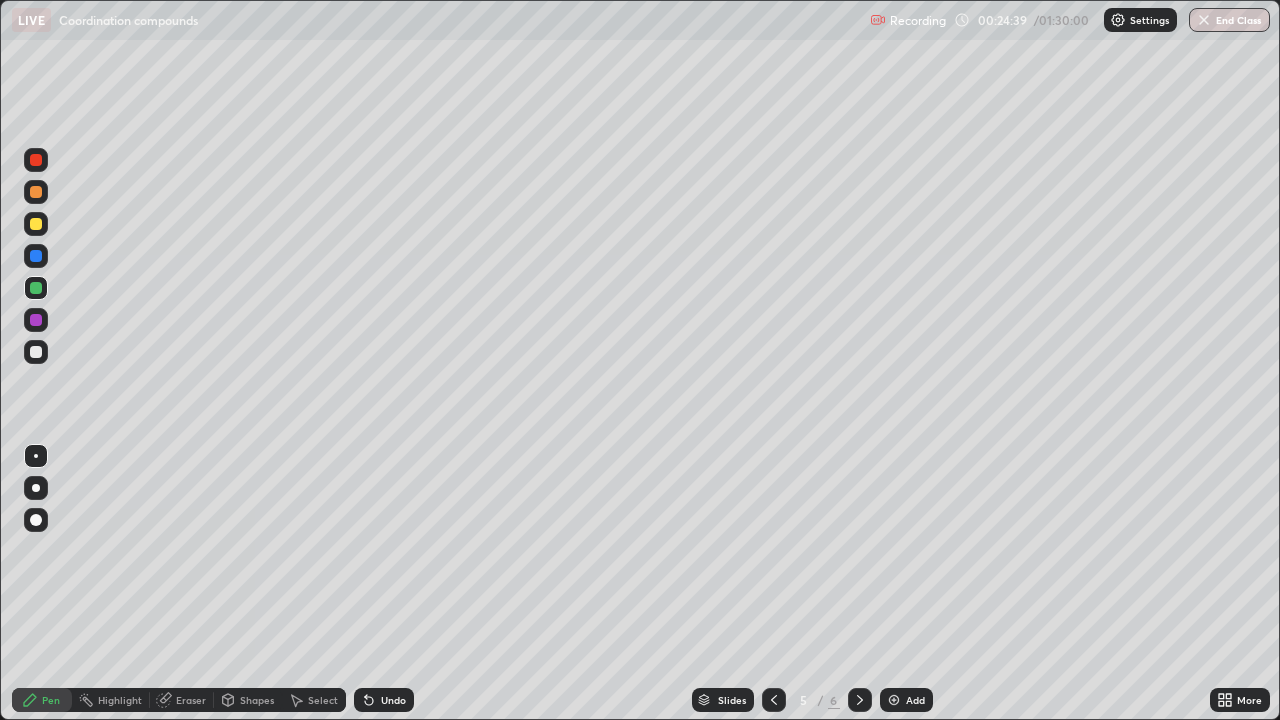 click at bounding box center [36, 224] 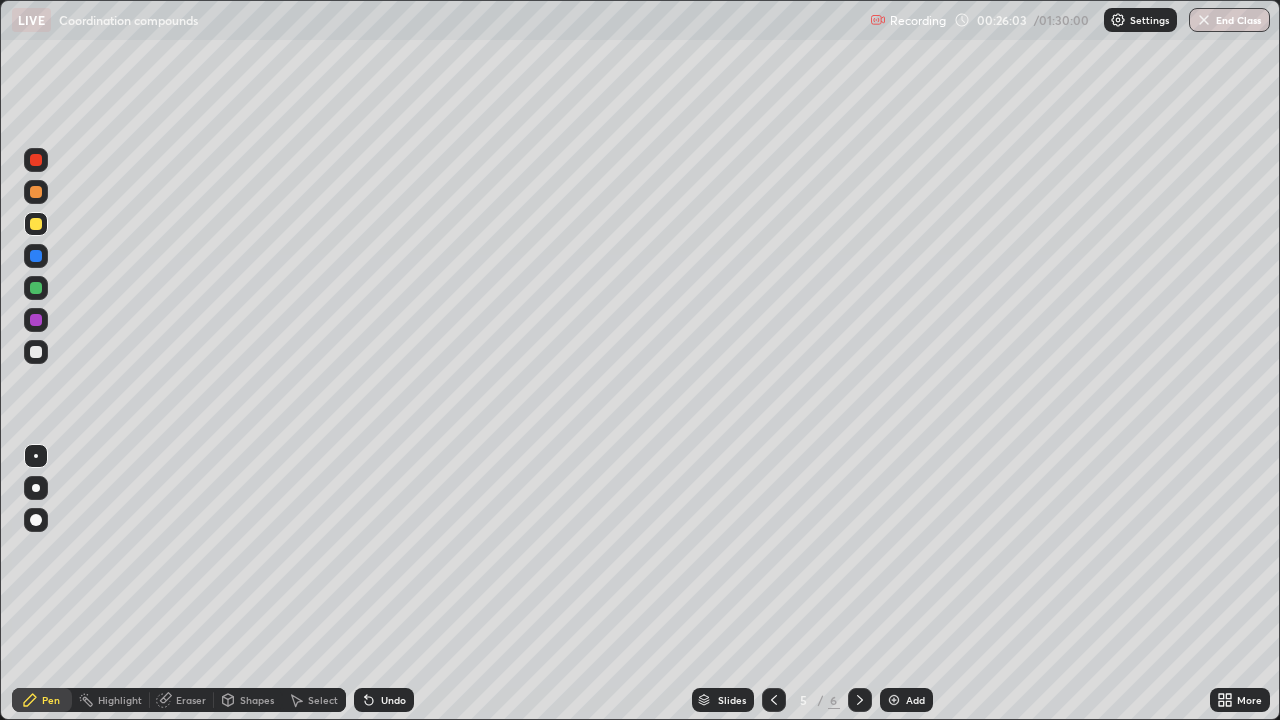 click at bounding box center [36, 288] 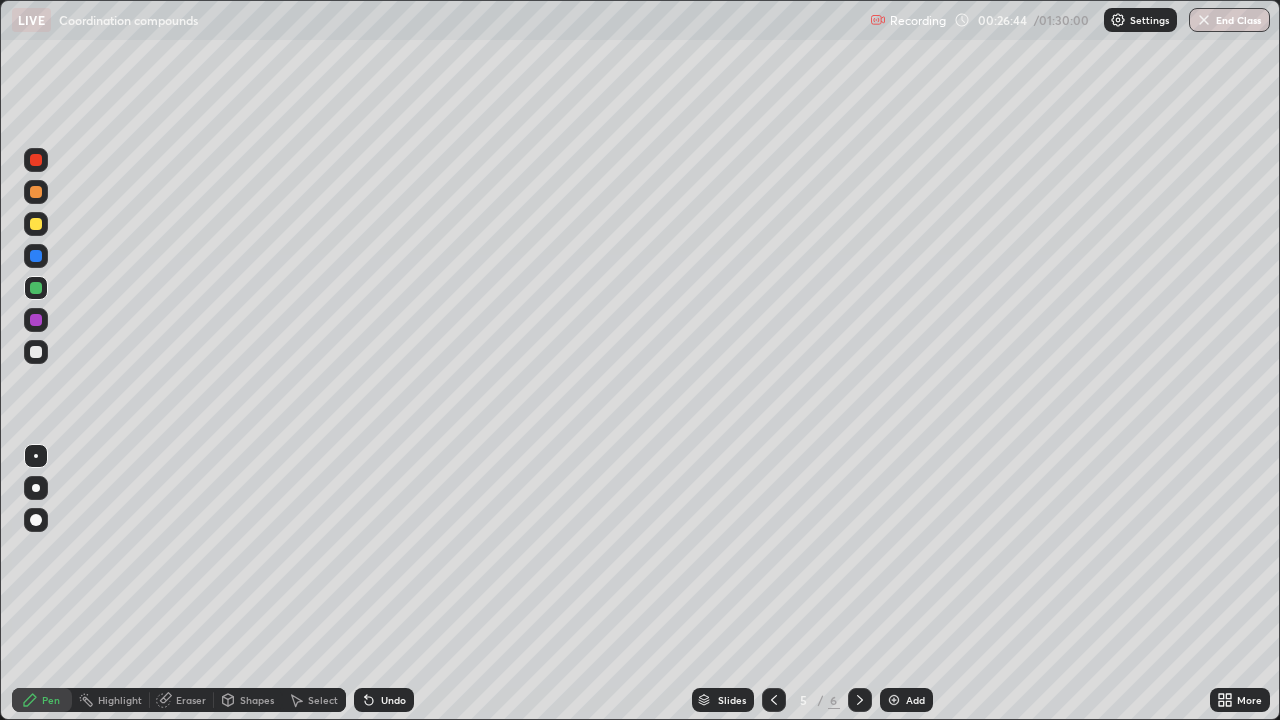 click at bounding box center [36, 352] 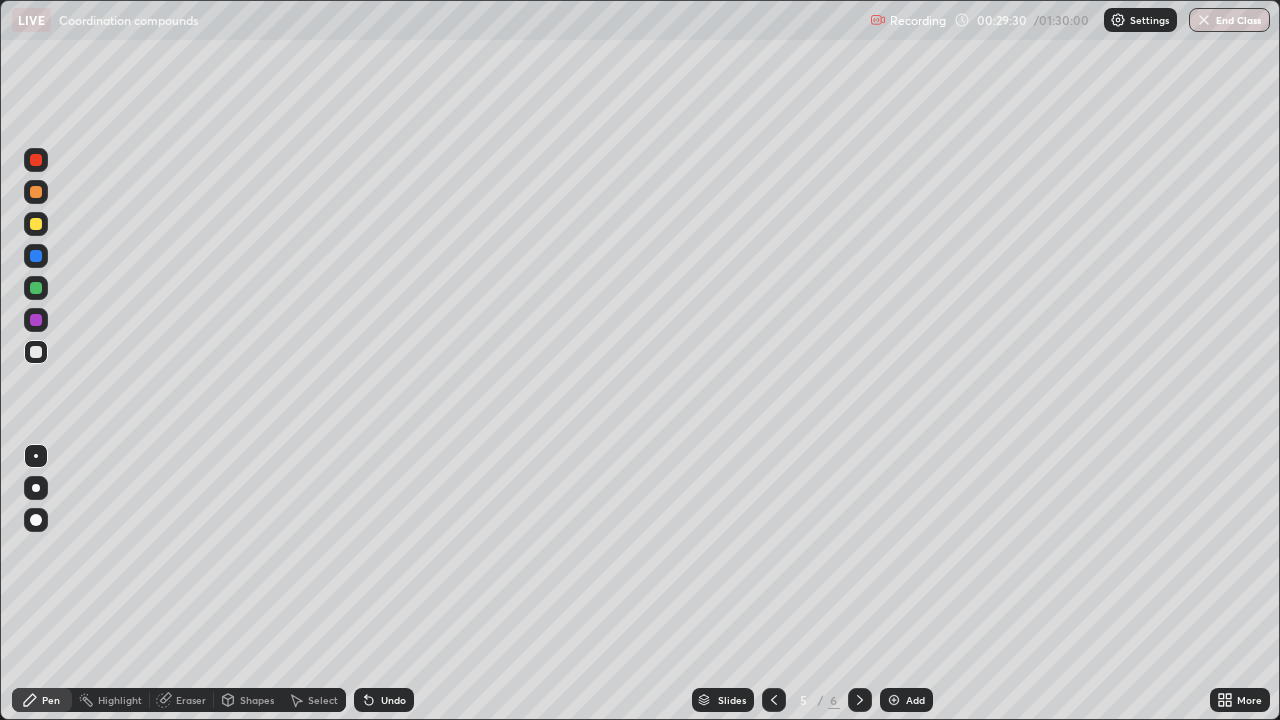 click on "Undo" at bounding box center [384, 700] 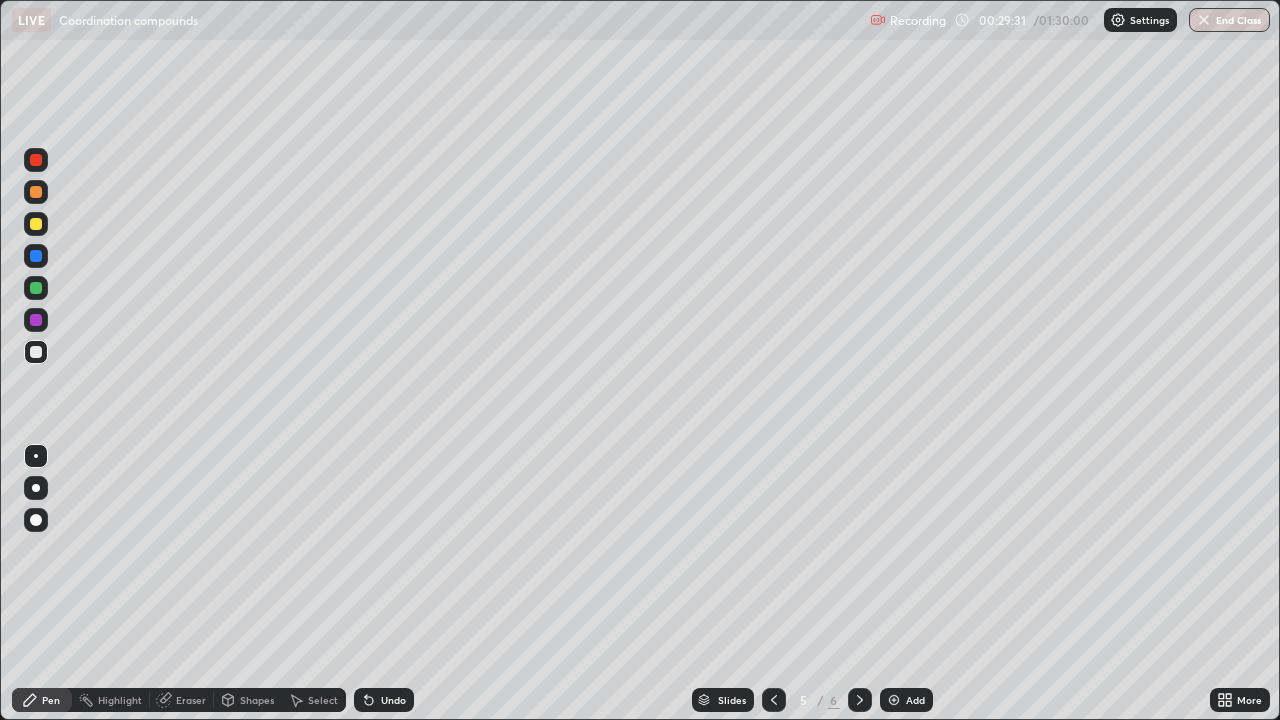 click on "Undo" at bounding box center [393, 700] 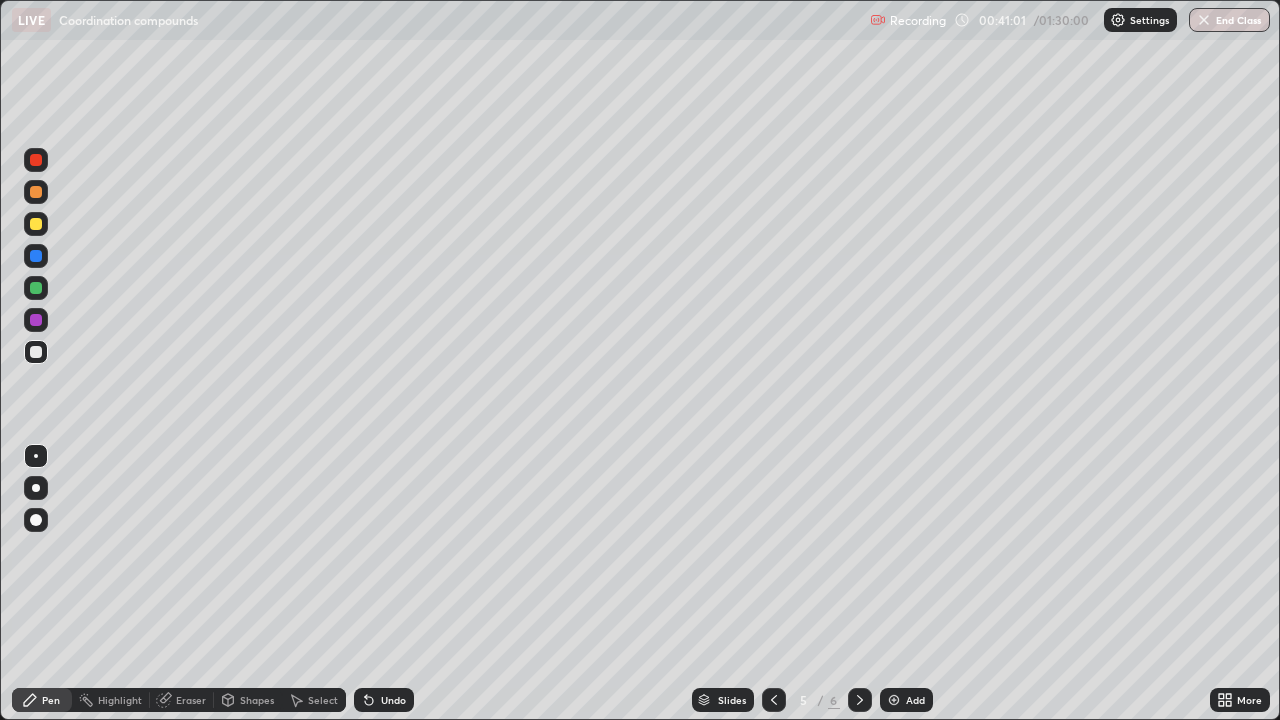click on "Eraser" at bounding box center [191, 700] 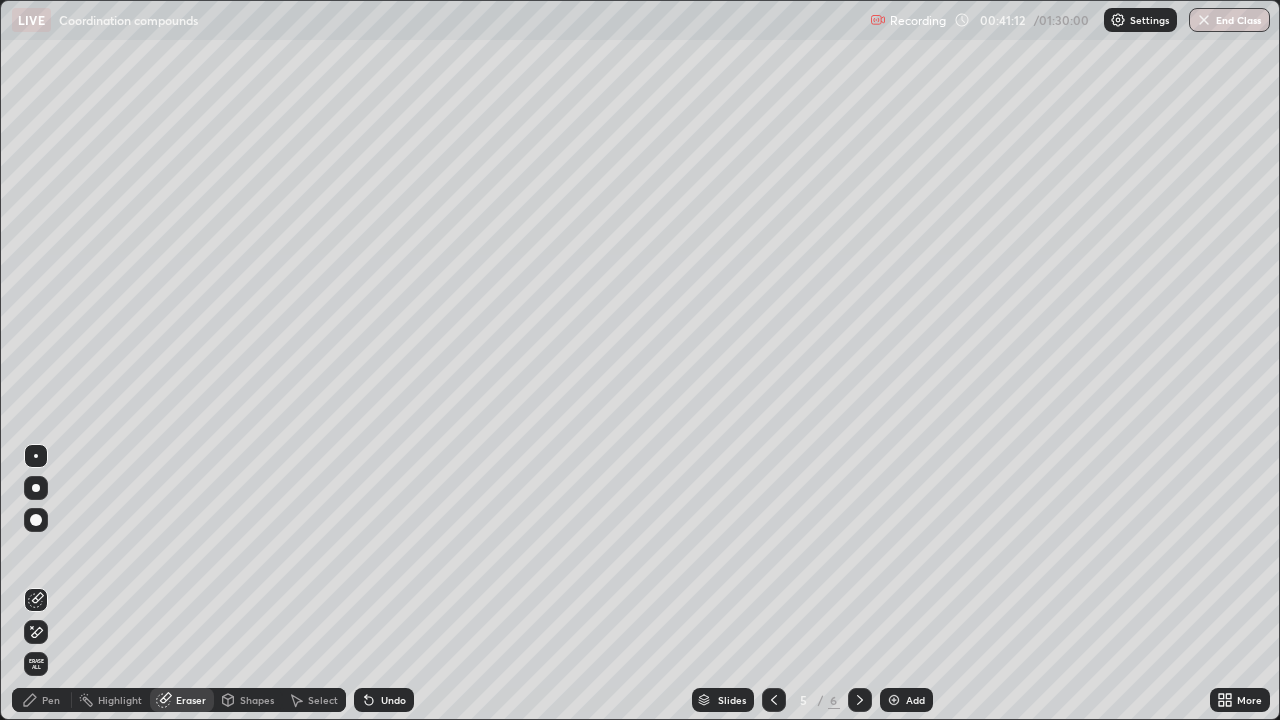 click on "Pen" at bounding box center [42, 700] 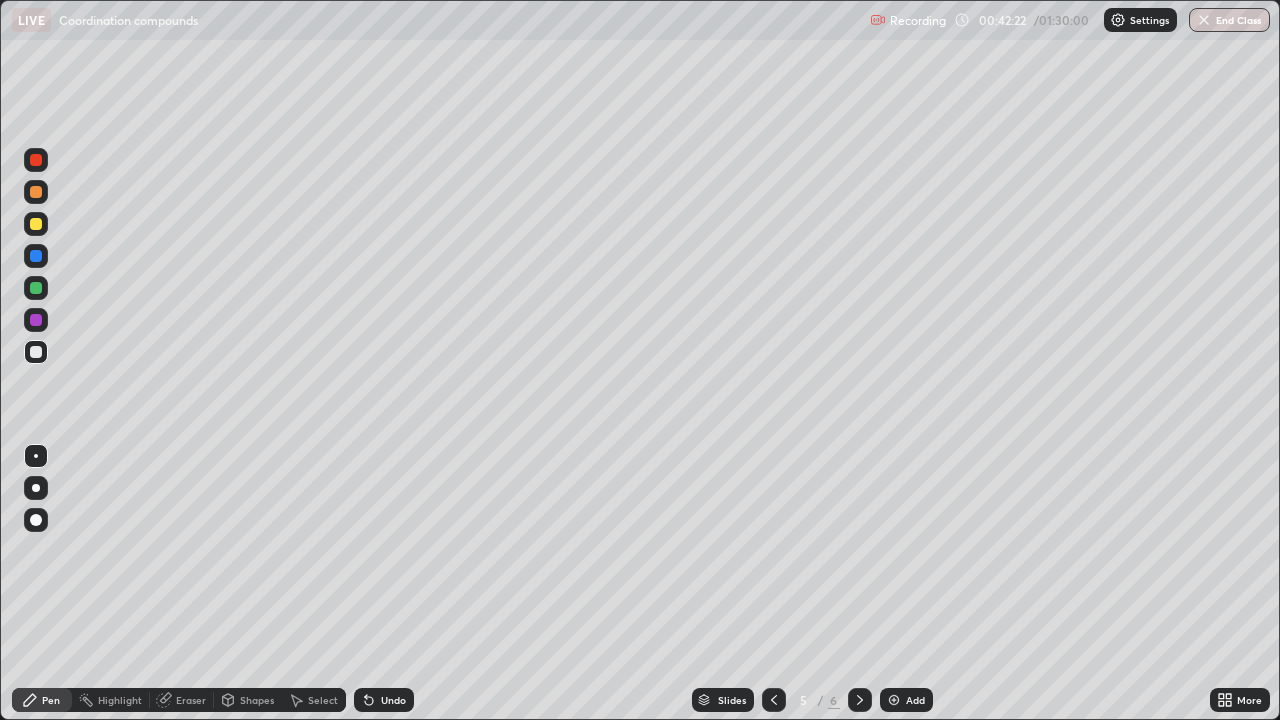 click at bounding box center [36, 288] 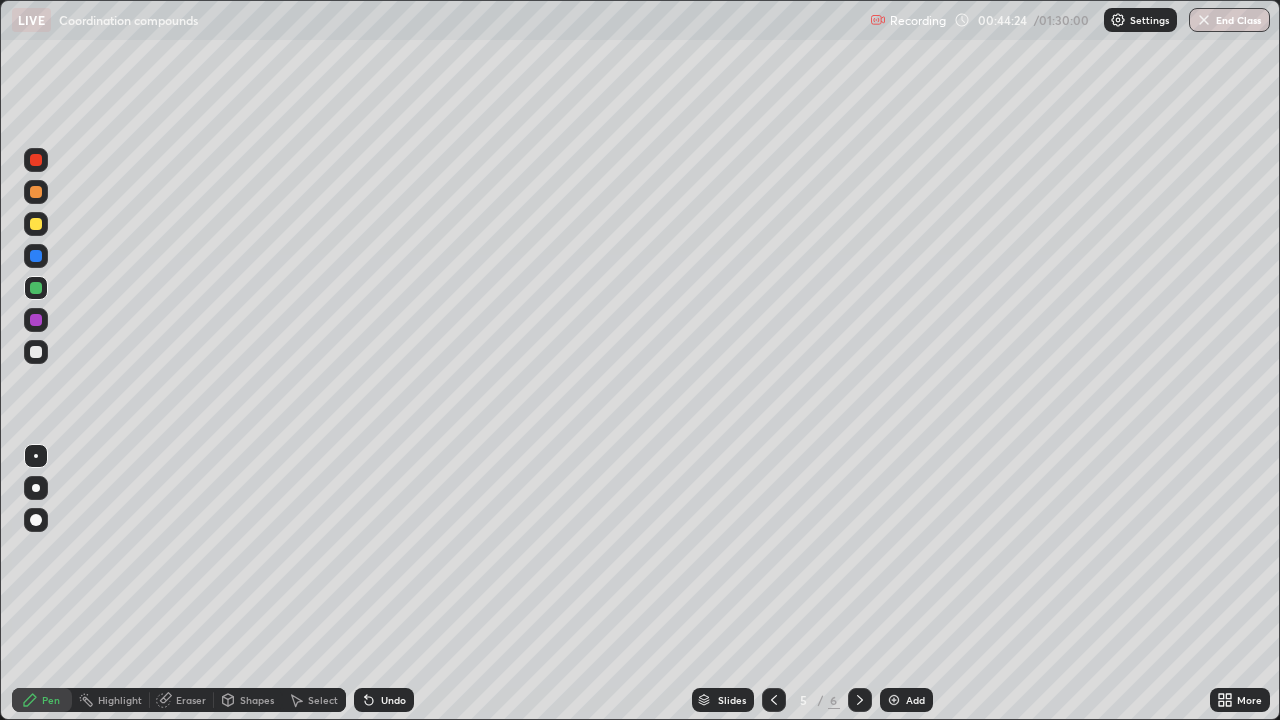 click on "Add" at bounding box center (906, 700) 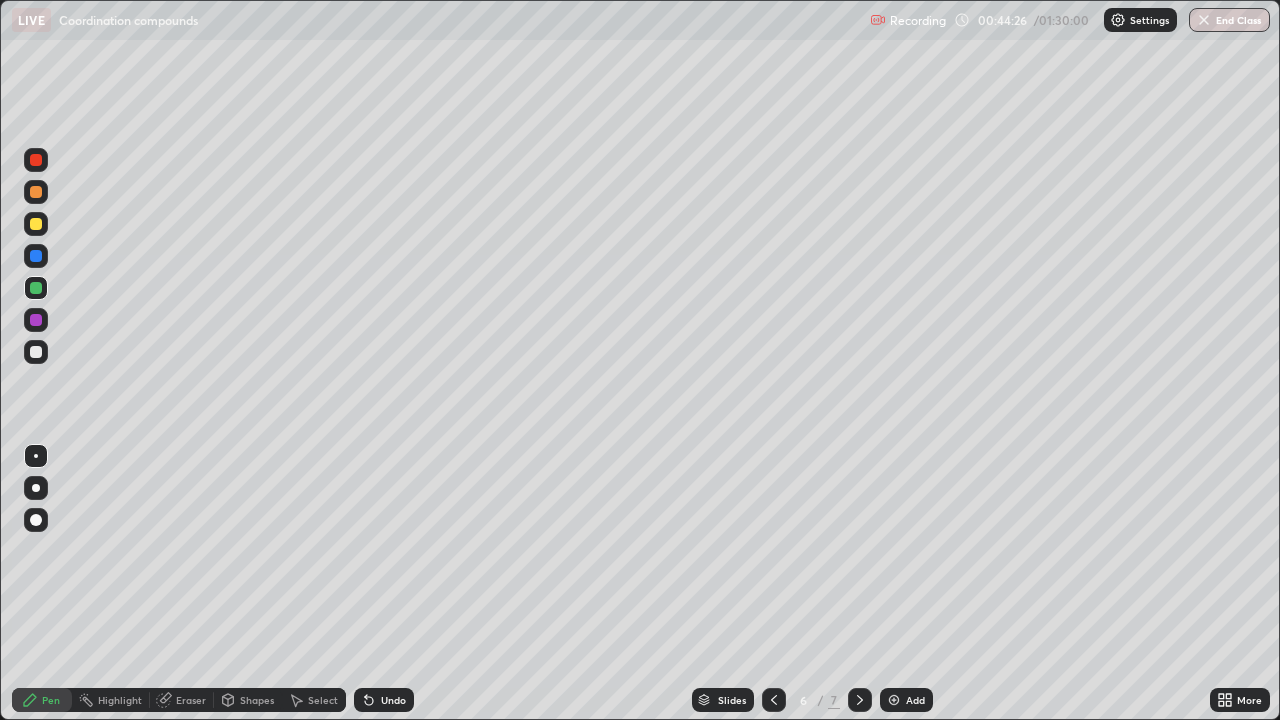 click at bounding box center [36, 224] 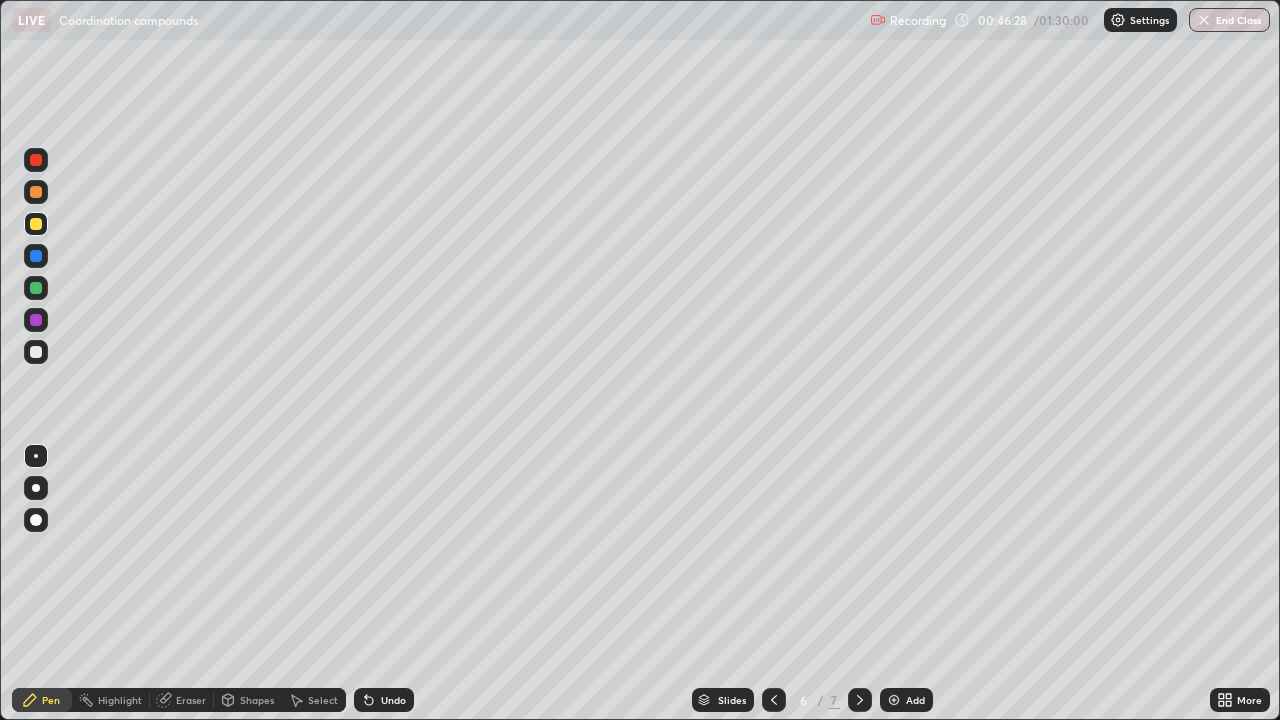 click on "Shapes" at bounding box center (248, 700) 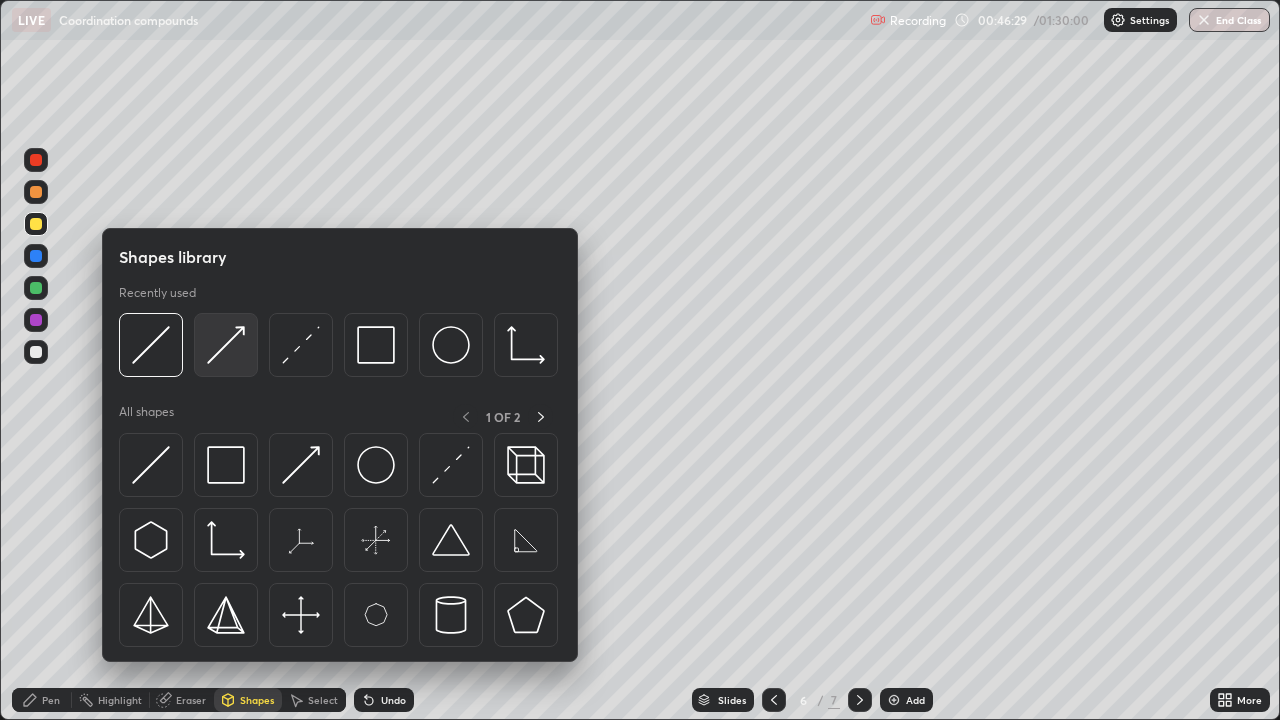 click at bounding box center [226, 345] 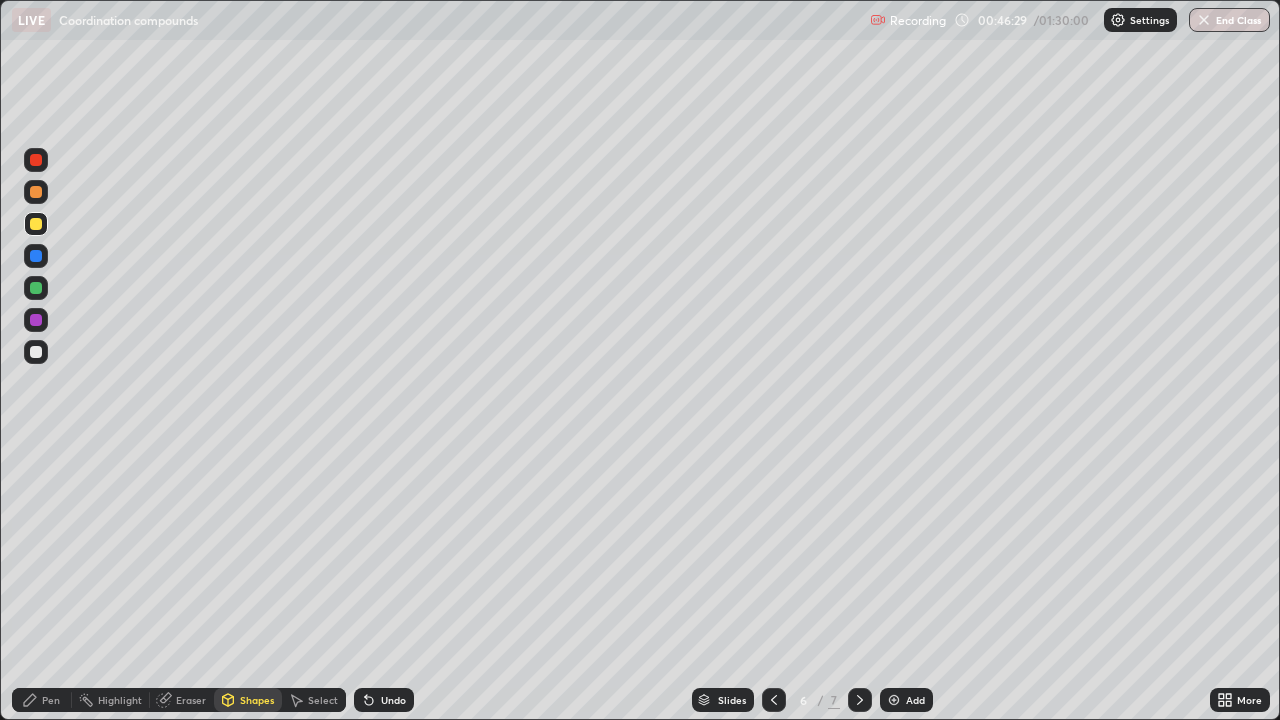 click at bounding box center [36, 288] 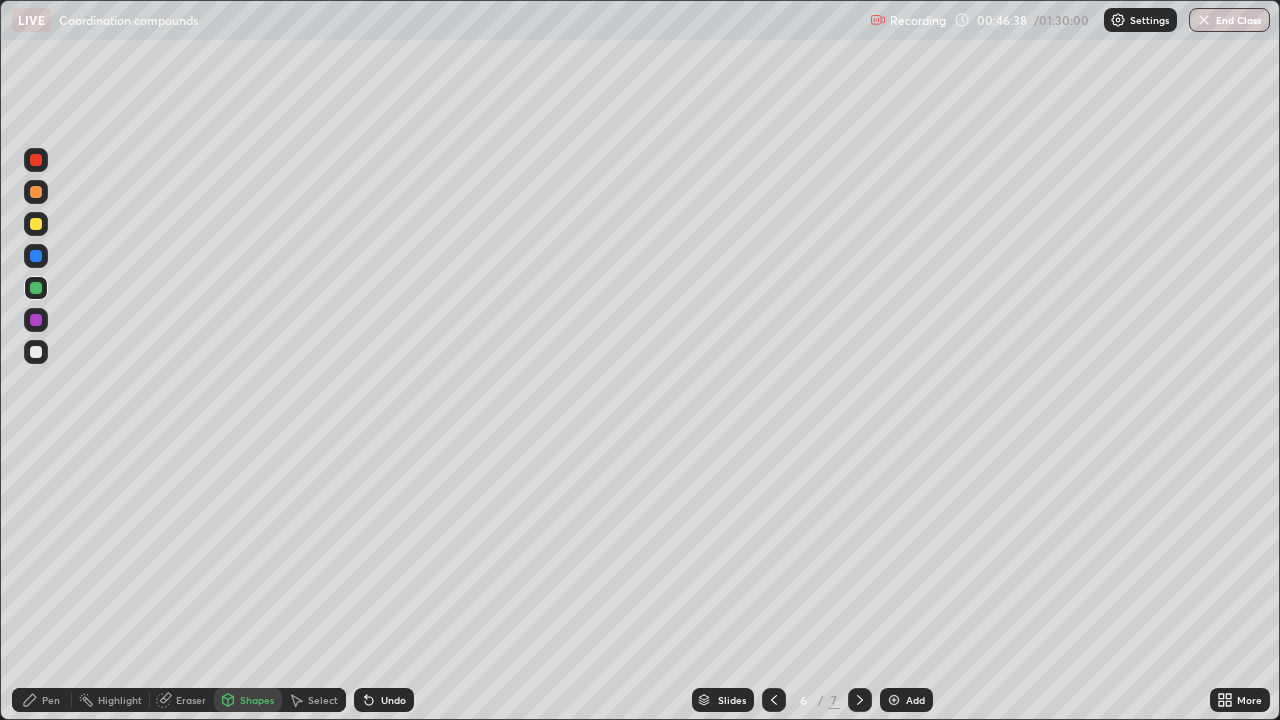 click at bounding box center [36, 352] 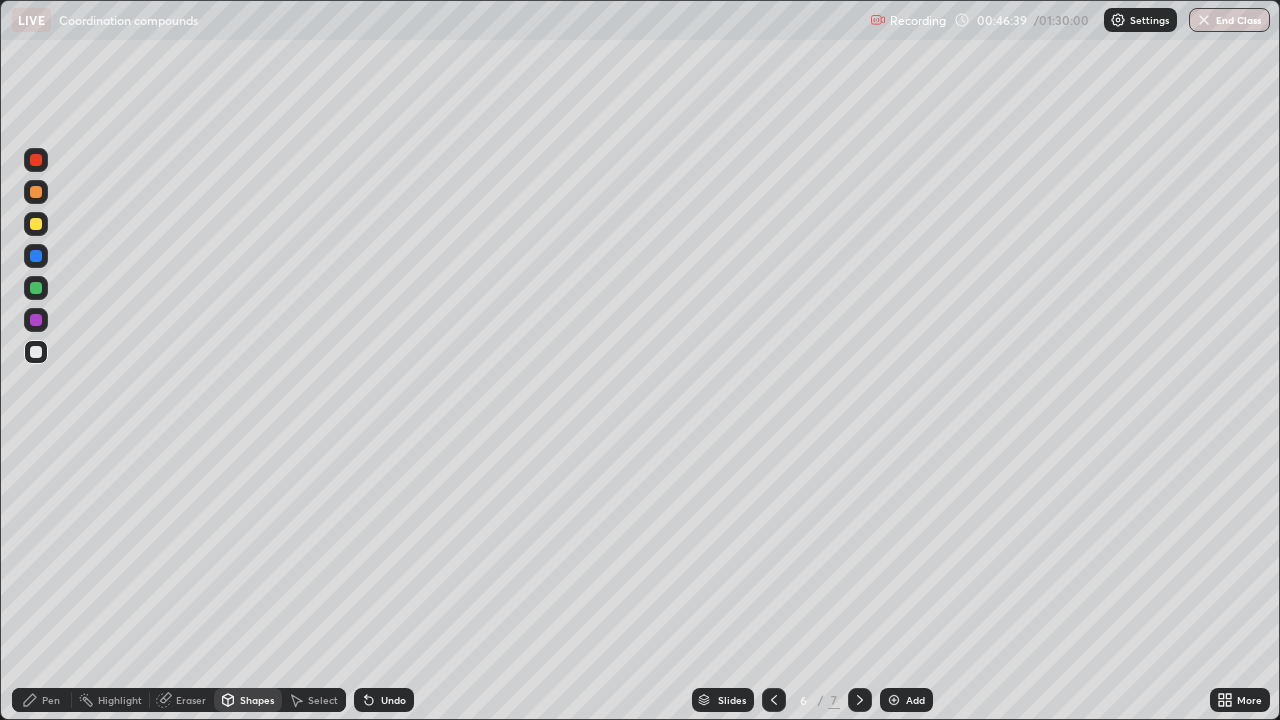 click on "Shapes" at bounding box center (257, 700) 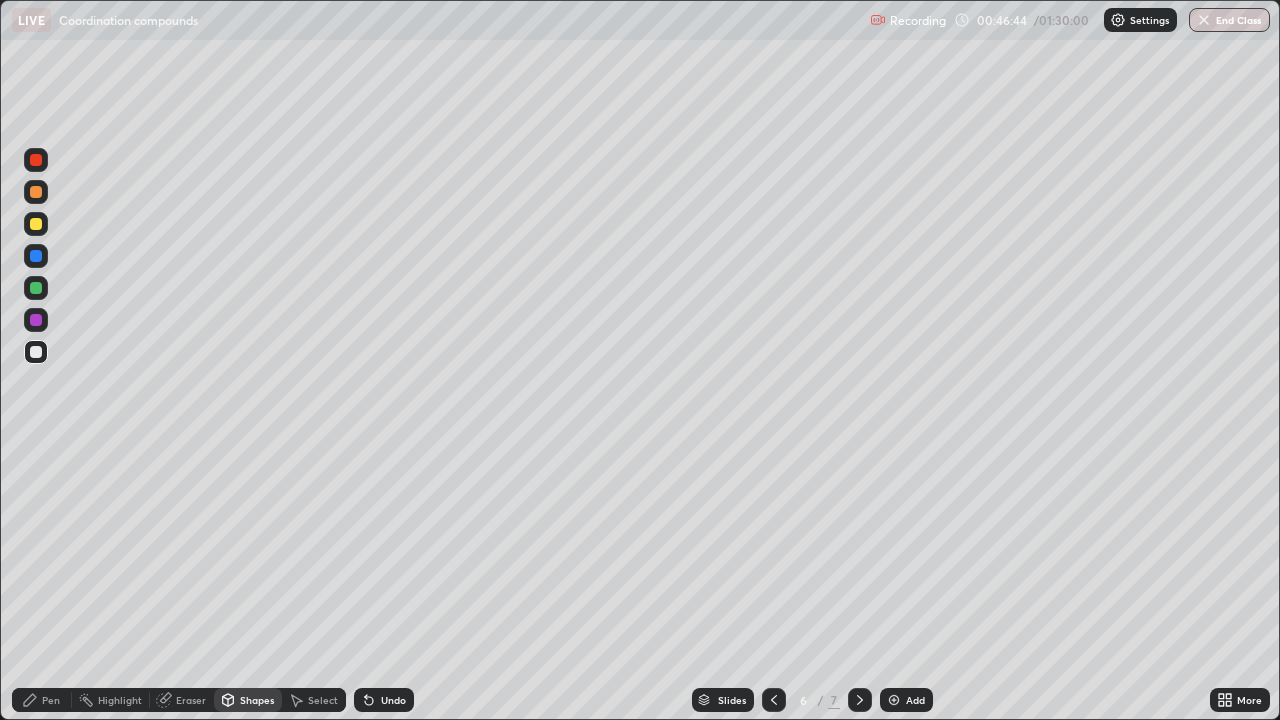 click on "Shapes" at bounding box center [257, 700] 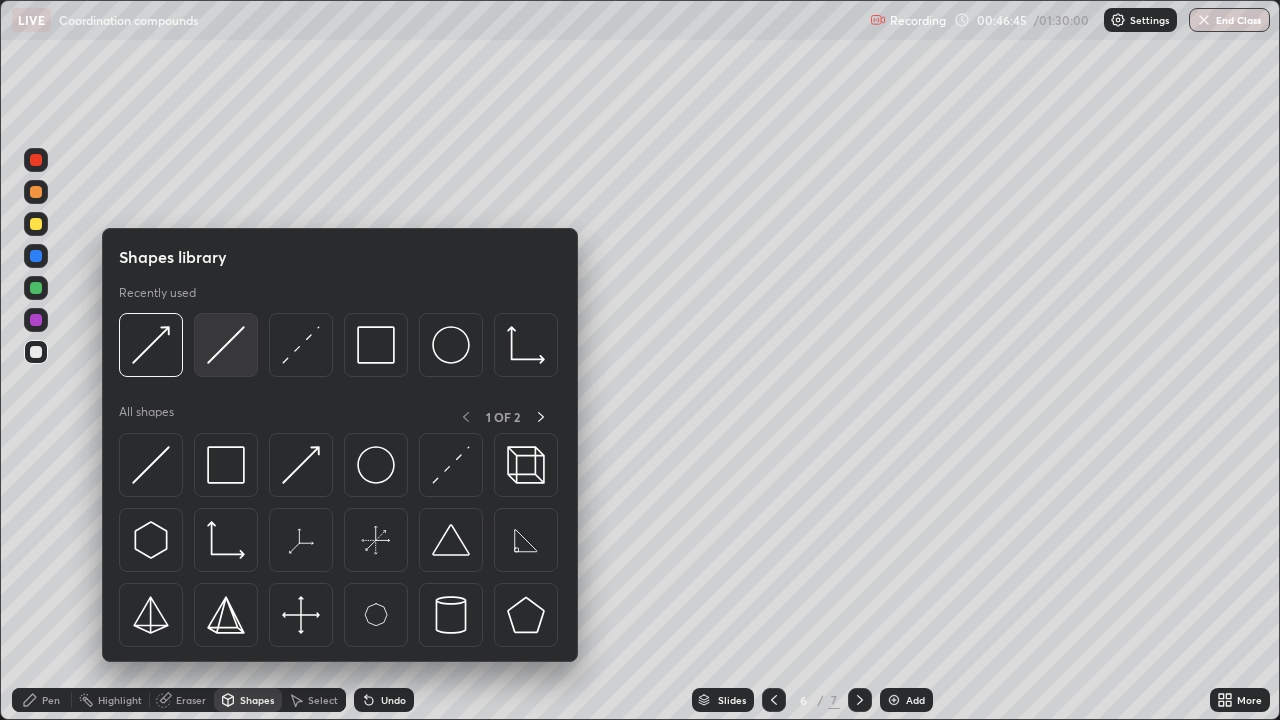 click at bounding box center [226, 345] 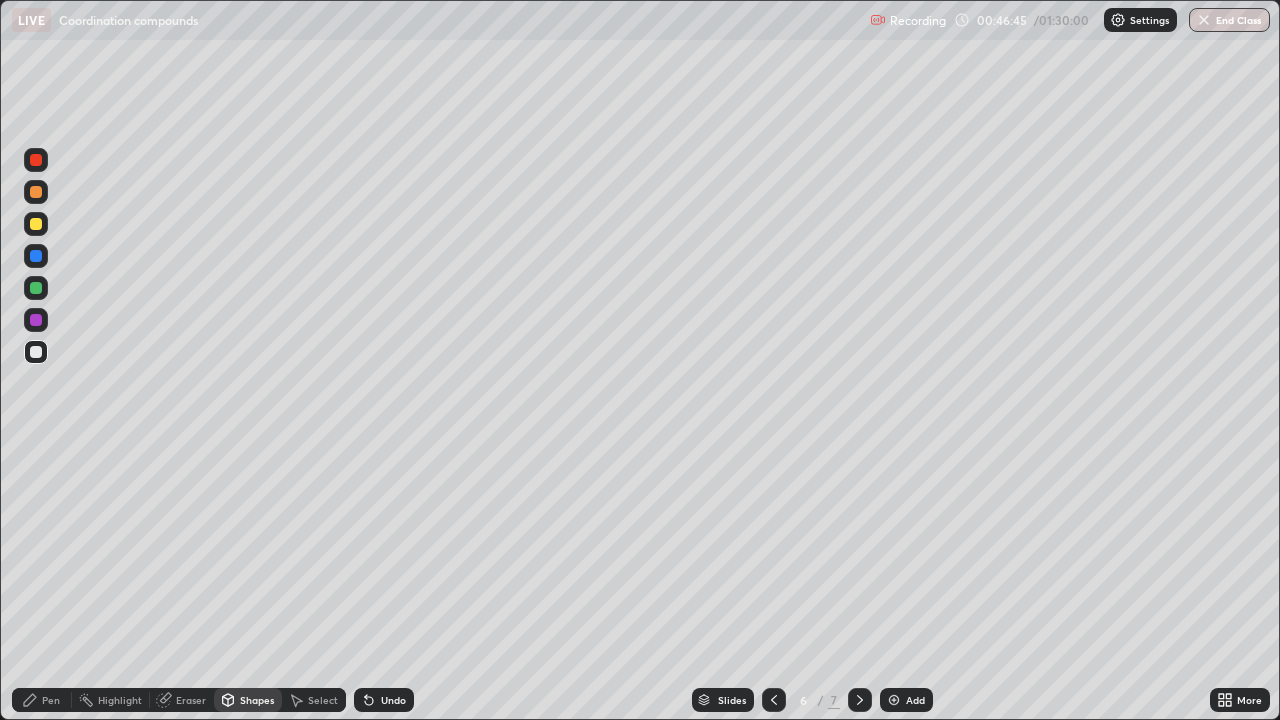click at bounding box center [36, 224] 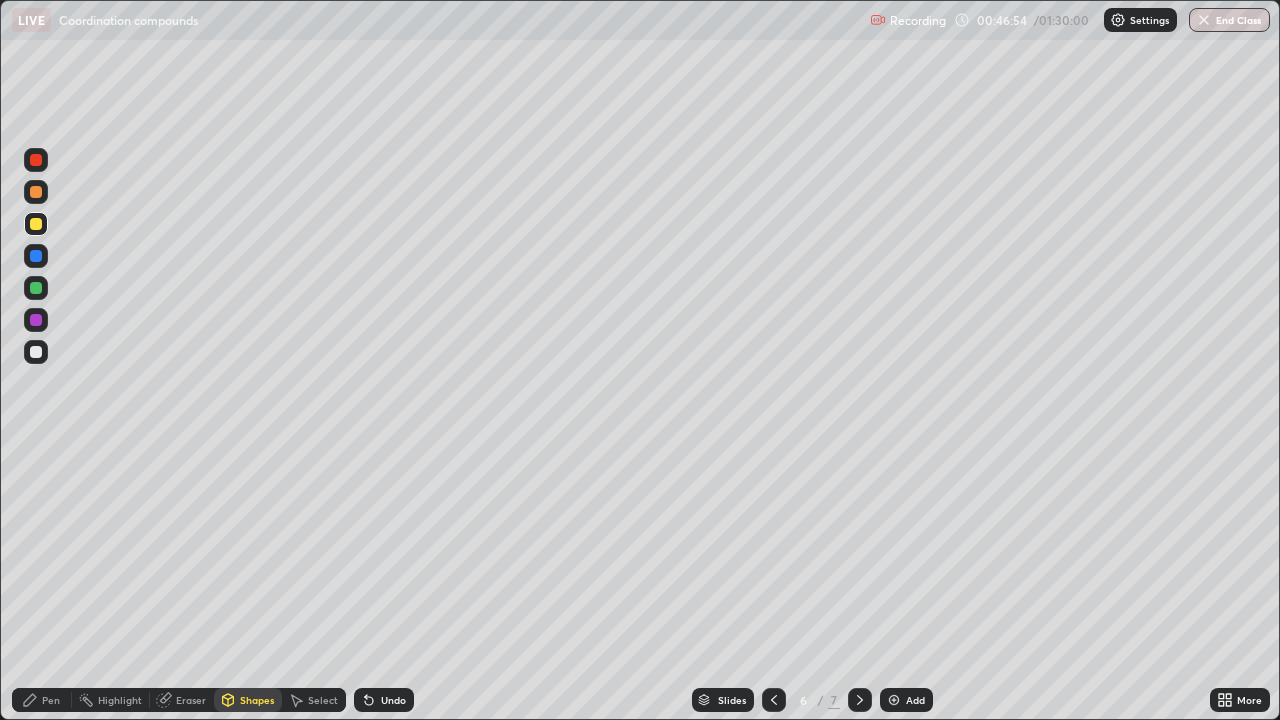 click on "Shapes" at bounding box center [257, 700] 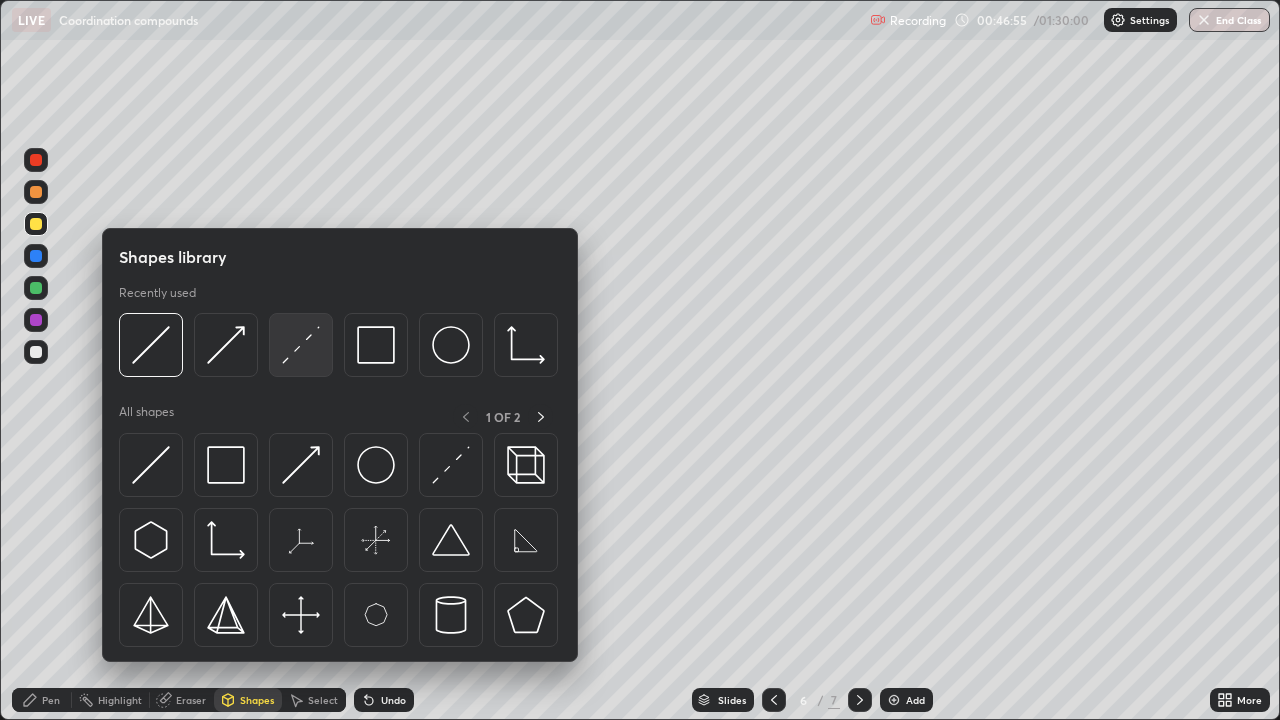 click at bounding box center [301, 345] 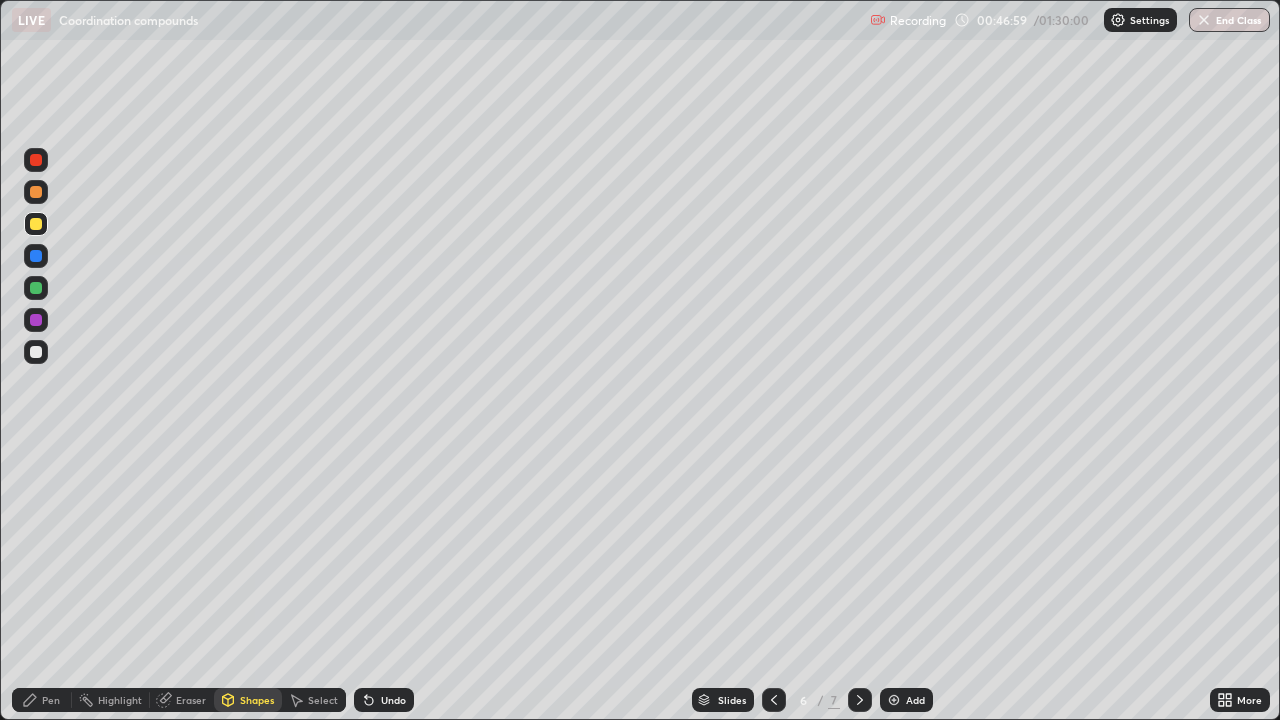 click on "Undo" at bounding box center [393, 700] 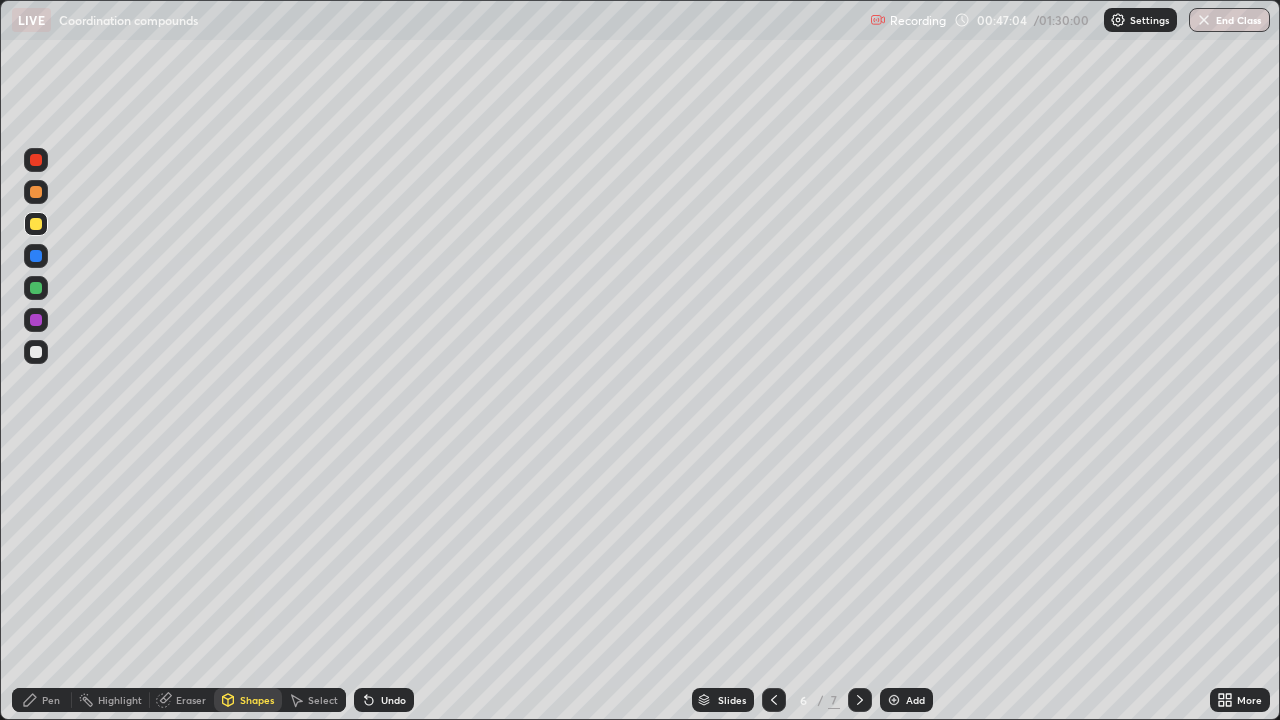 click 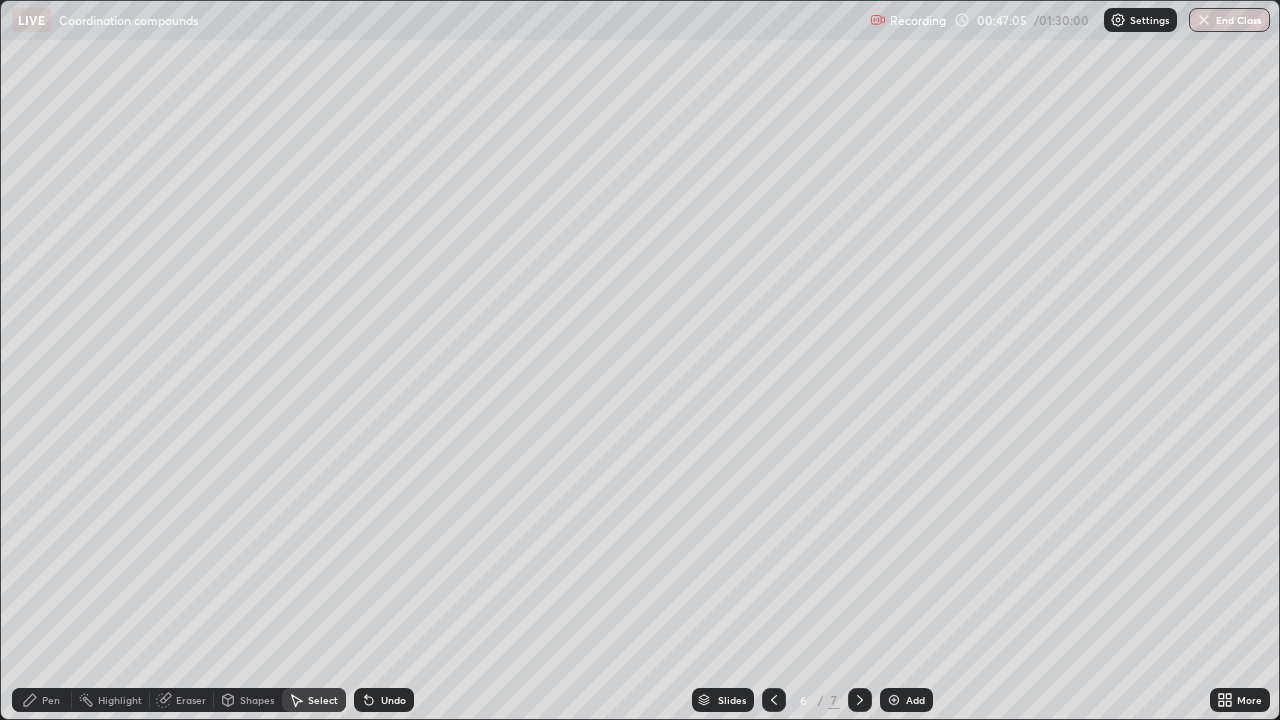 click on "Shapes" at bounding box center [248, 700] 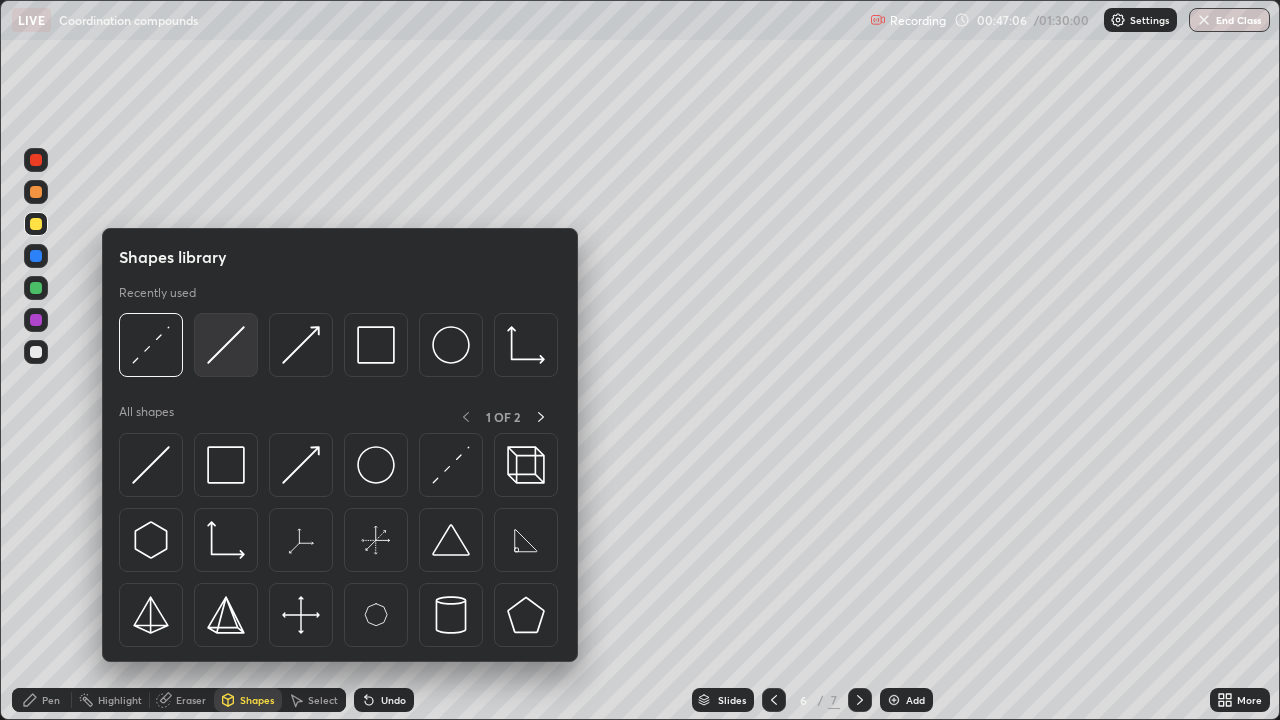 click at bounding box center [226, 345] 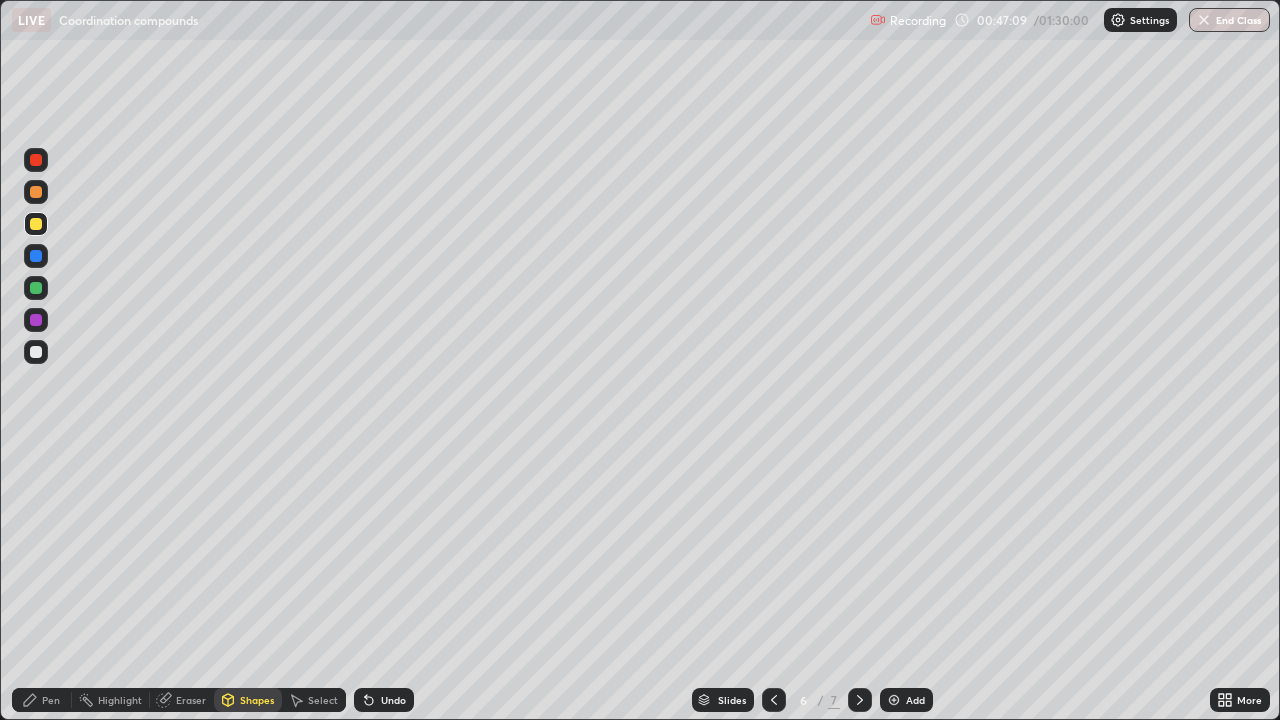 click on "Select" at bounding box center (314, 700) 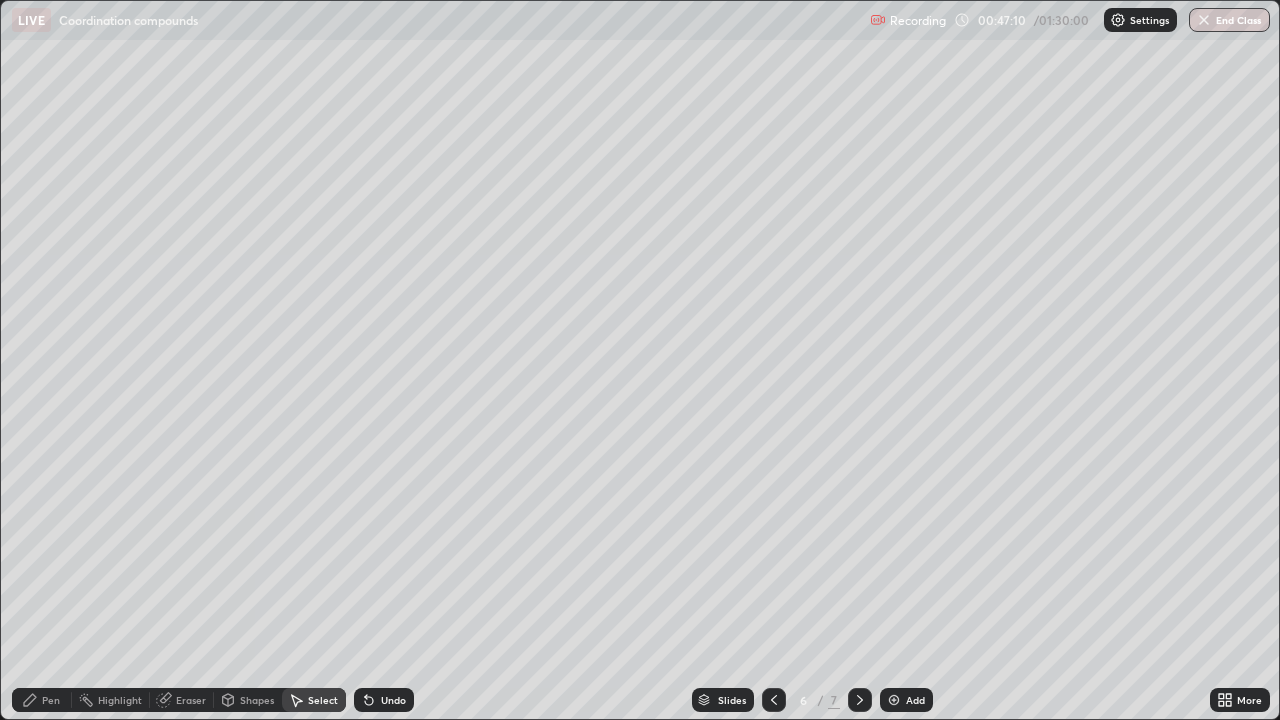 click on "Shapes" at bounding box center (257, 700) 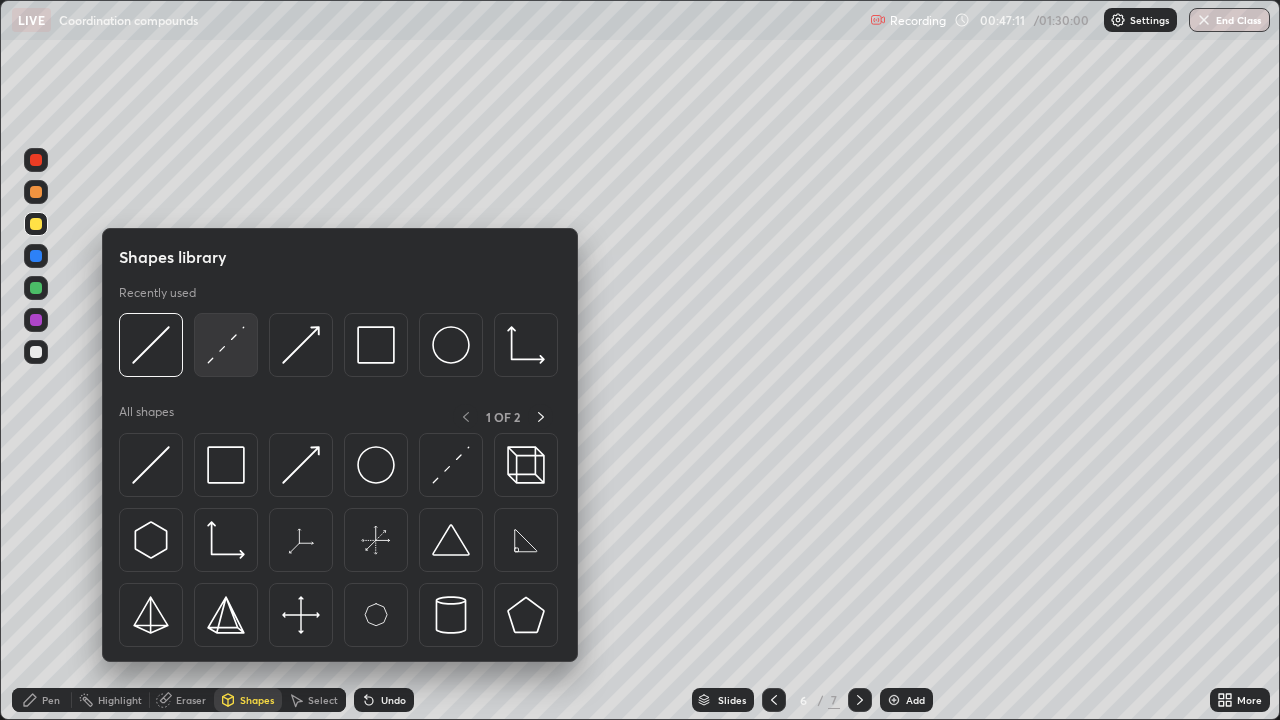 click at bounding box center [226, 345] 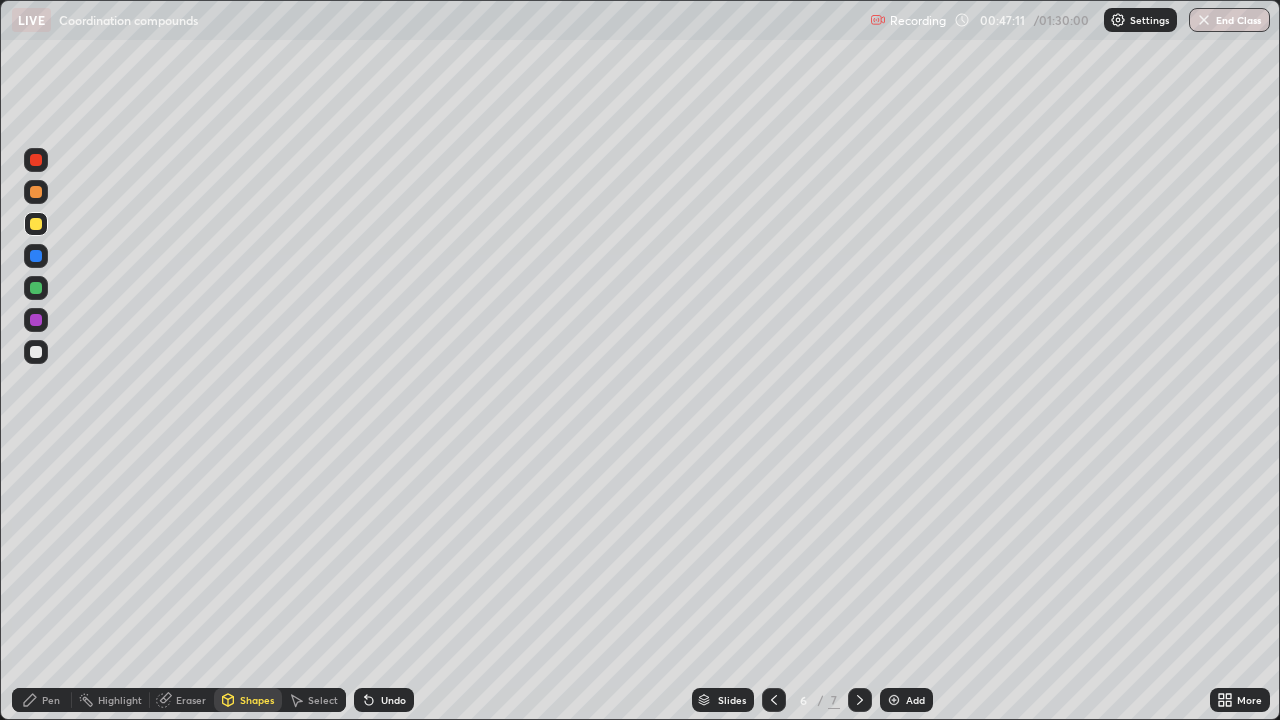 click at bounding box center [36, 192] 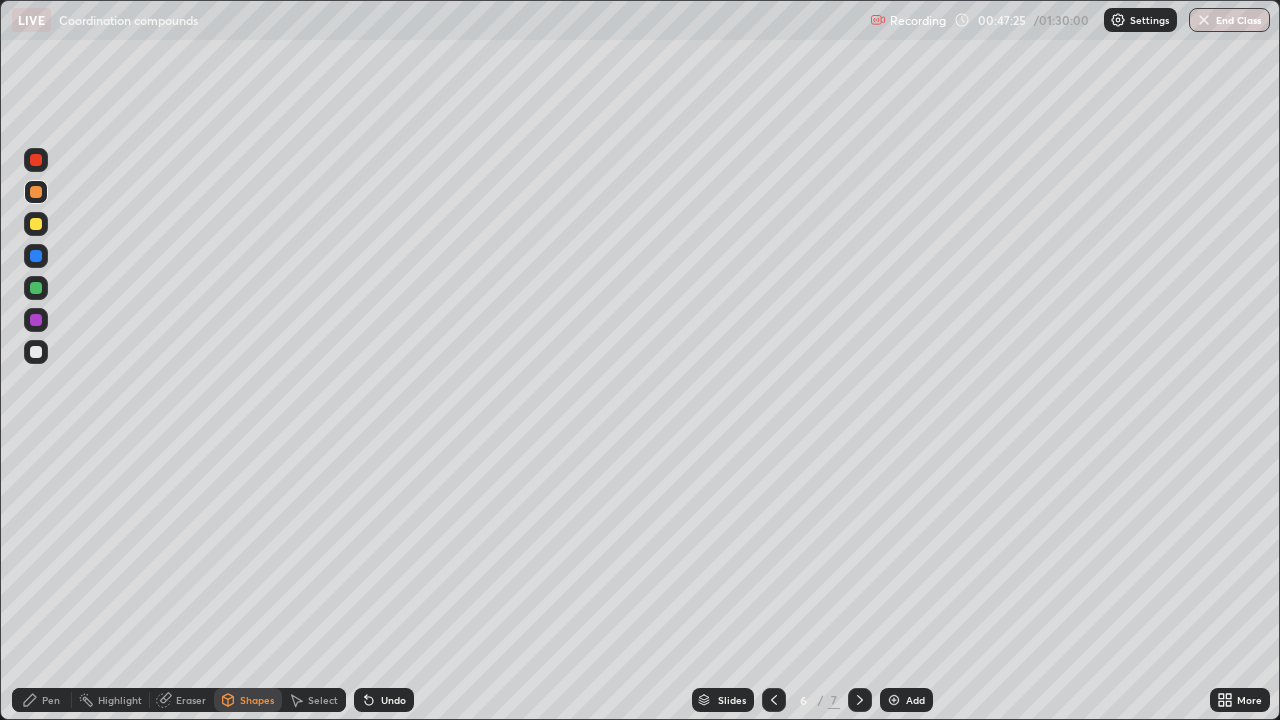 click on "Pen" at bounding box center [42, 700] 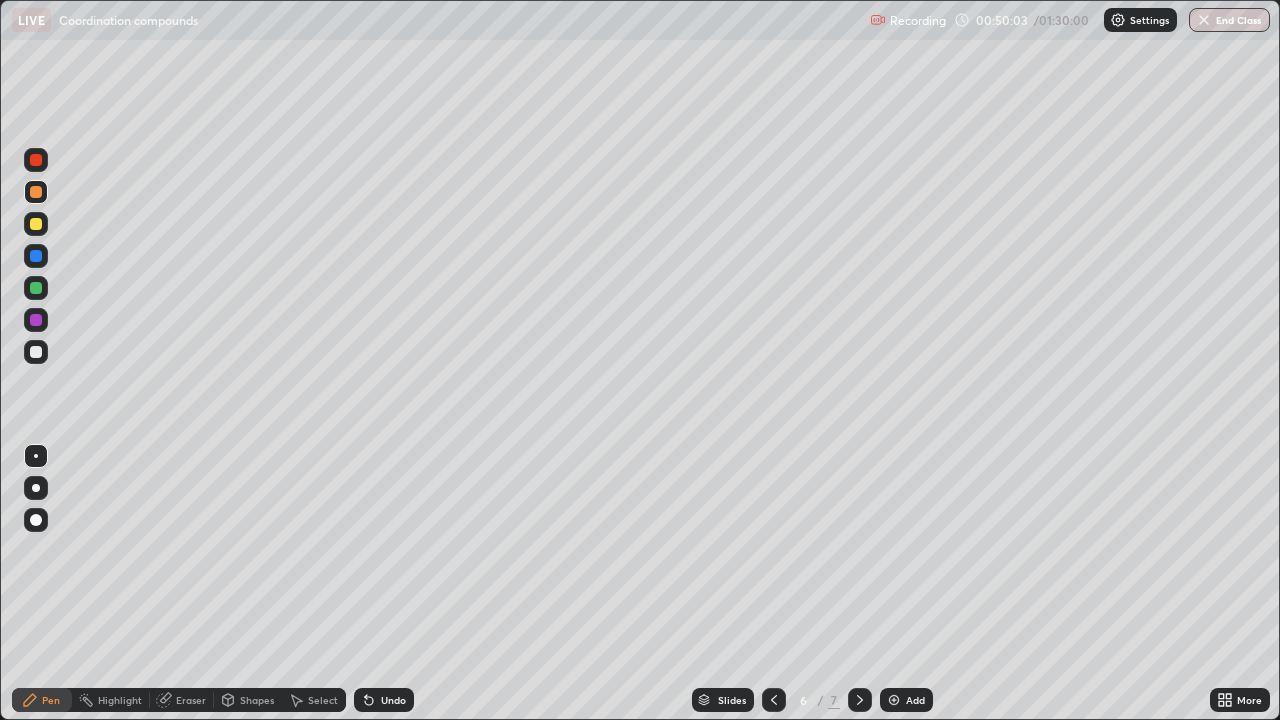 click on "Add" at bounding box center [915, 700] 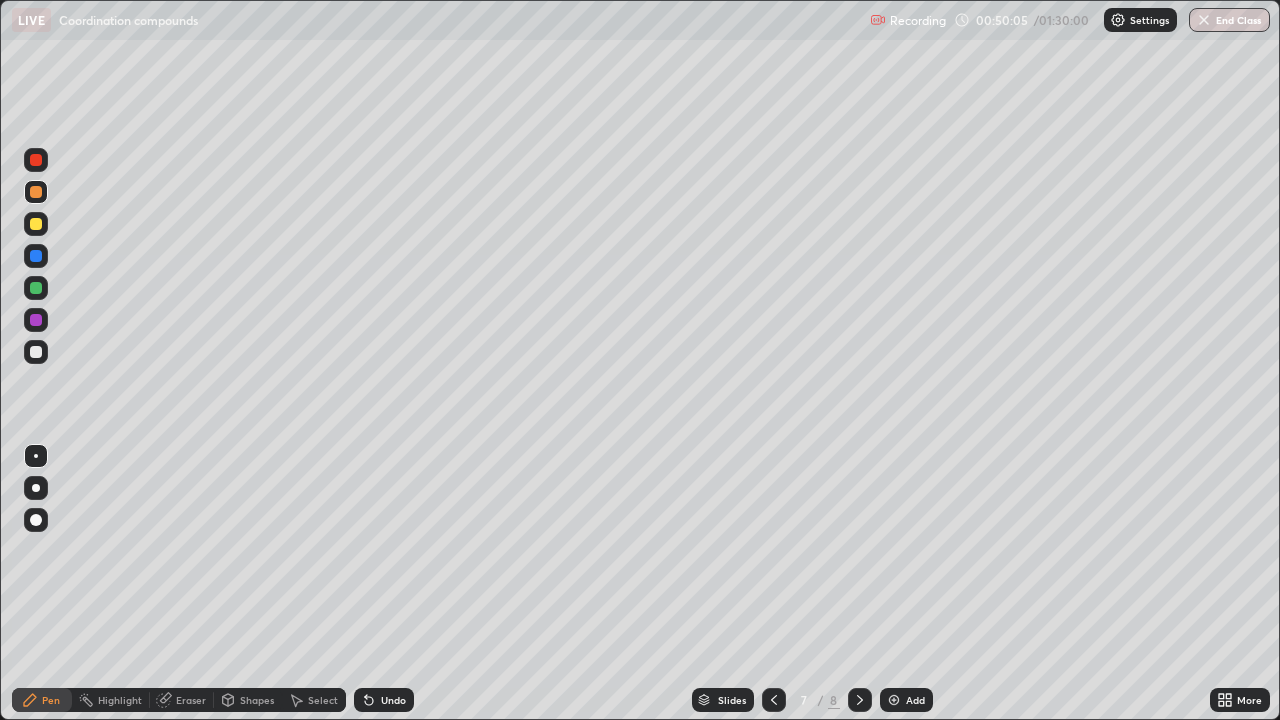 click at bounding box center [36, 224] 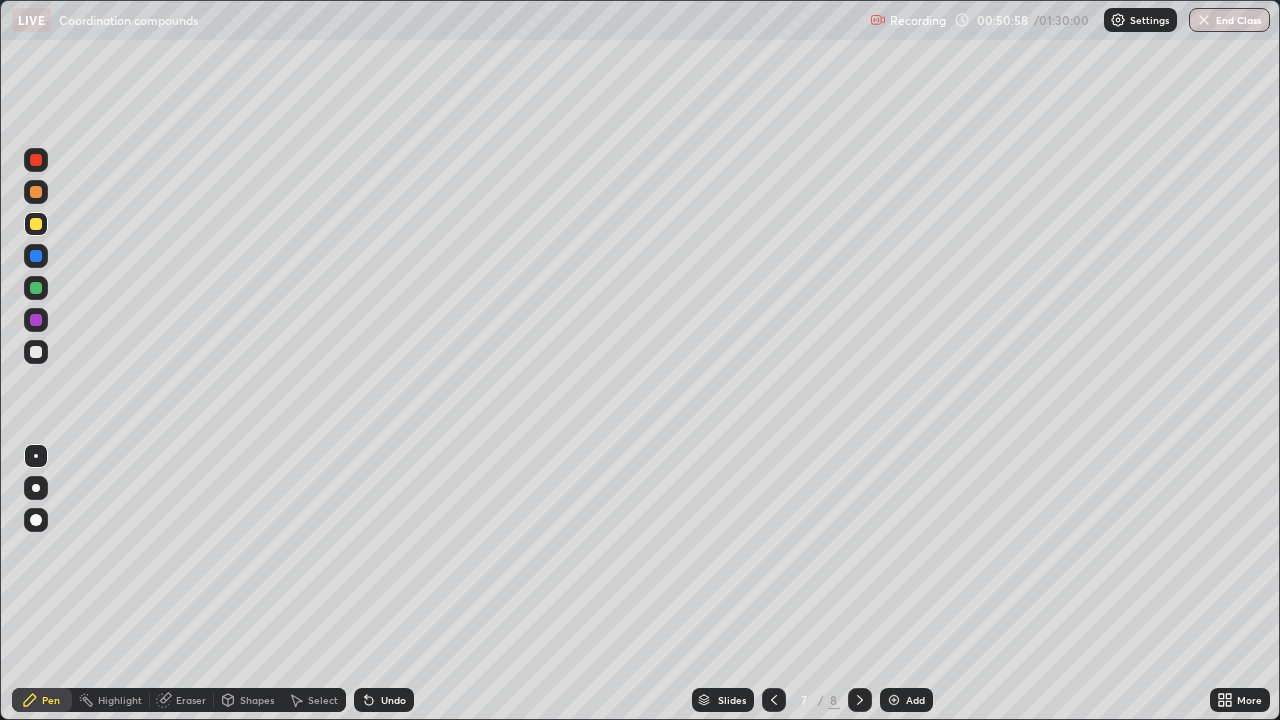 click on "Shapes" at bounding box center [257, 700] 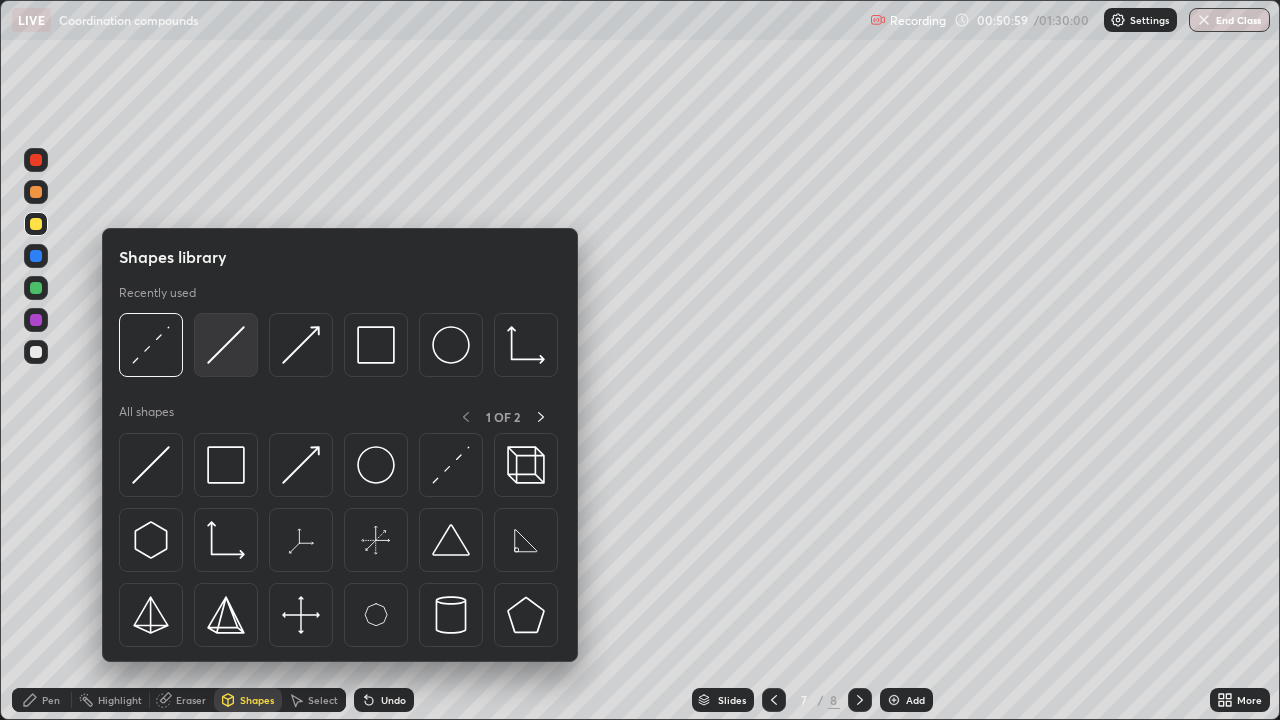 click at bounding box center [226, 345] 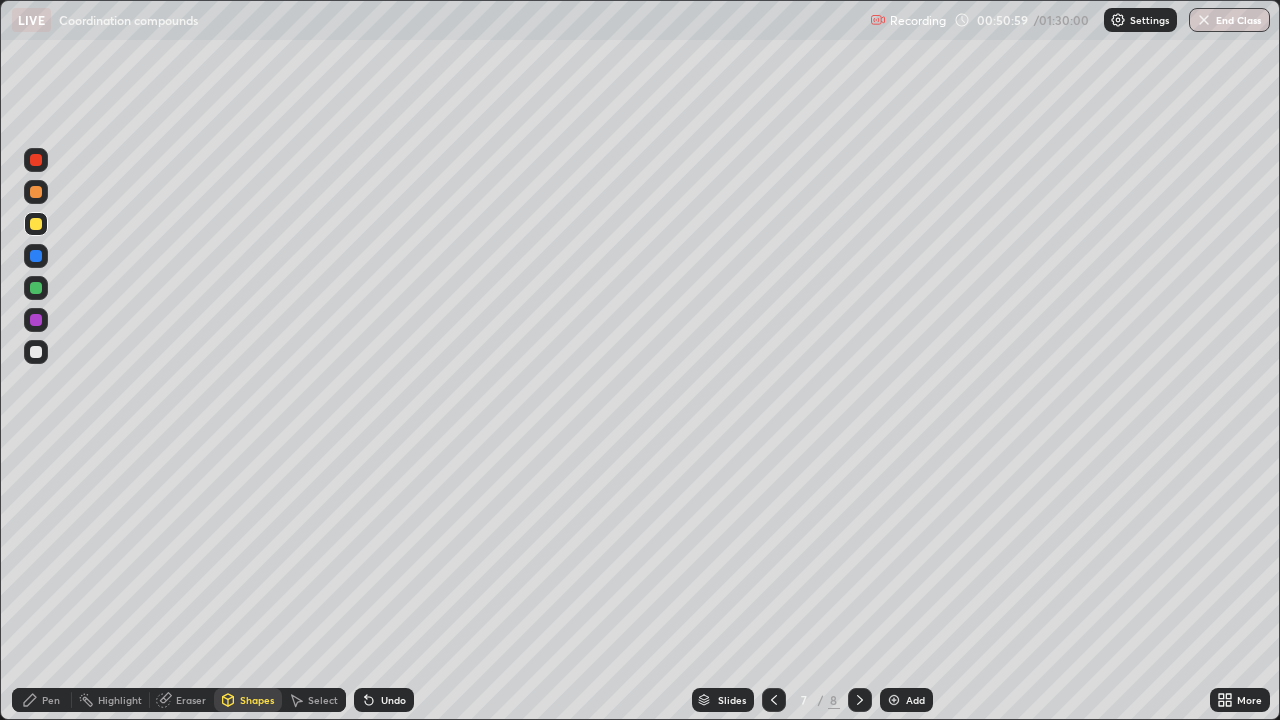 click at bounding box center [36, 288] 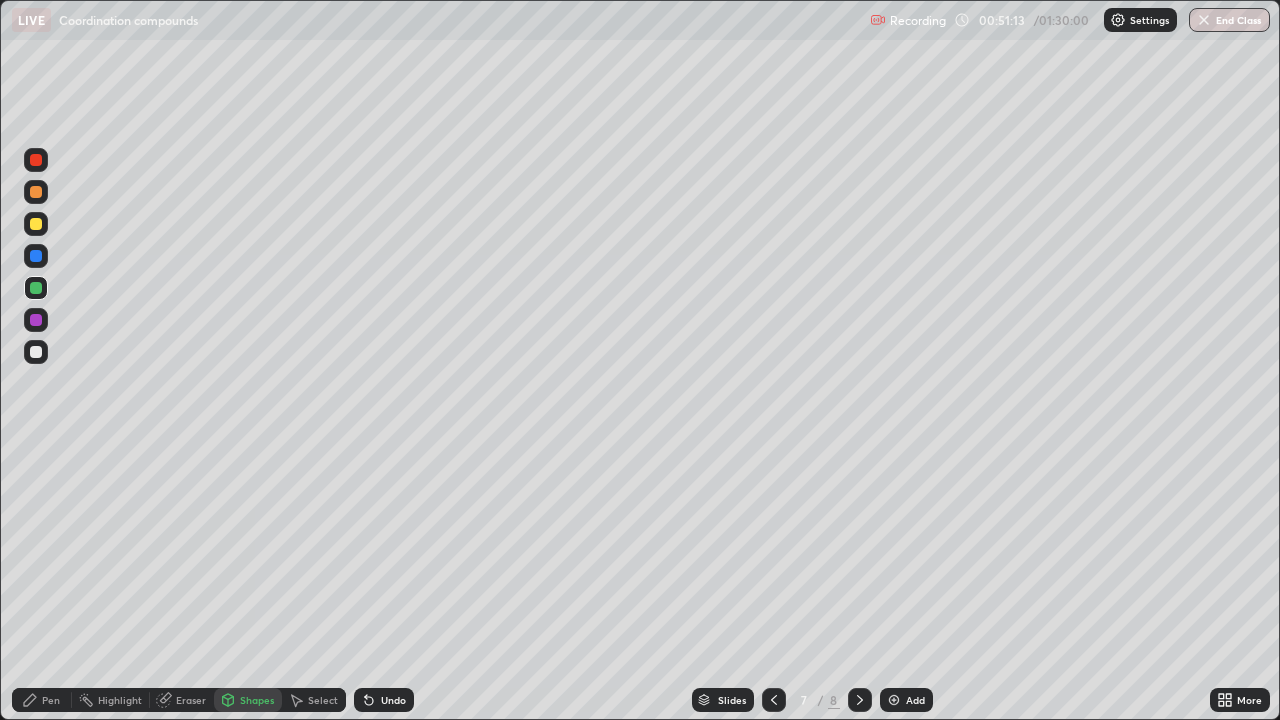 click on "Pen" at bounding box center [42, 700] 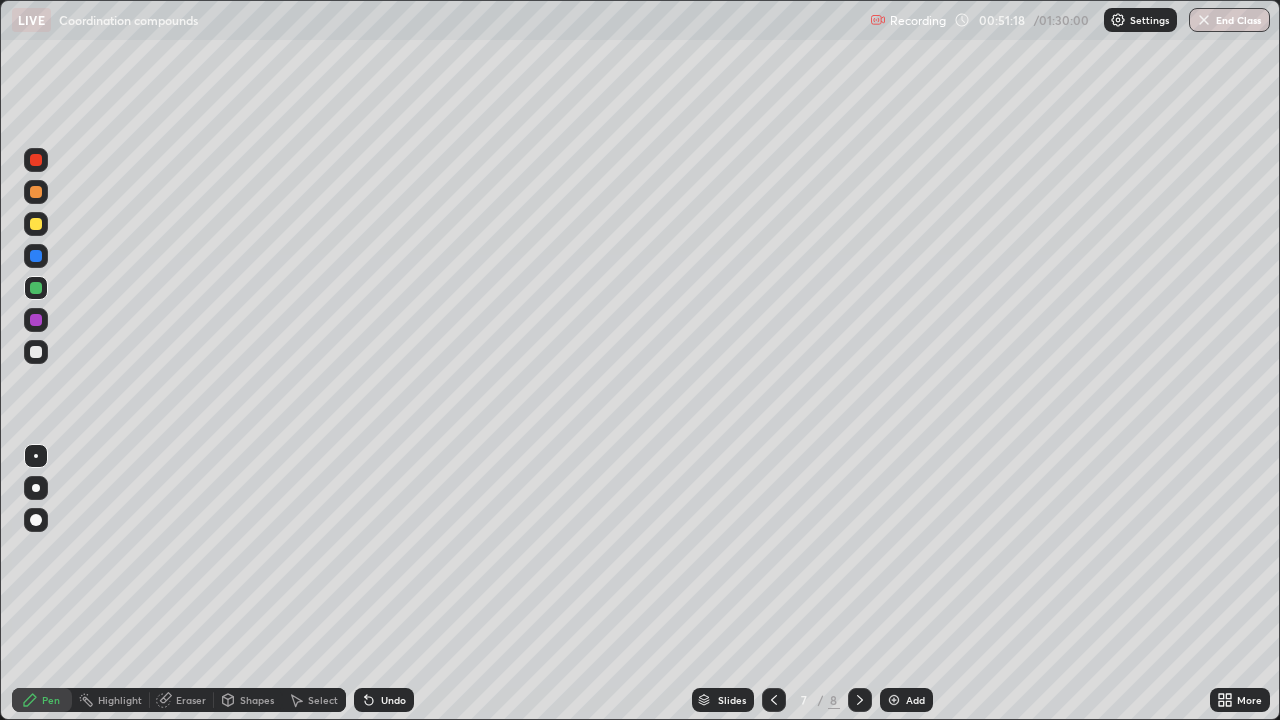 click on "Shapes" at bounding box center (248, 700) 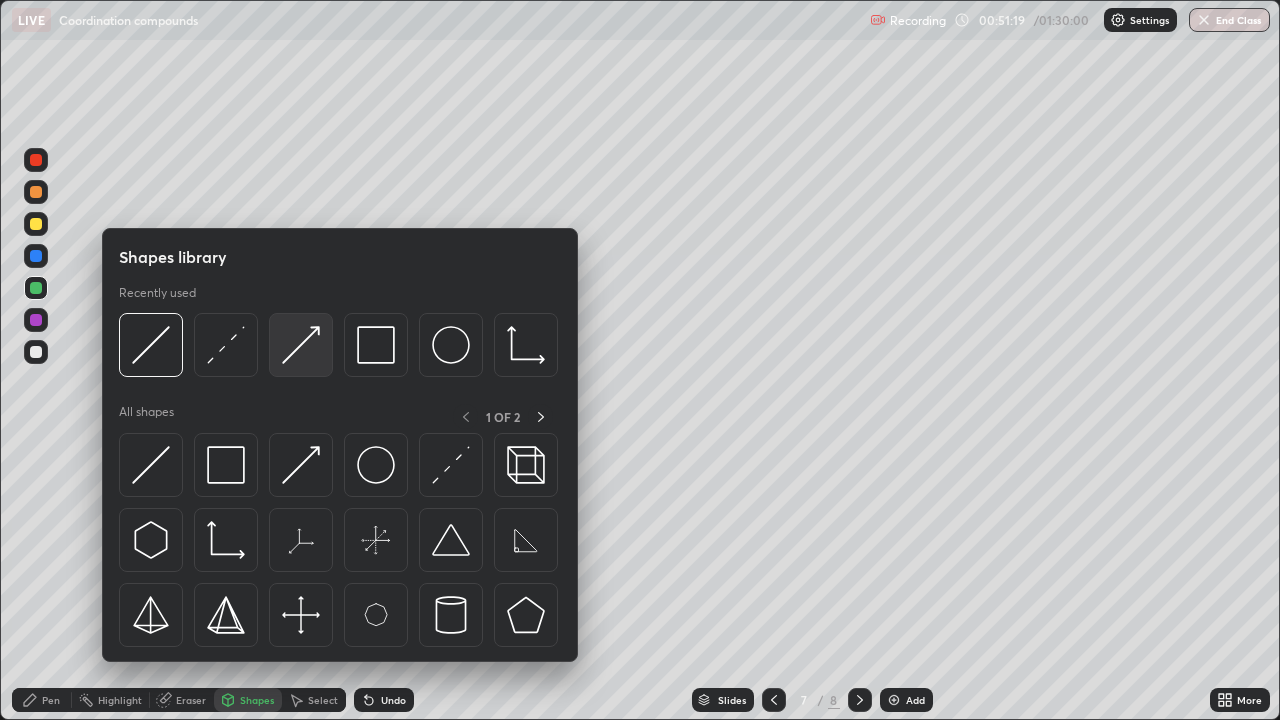 click at bounding box center (301, 345) 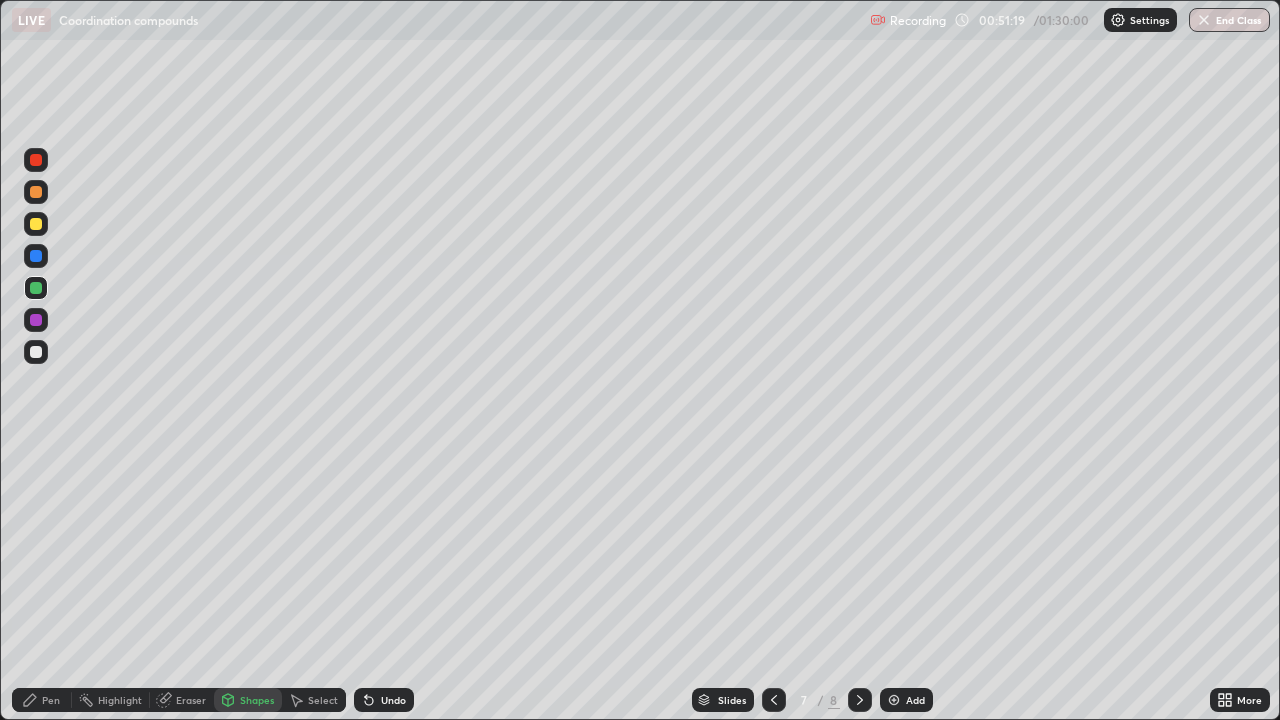 click at bounding box center [36, 224] 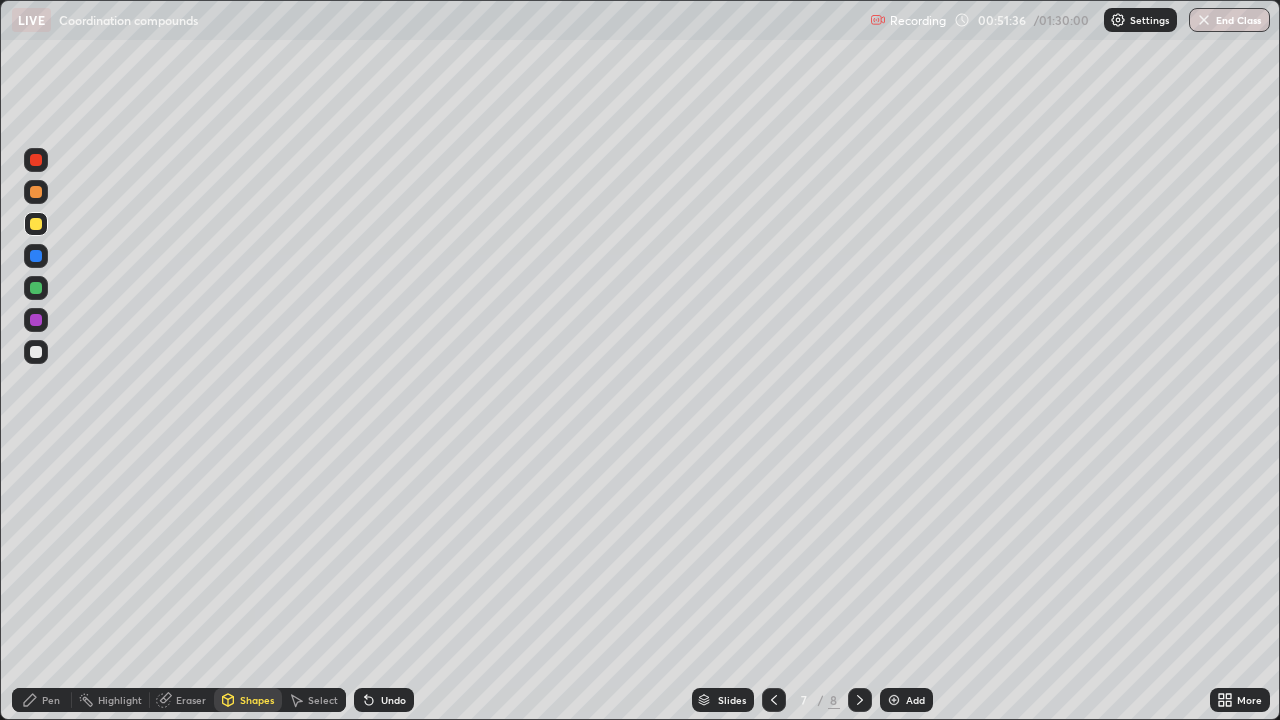 click on "Shapes" at bounding box center [257, 700] 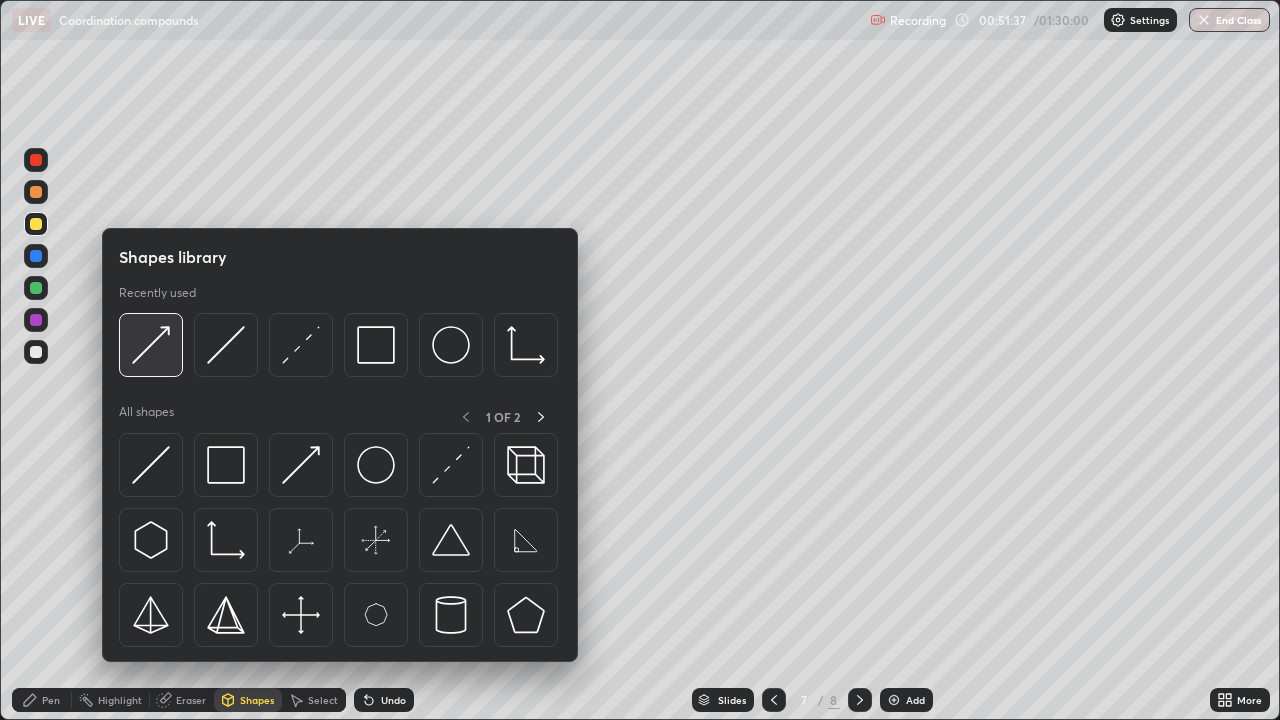 click at bounding box center (151, 345) 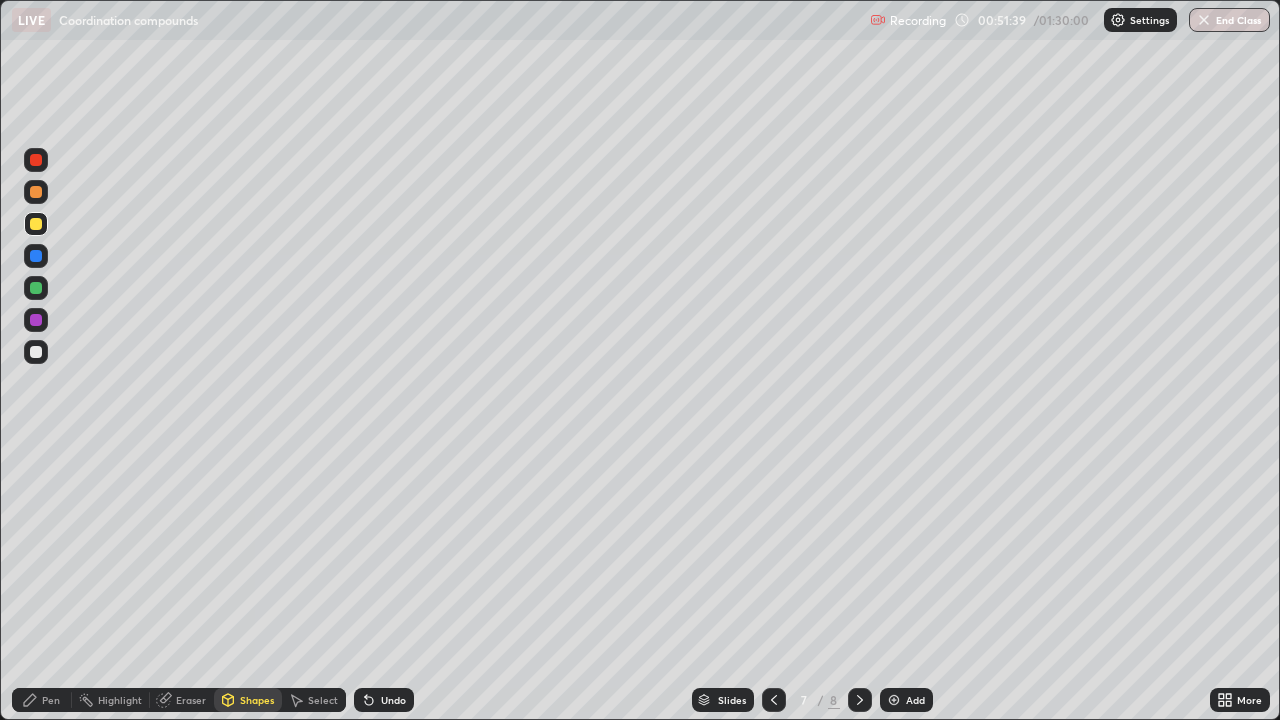 click at bounding box center (36, 192) 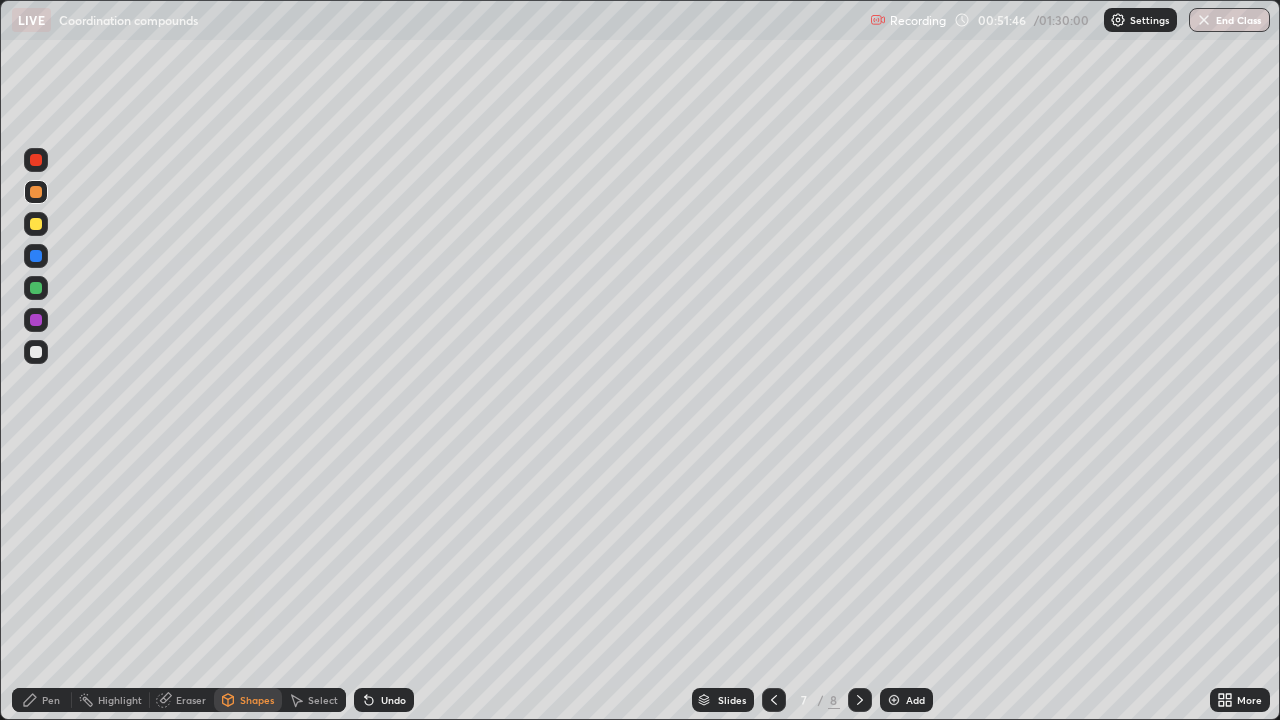 click on "Shapes" at bounding box center [257, 700] 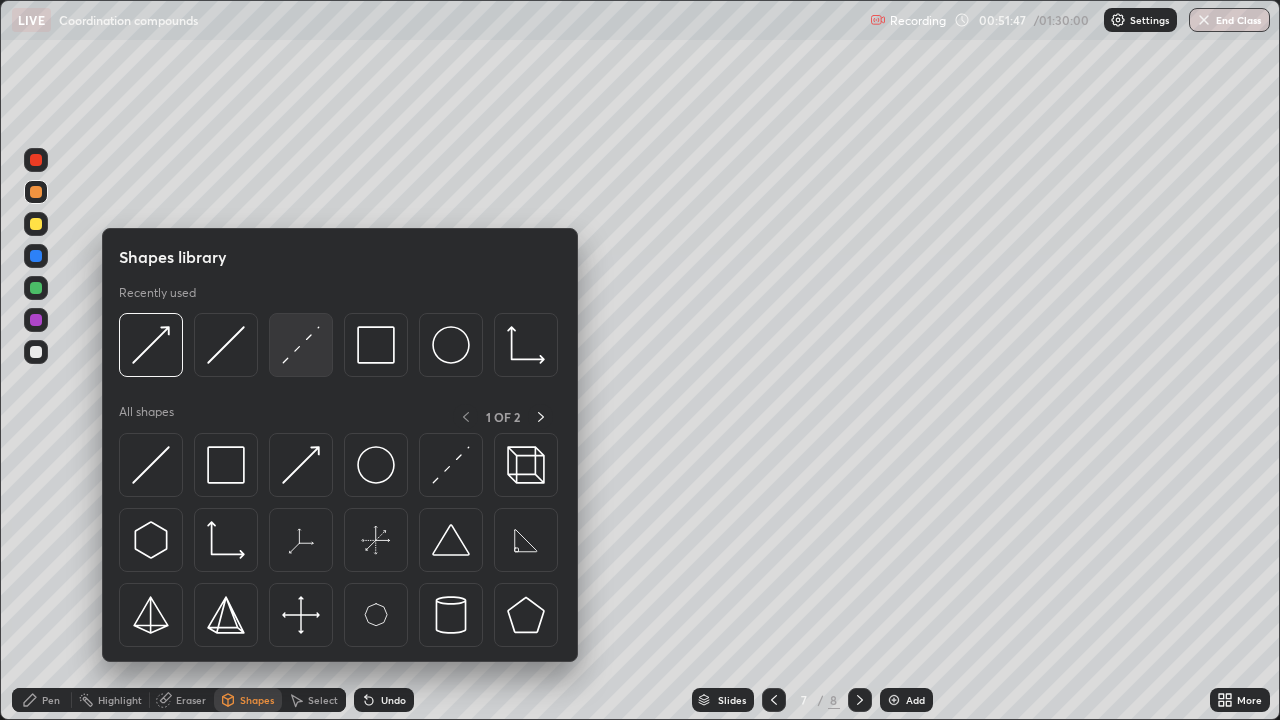 click at bounding box center (301, 345) 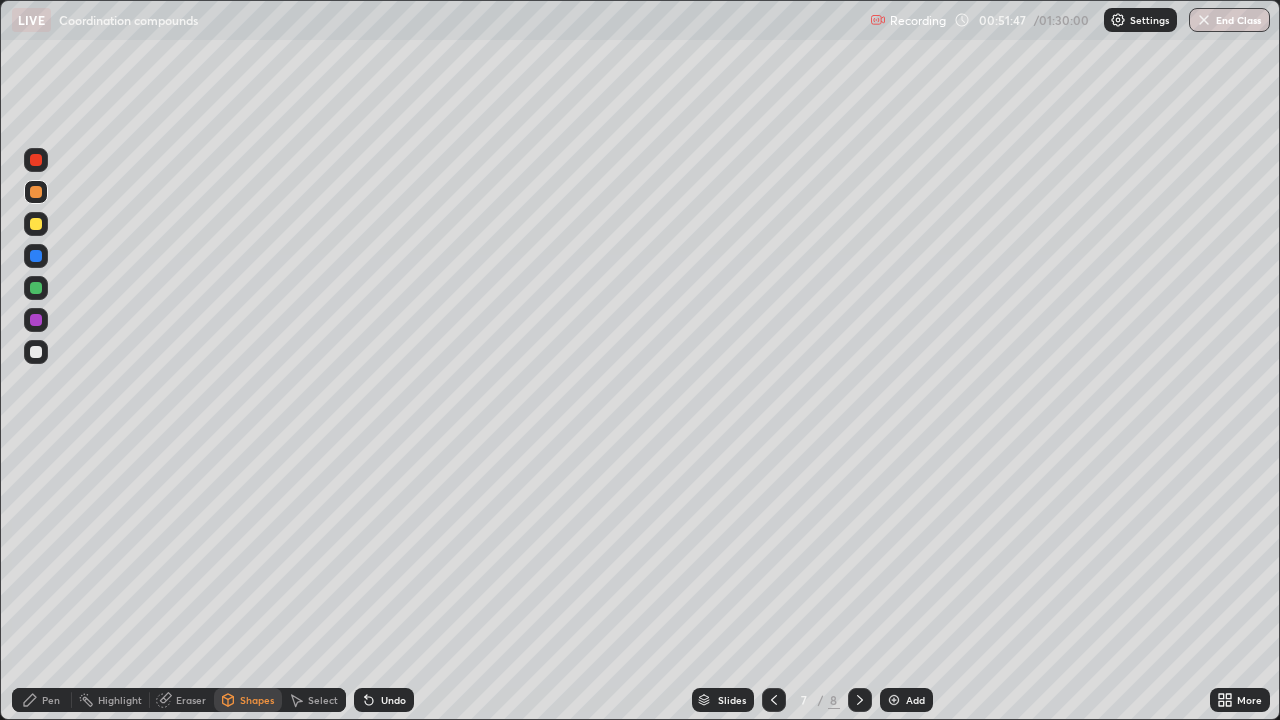 click at bounding box center (36, 288) 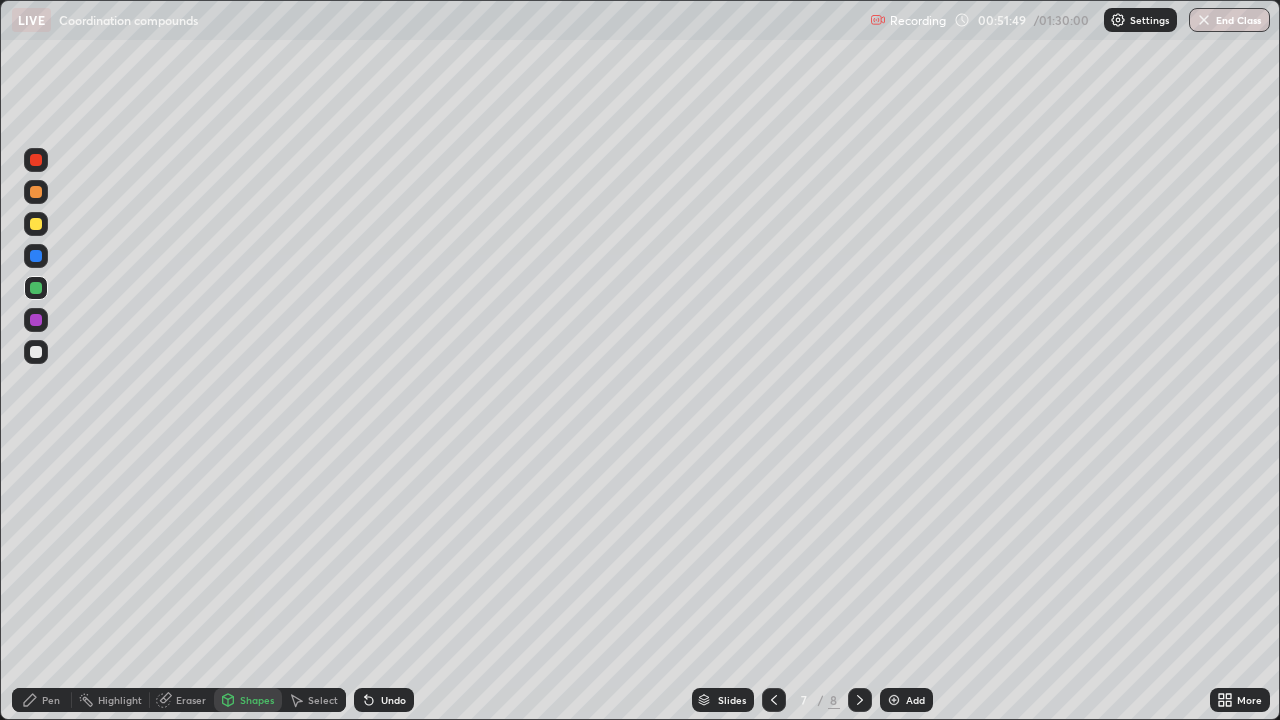 click at bounding box center [36, 160] 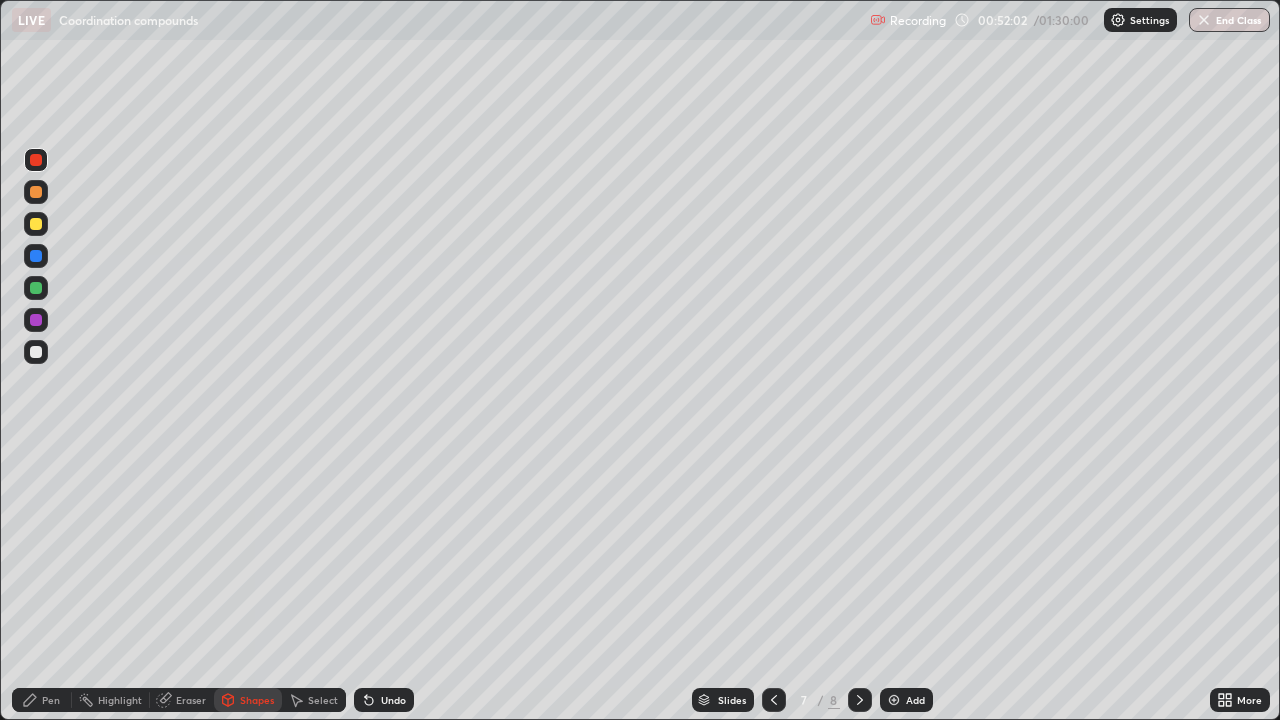 click at bounding box center (36, 224) 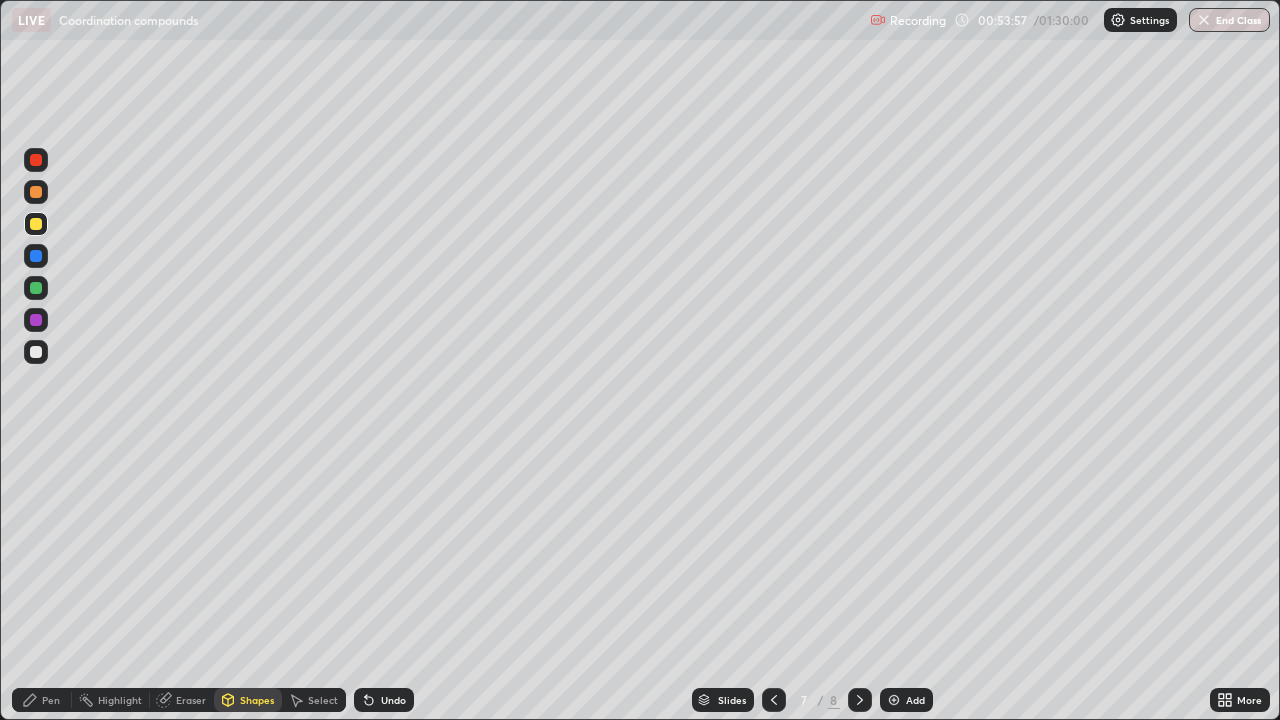 click on "Add" at bounding box center [906, 700] 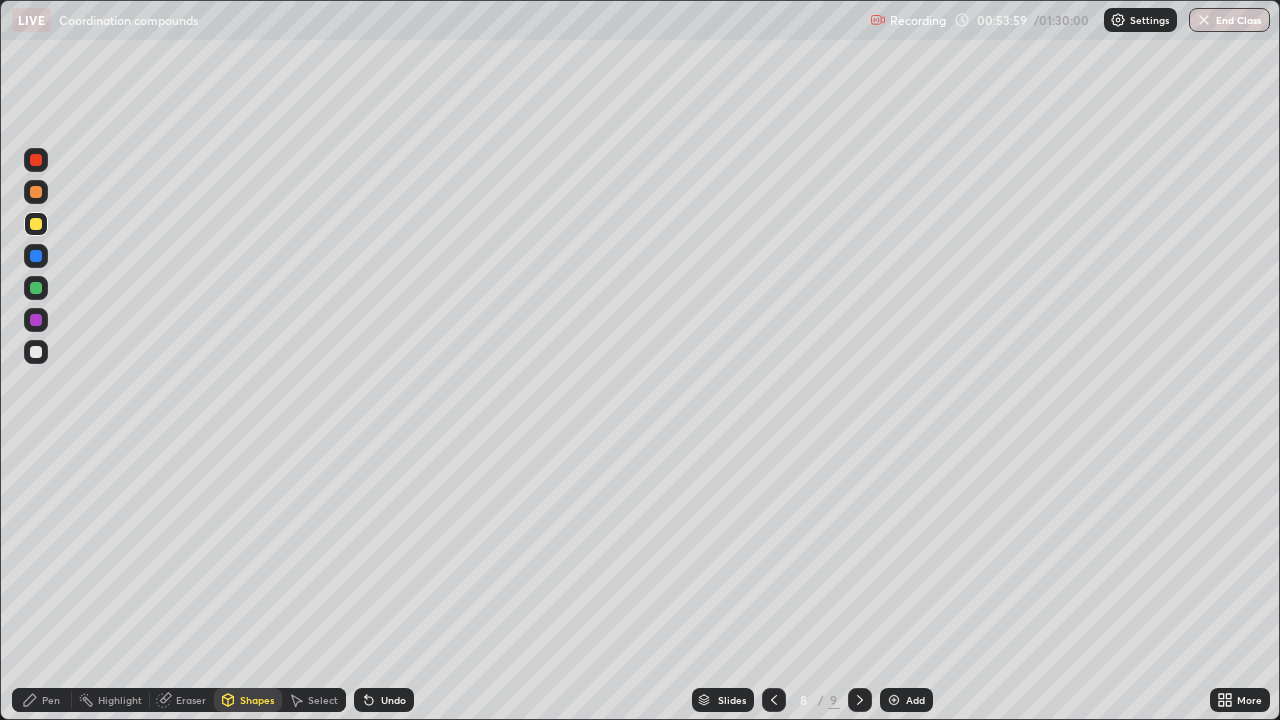 click at bounding box center [36, 288] 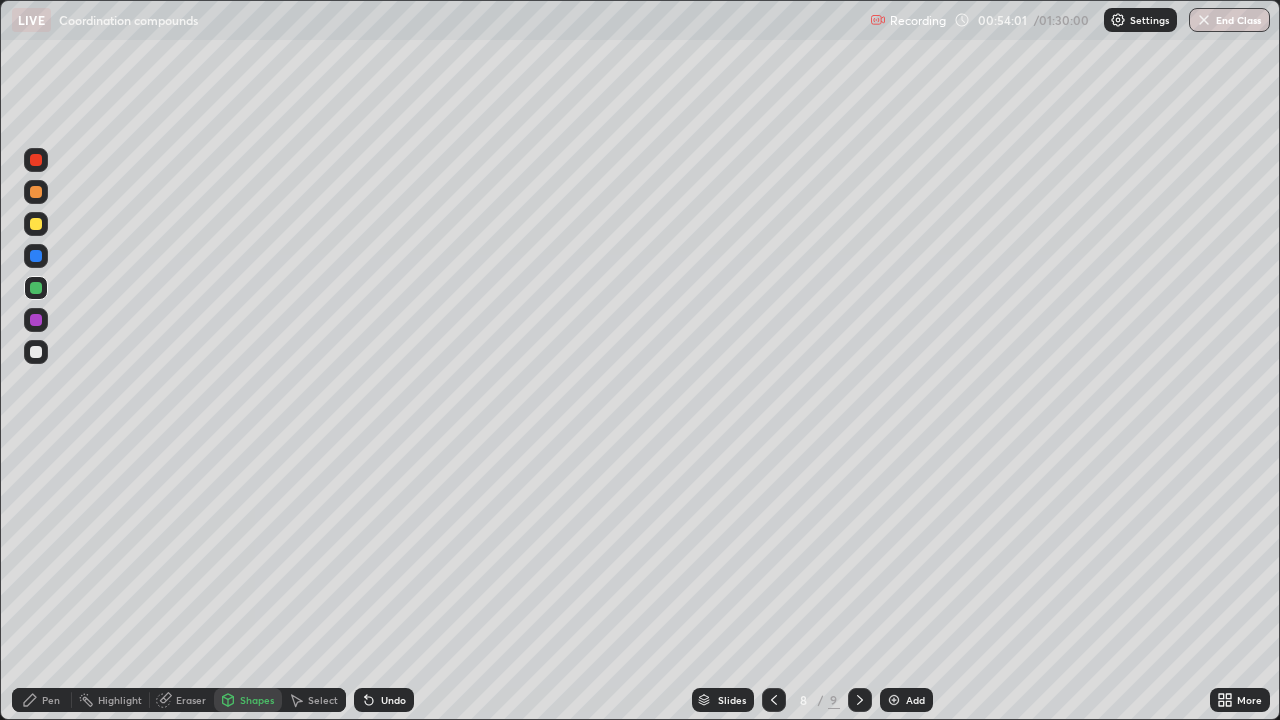click on "Undo" at bounding box center (393, 700) 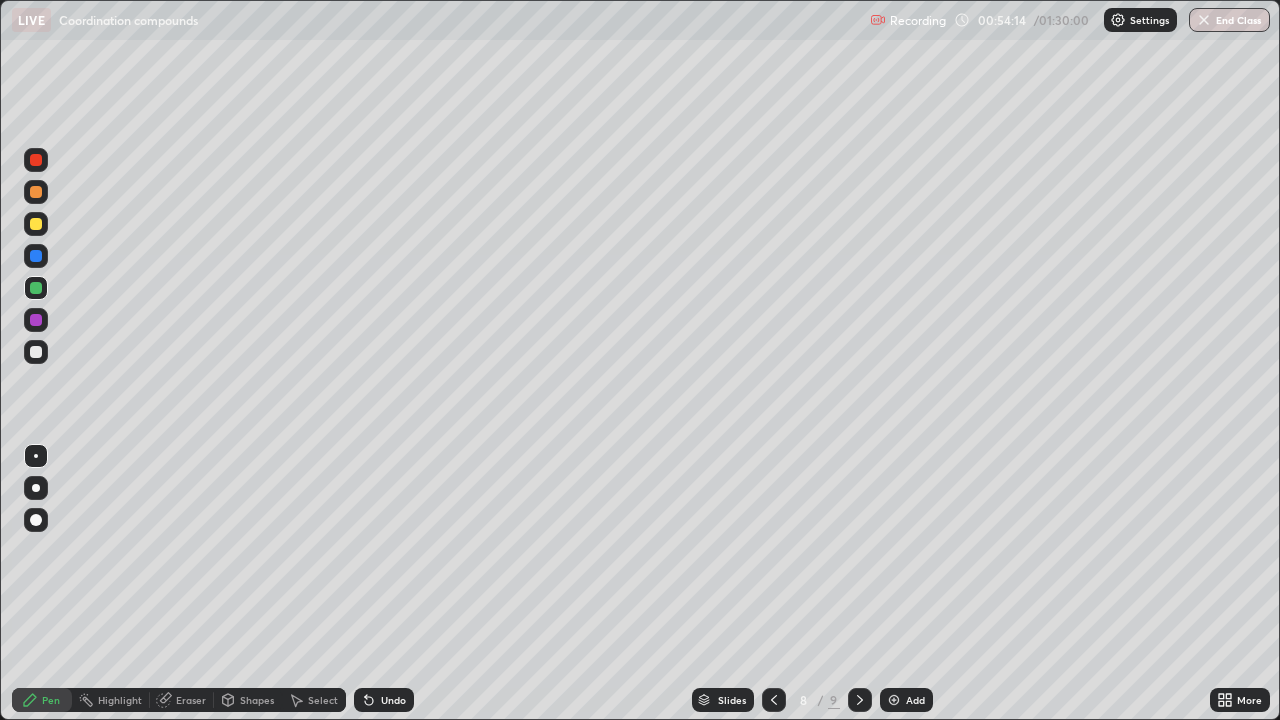 click at bounding box center (36, 224) 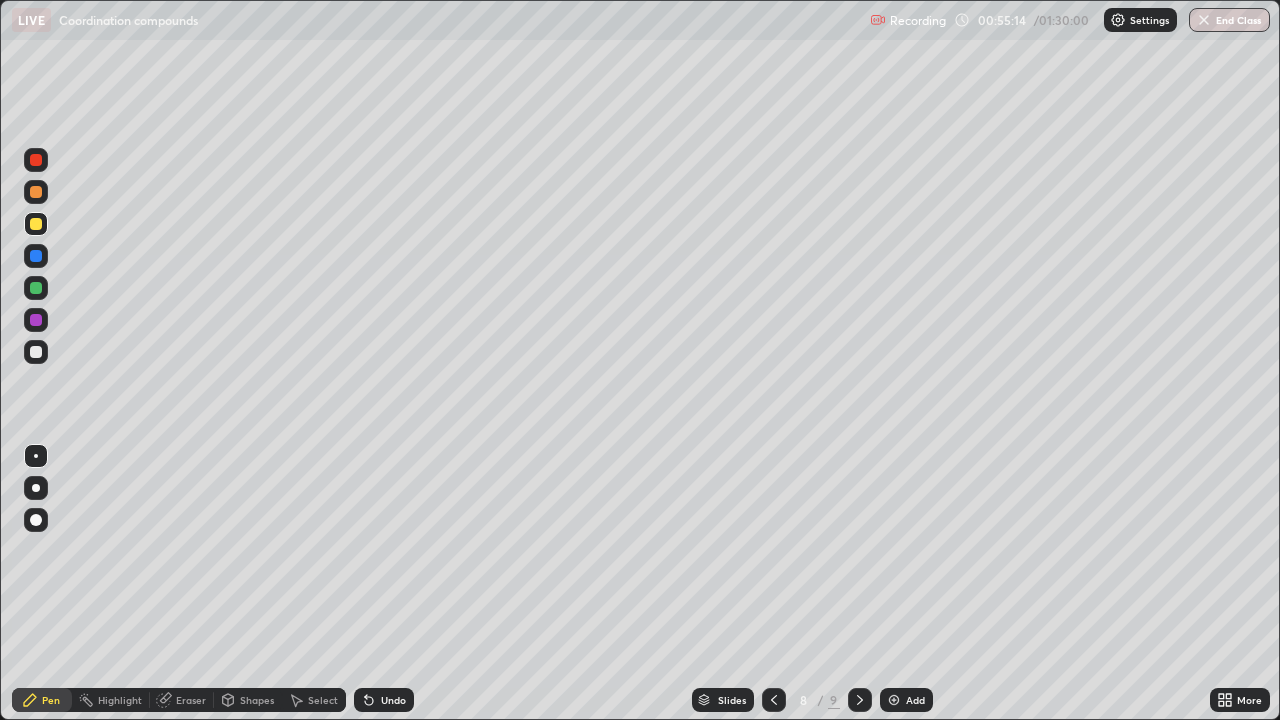click at bounding box center [36, 352] 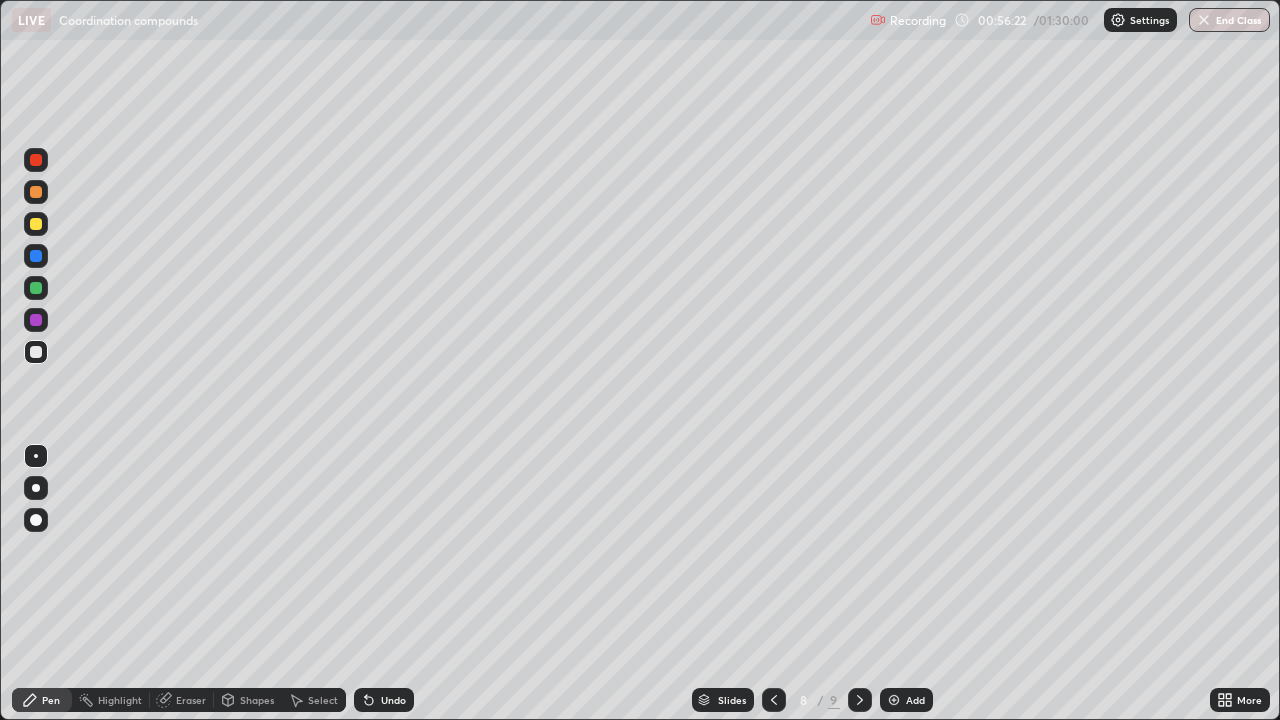 click on "Undo" at bounding box center (384, 700) 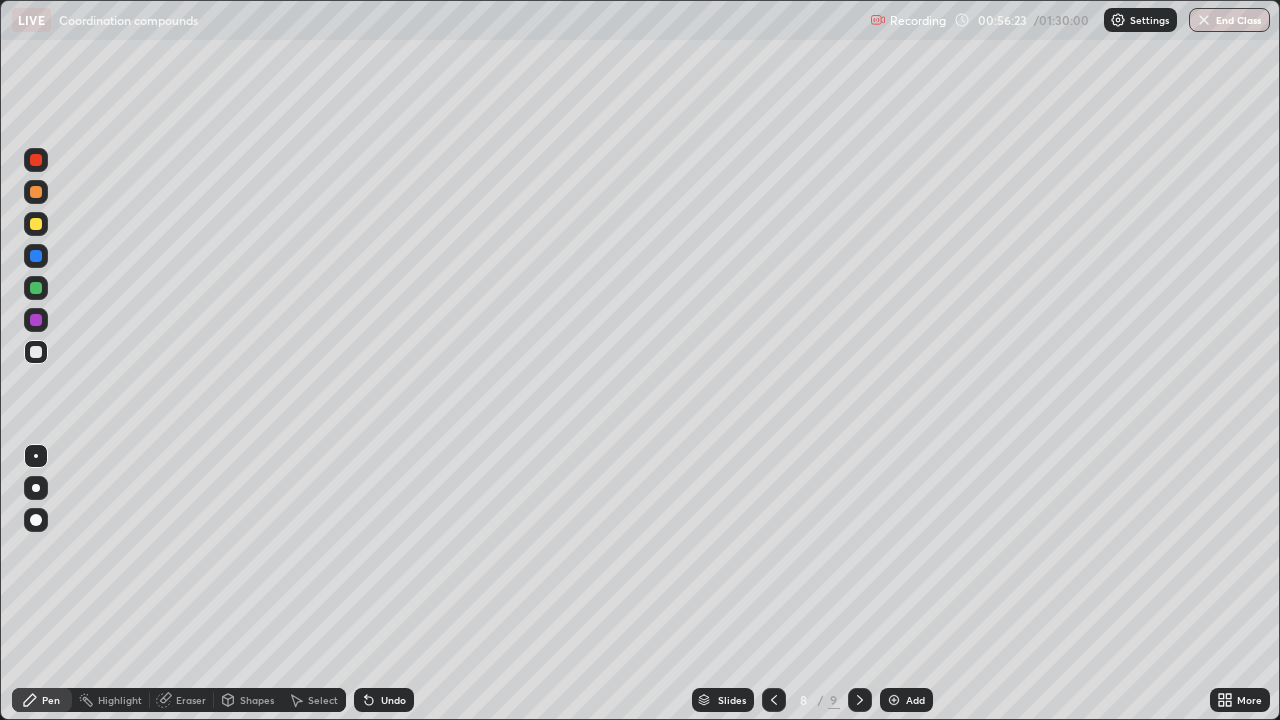 click 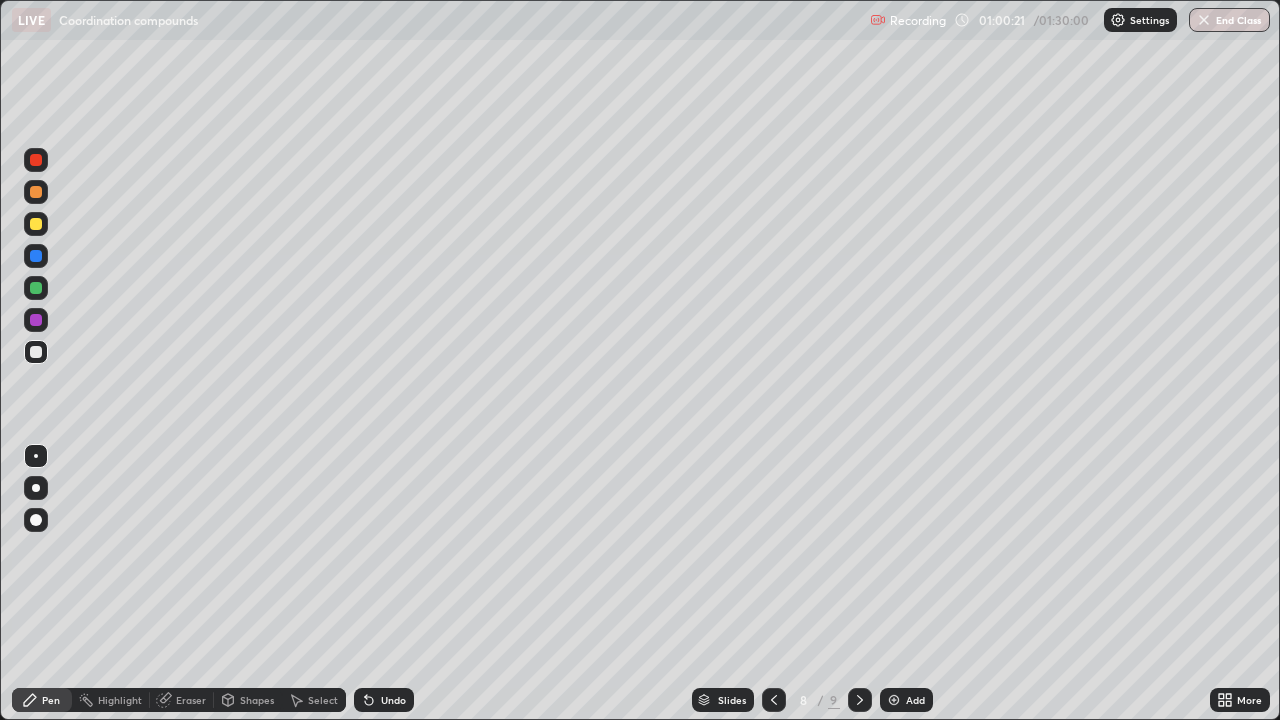 click on "Add" at bounding box center [906, 700] 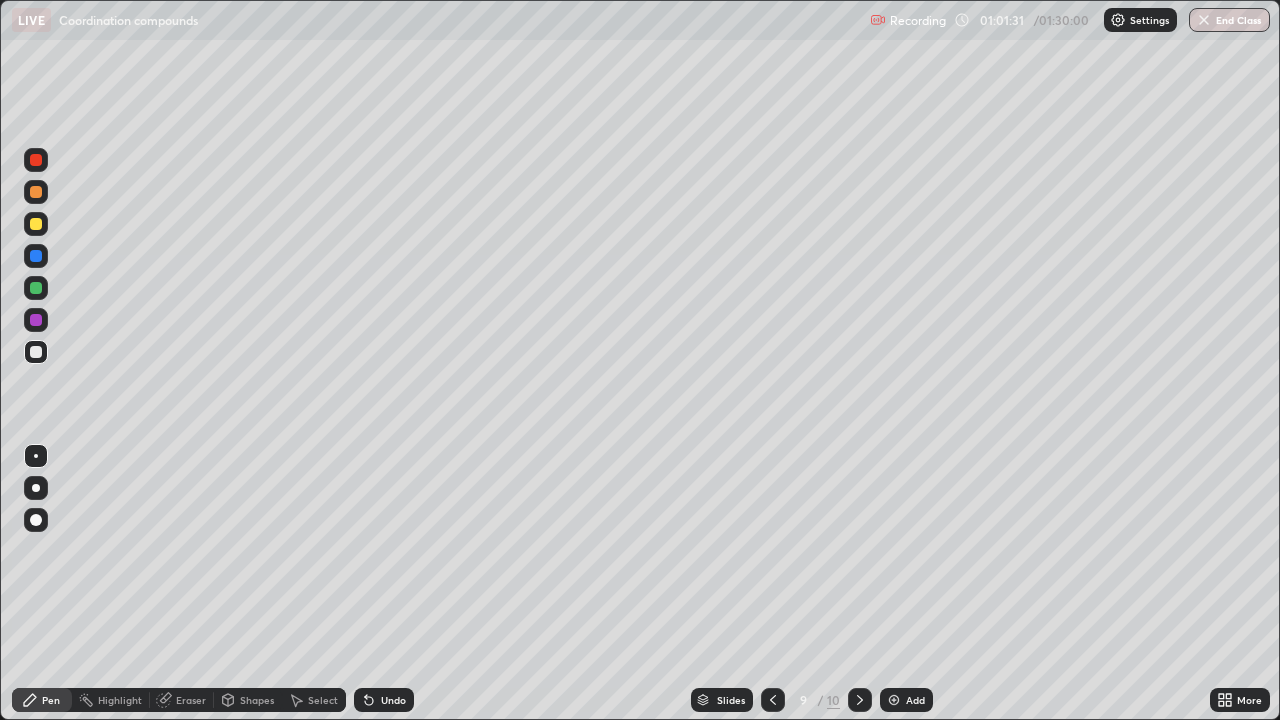 click 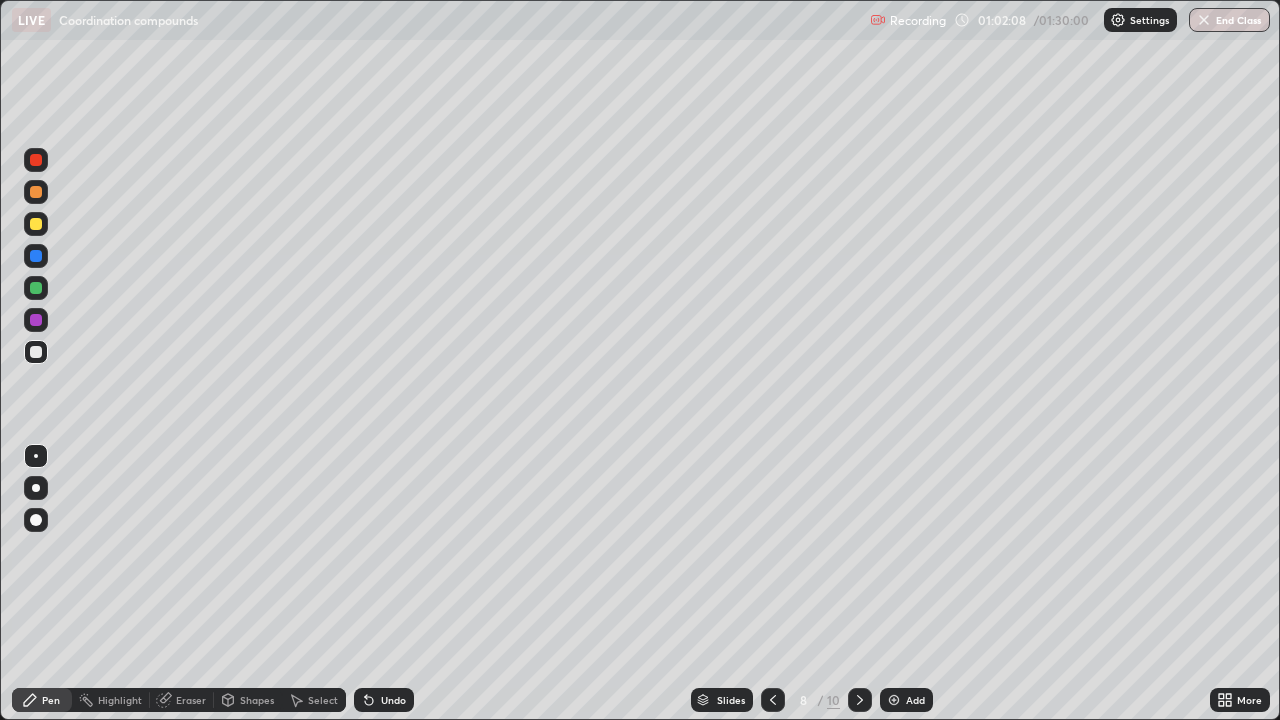 click on "Eraser" at bounding box center (182, 700) 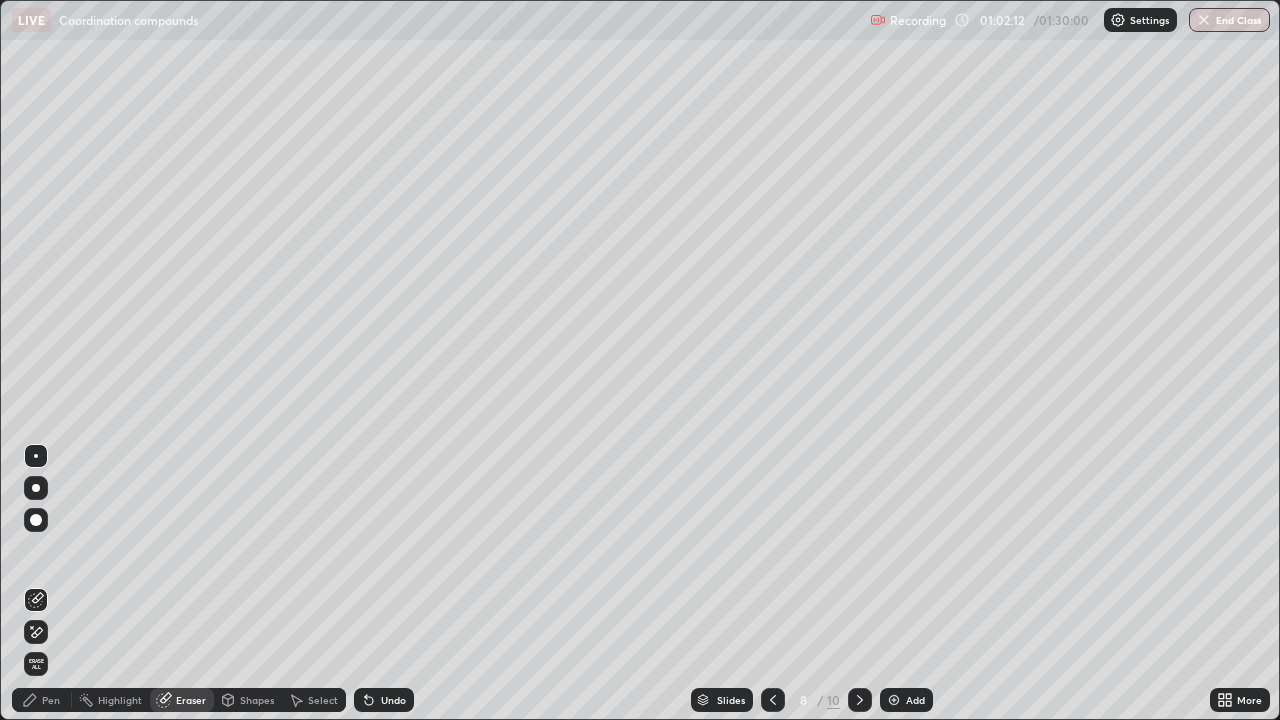 click on "Pen" at bounding box center [42, 700] 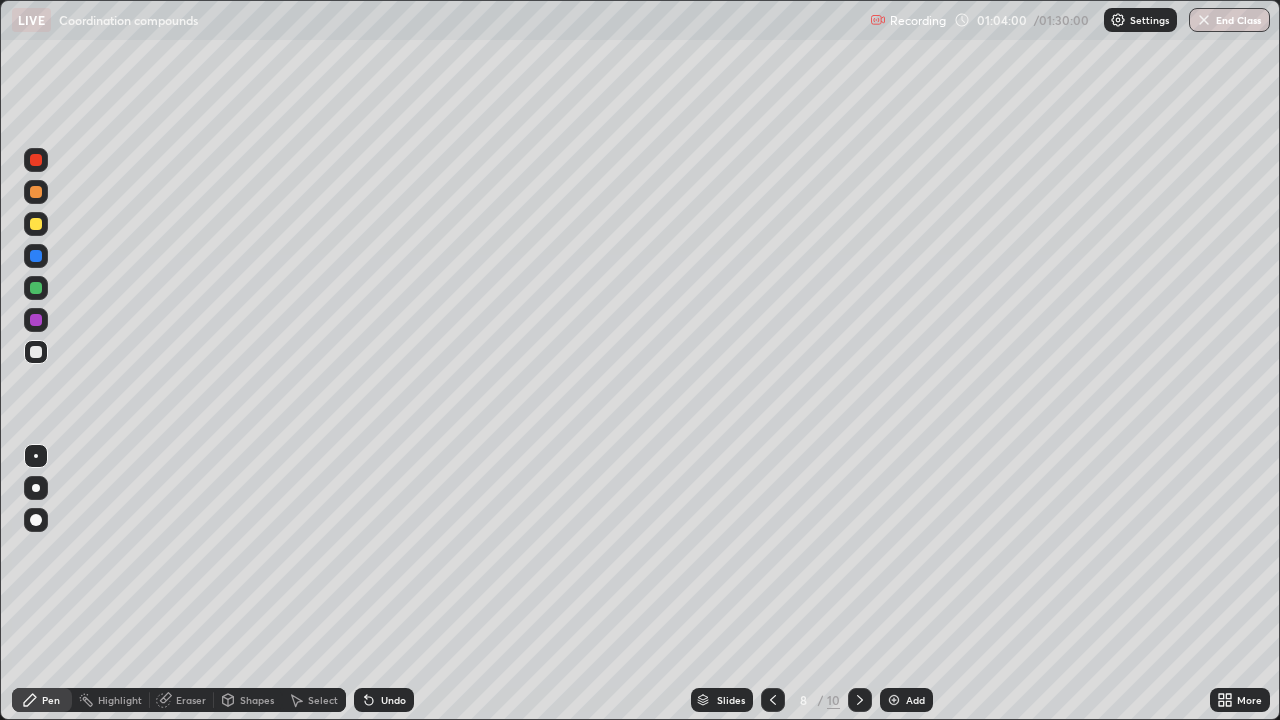 click 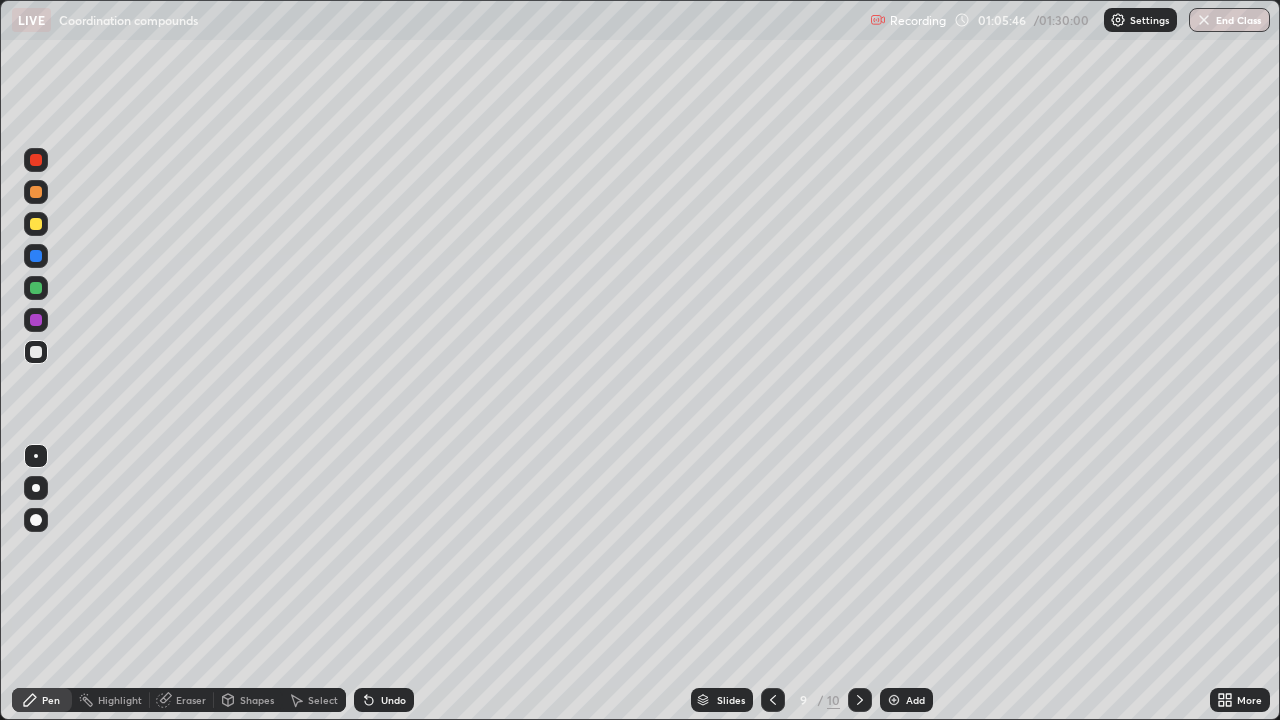 click on "Add" at bounding box center [906, 700] 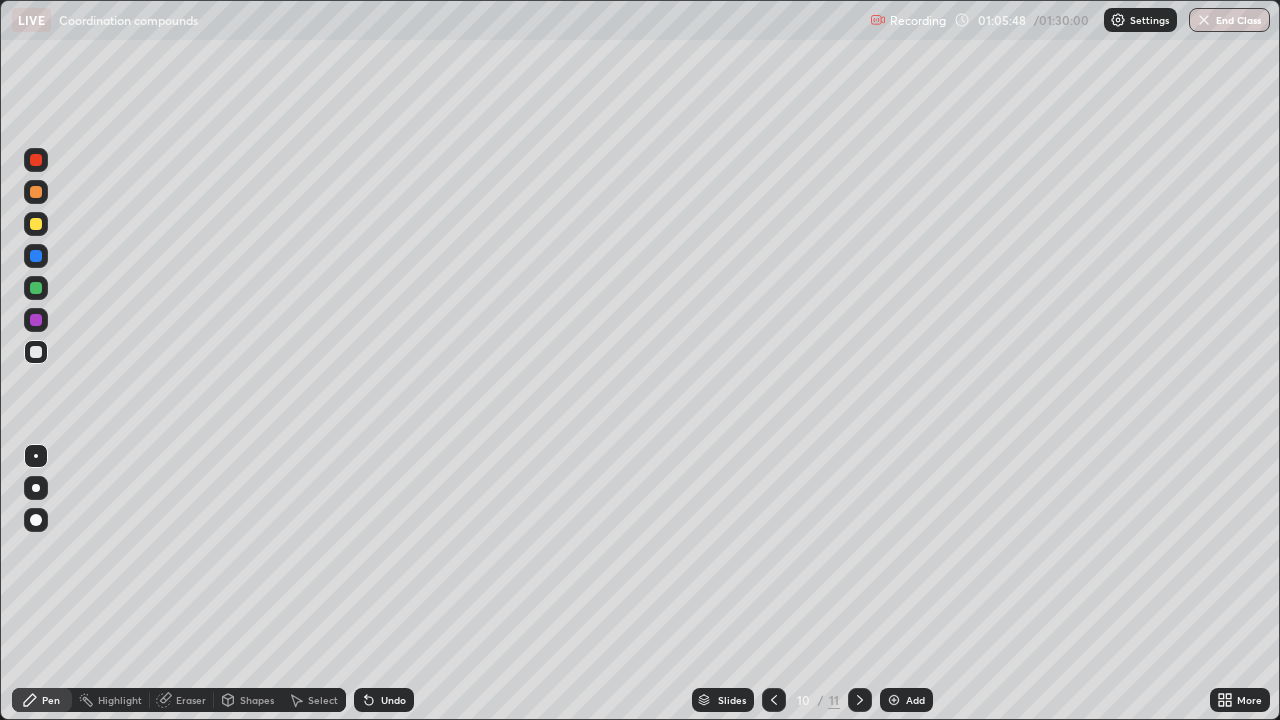 click at bounding box center [36, 224] 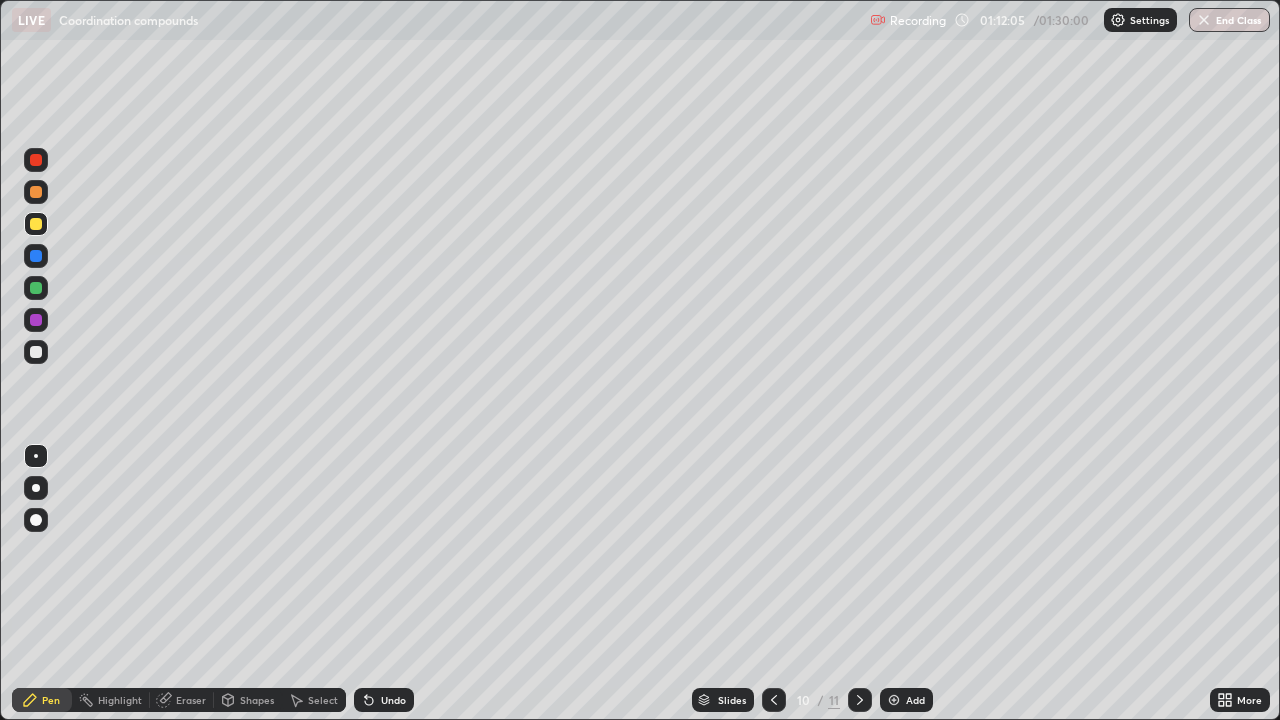 click on "Undo" at bounding box center (384, 700) 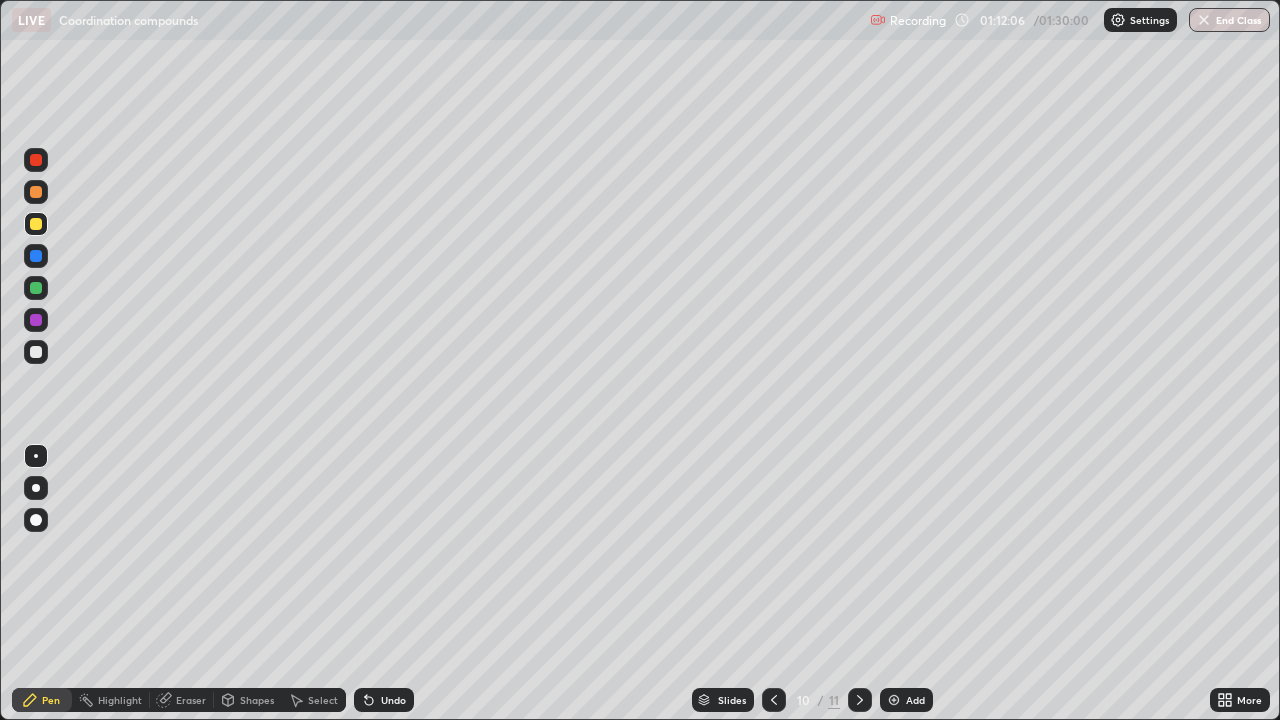 click on "Undo" at bounding box center (384, 700) 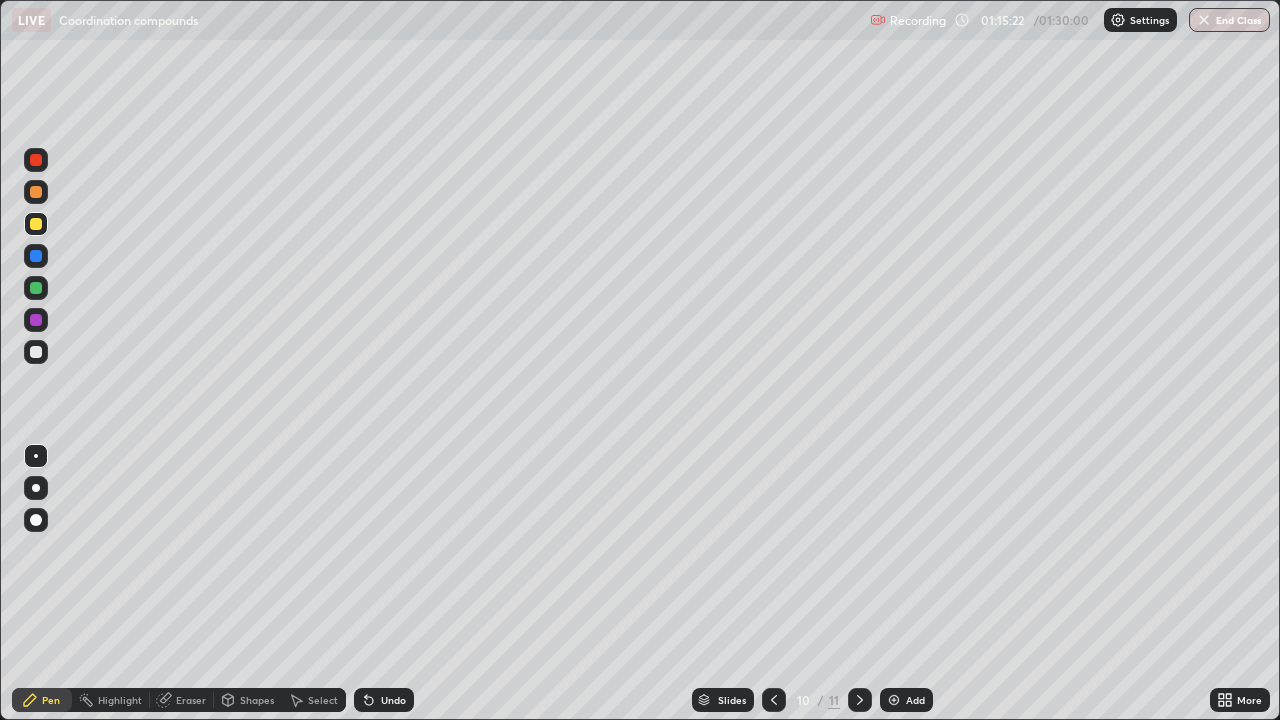 click on "Add" at bounding box center (915, 700) 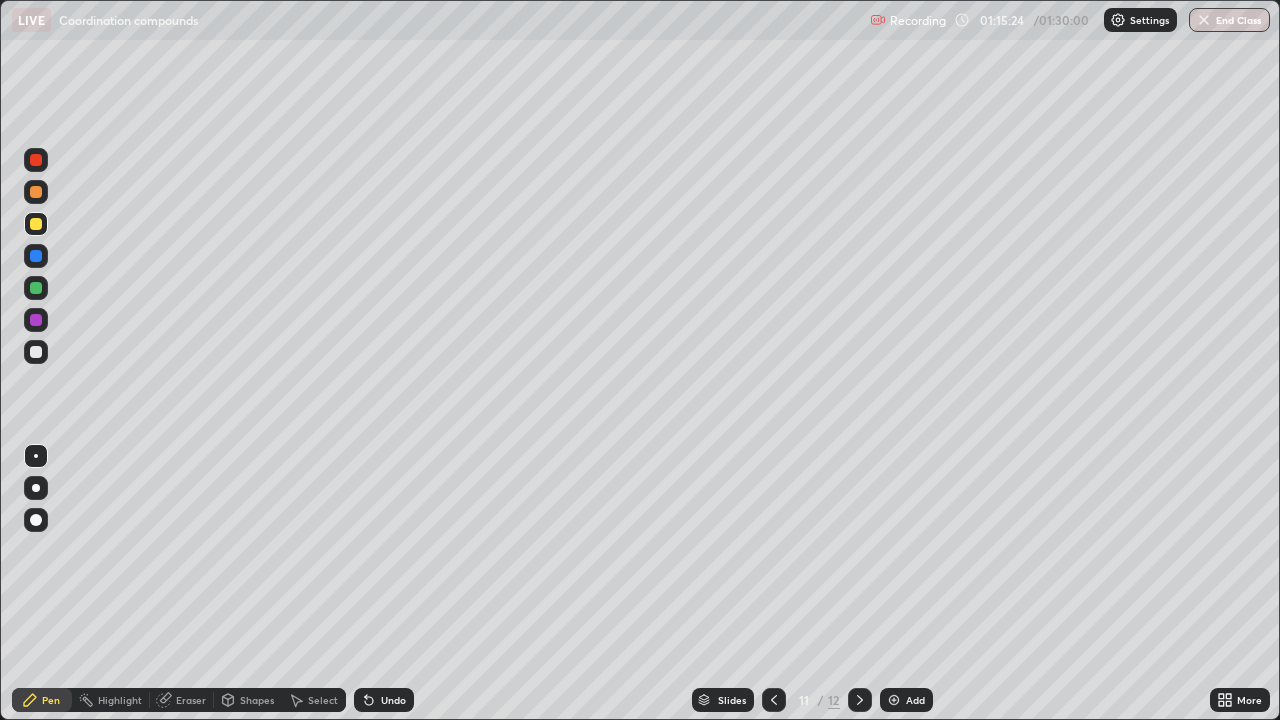 click at bounding box center (36, 288) 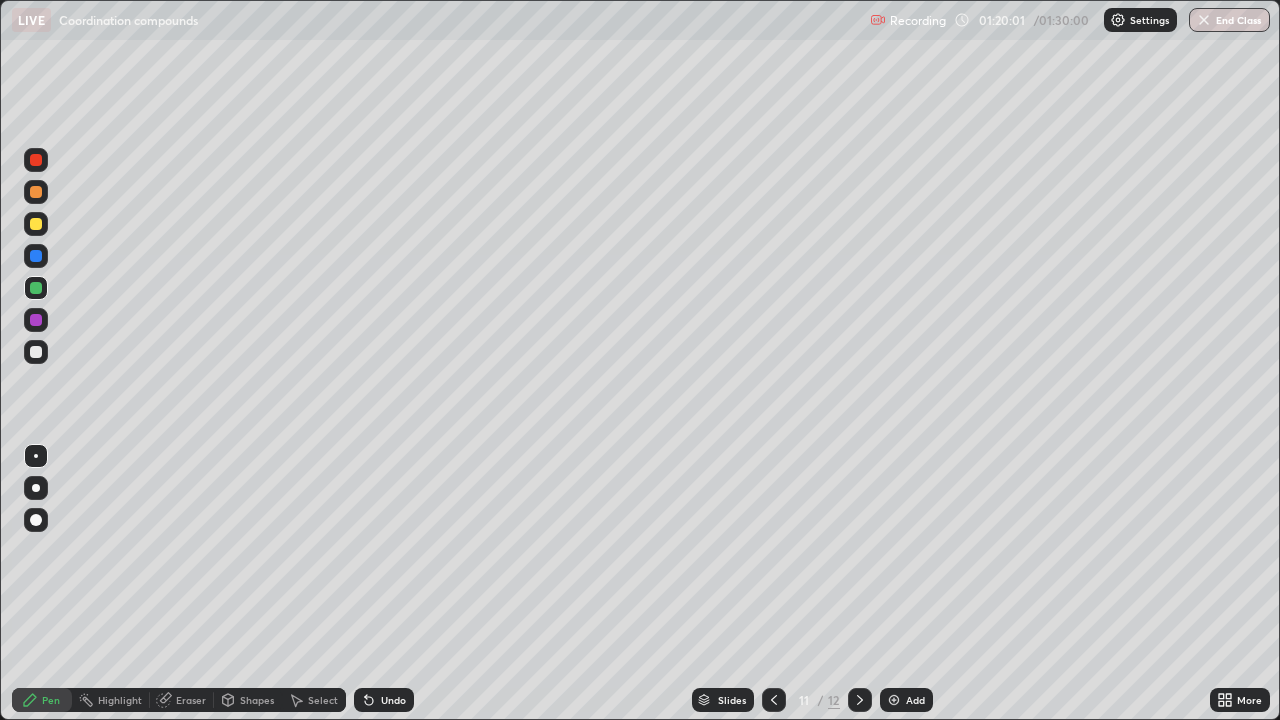 click on "End Class" at bounding box center (1229, 20) 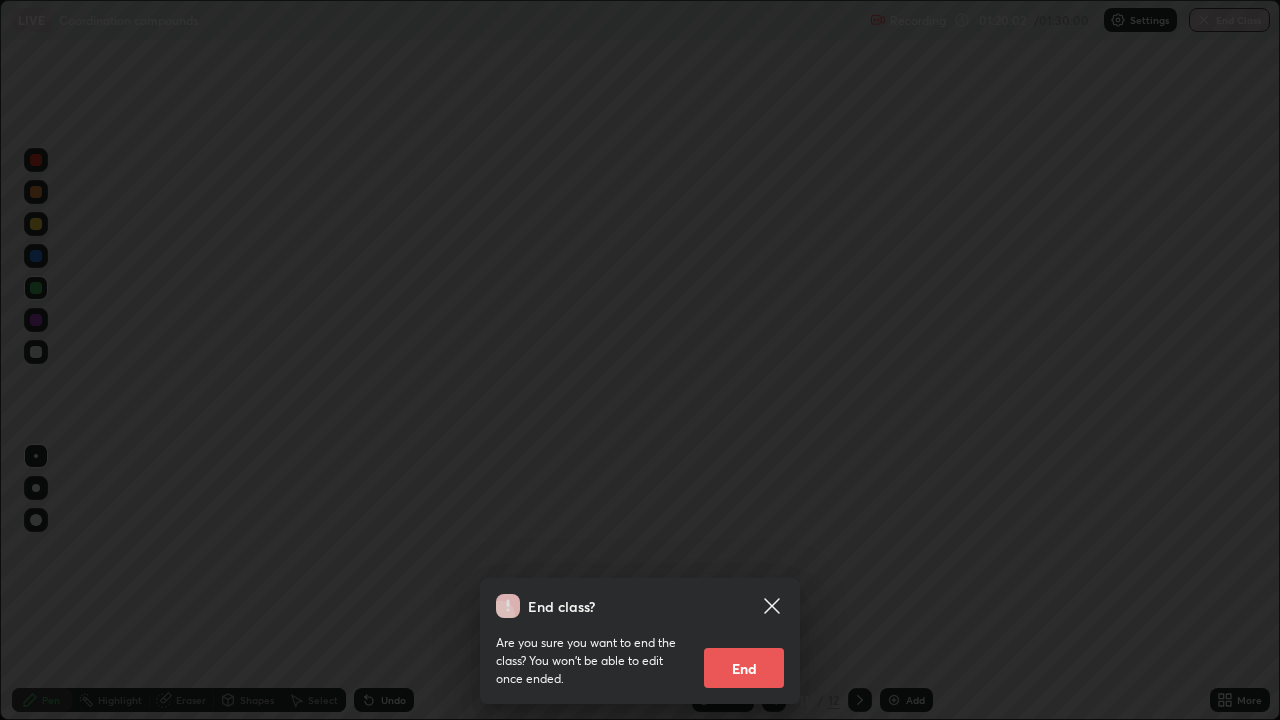 click on "End" at bounding box center [744, 668] 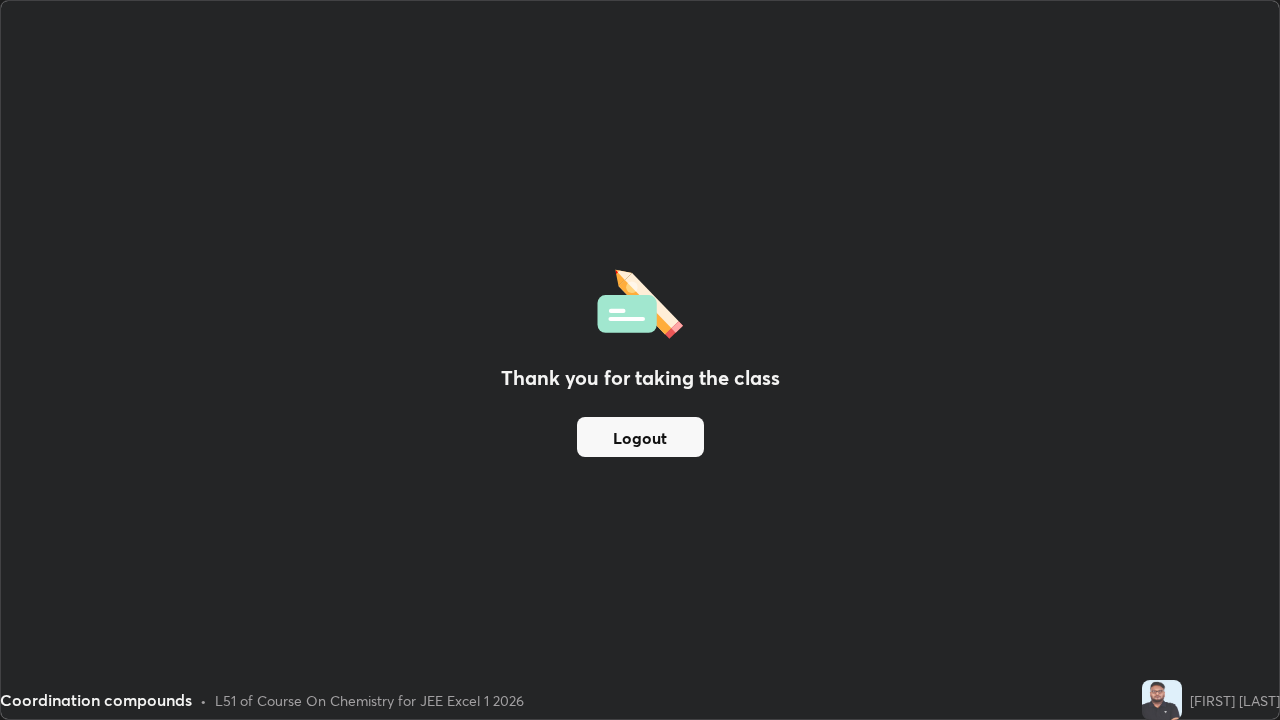 click on "Logout" at bounding box center [640, 437] 